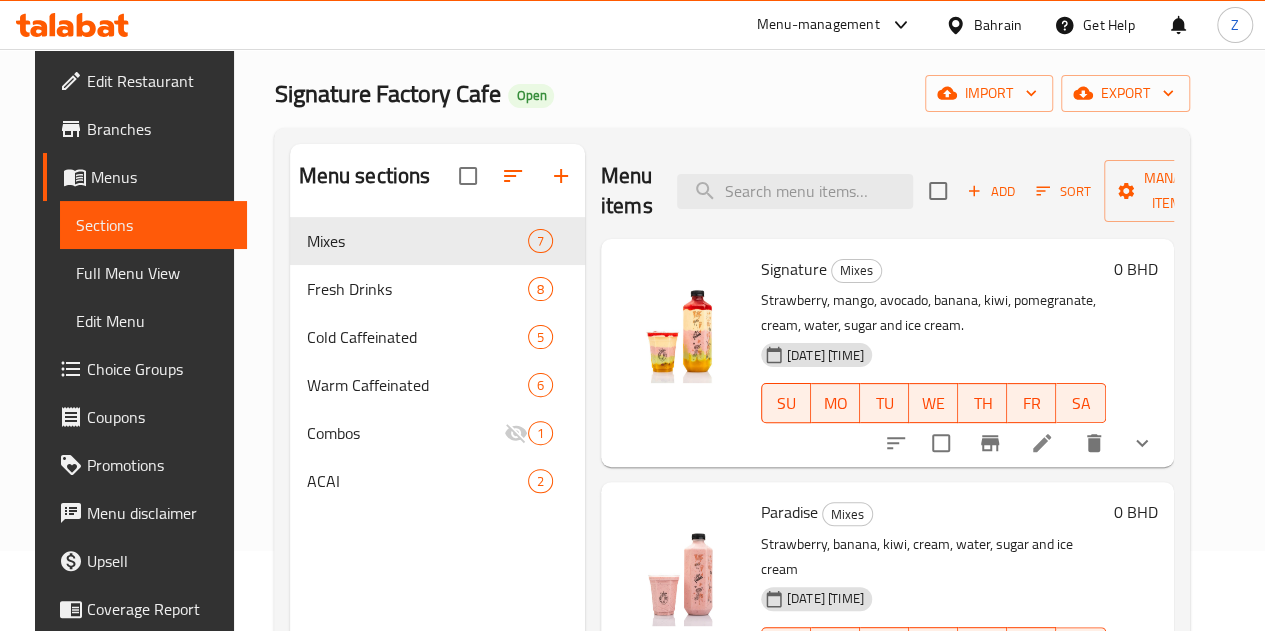 scroll, scrollTop: 80, scrollLeft: 0, axis: vertical 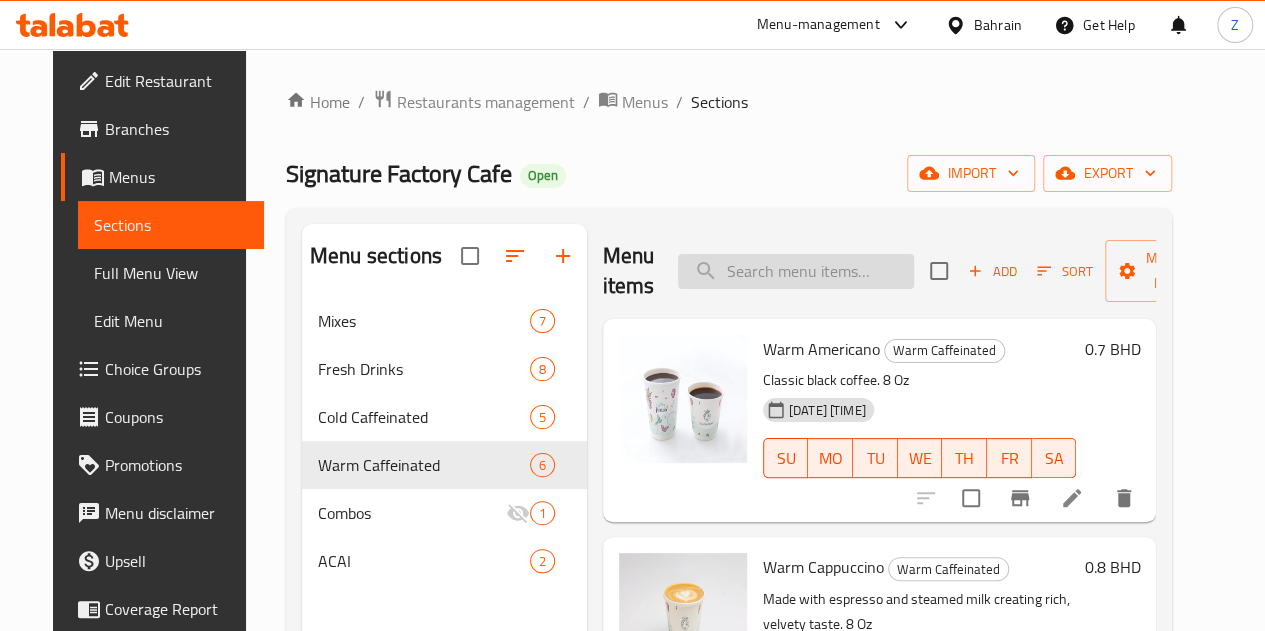 click at bounding box center (796, 271) 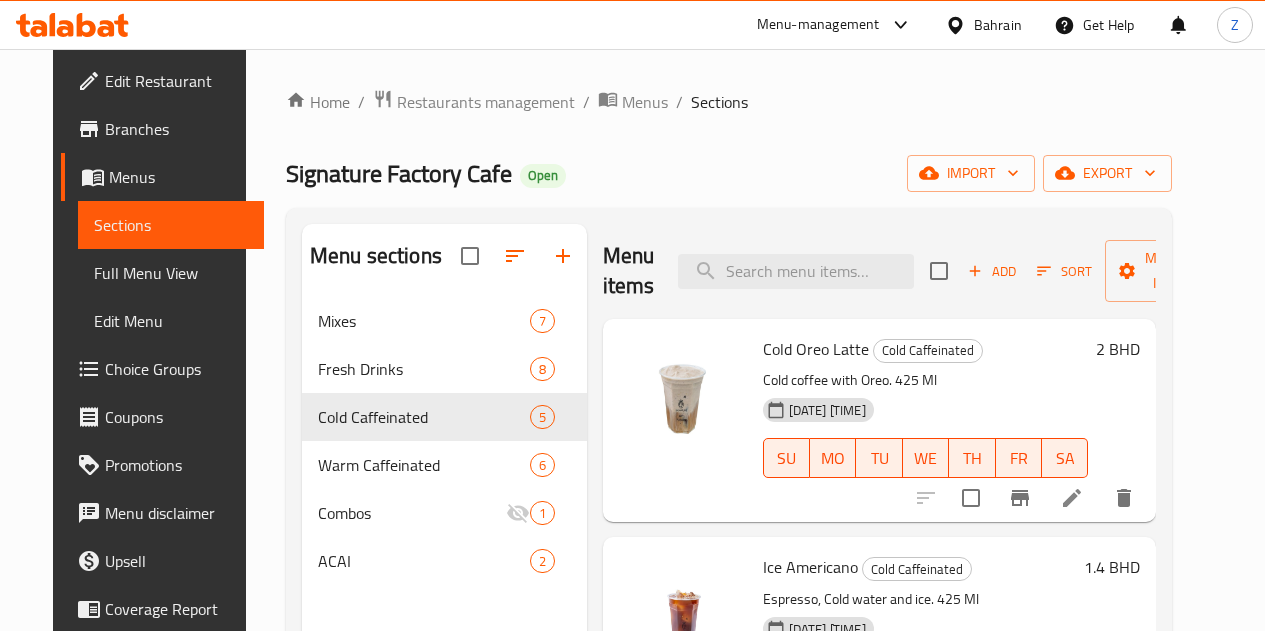 scroll, scrollTop: 0, scrollLeft: 0, axis: both 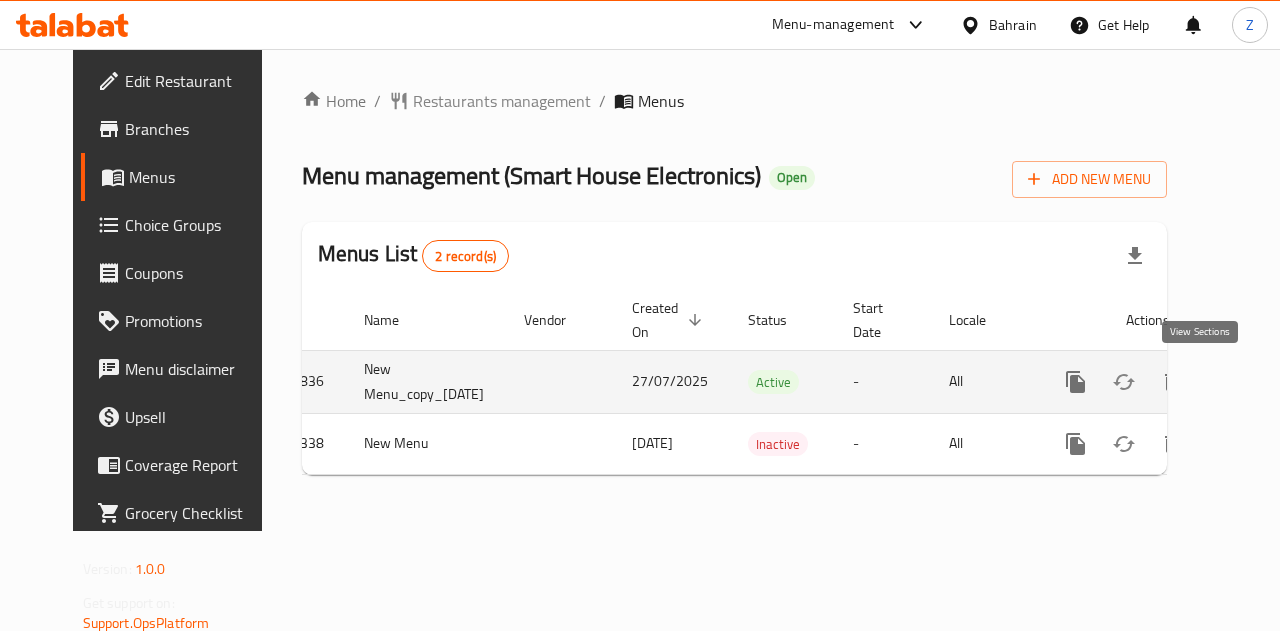 click at bounding box center (1220, 382) 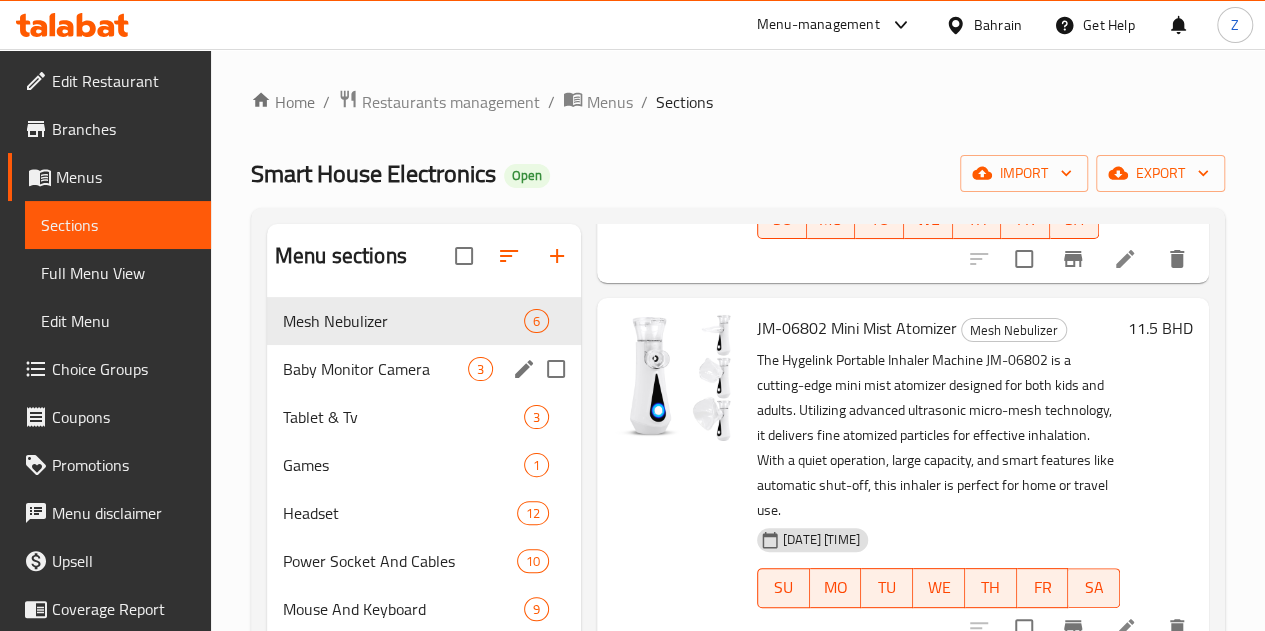 scroll, scrollTop: 400, scrollLeft: 0, axis: vertical 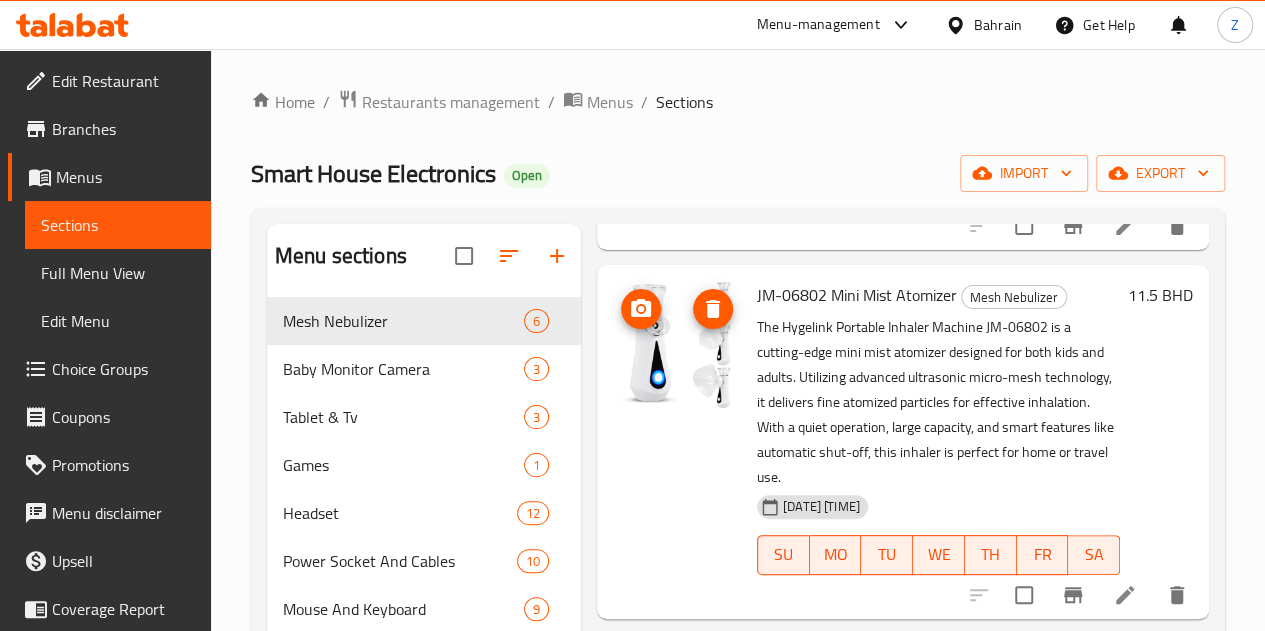 click at bounding box center [677, 345] 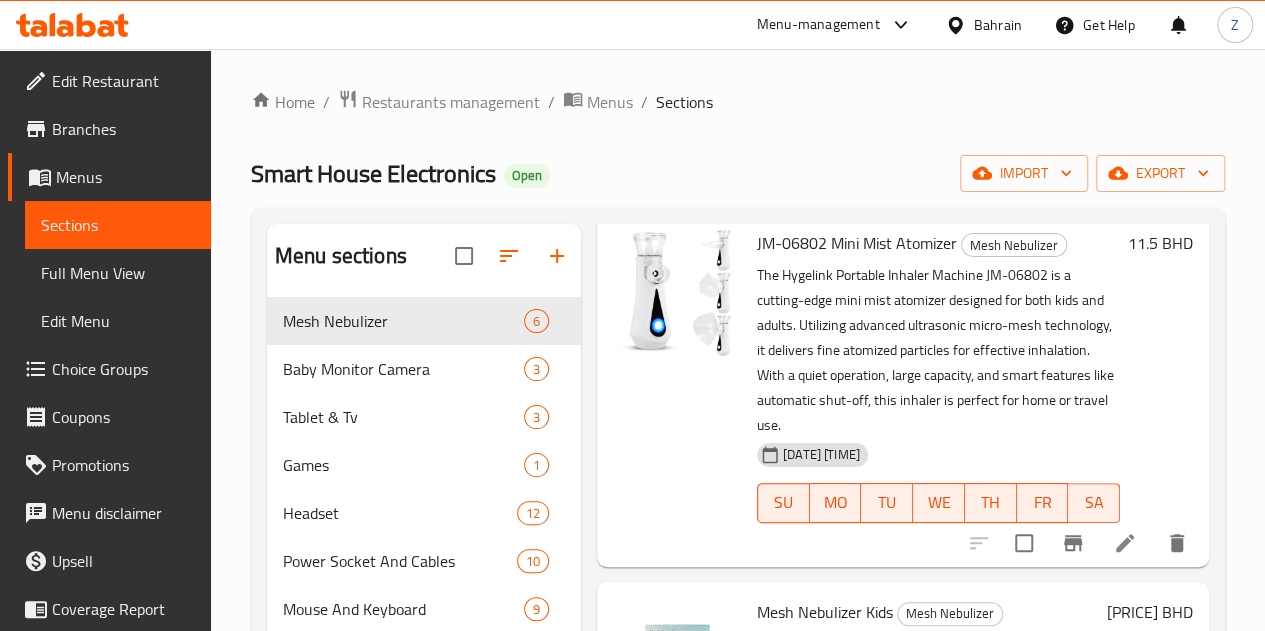 scroll, scrollTop: 456, scrollLeft: 0, axis: vertical 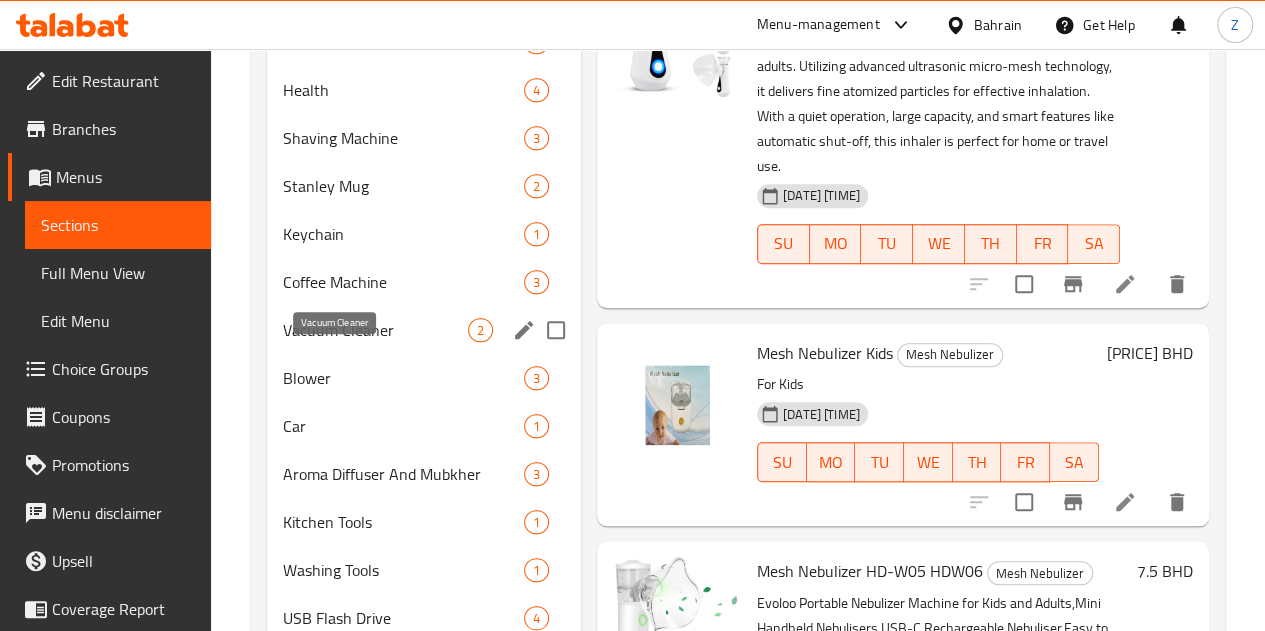 click on "Vacuum Cleaner" at bounding box center (375, 330) 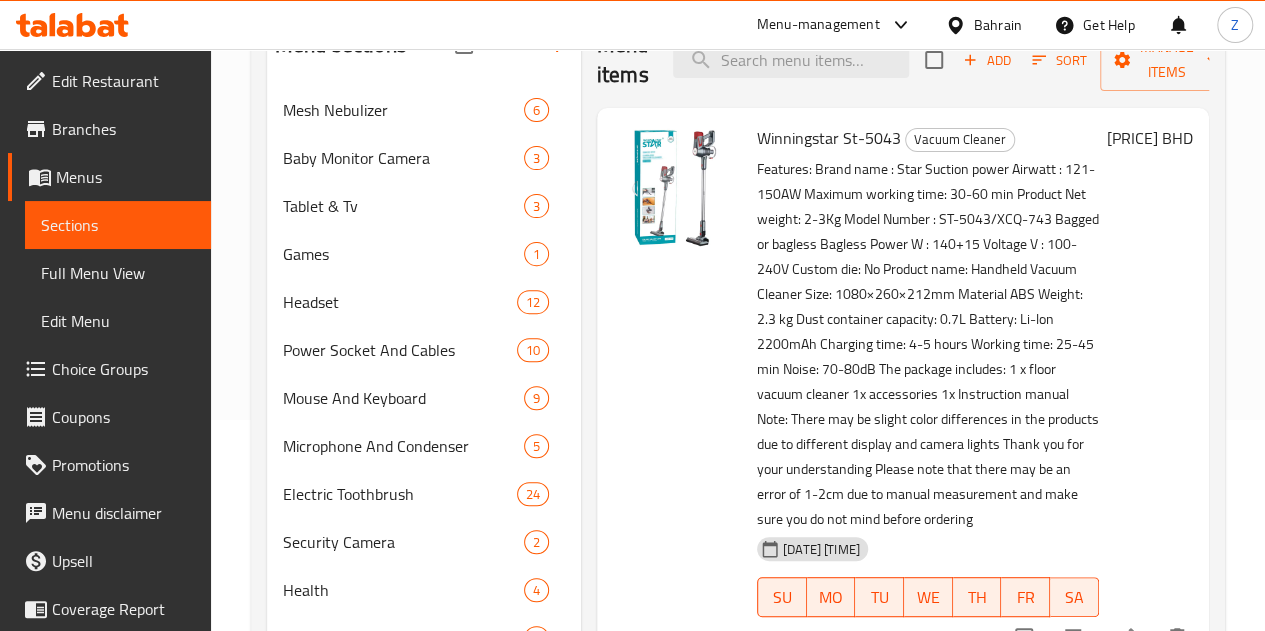 scroll, scrollTop: 111, scrollLeft: 0, axis: vertical 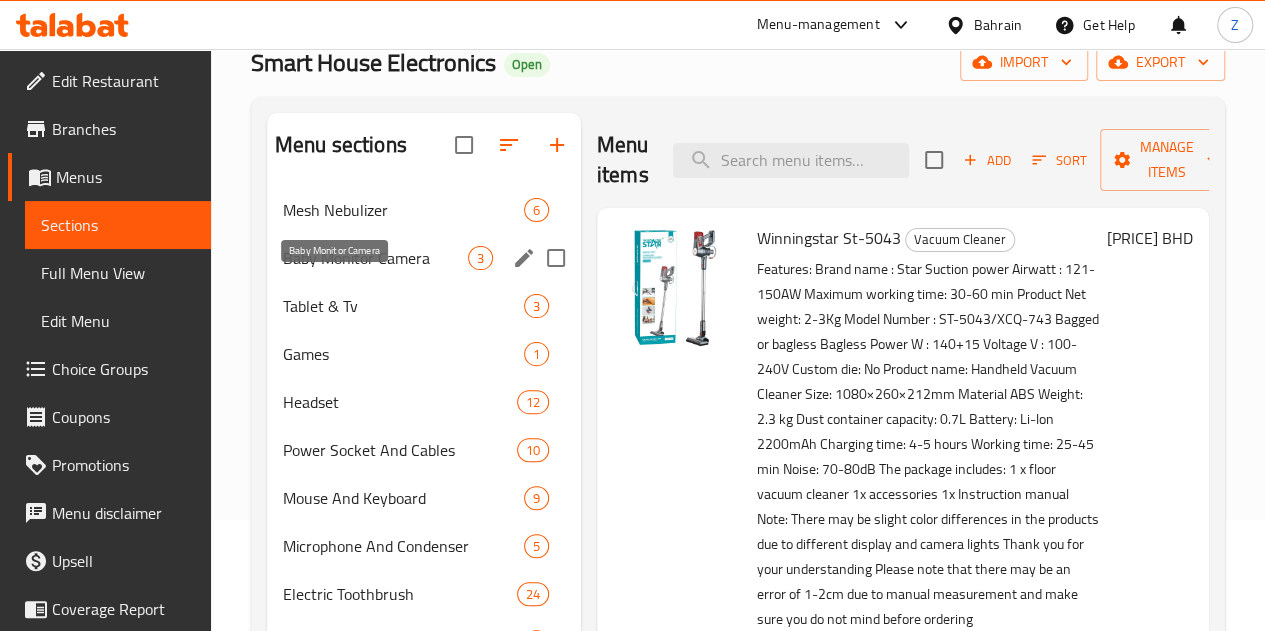 click on "Baby Monitor Camera" at bounding box center [375, 258] 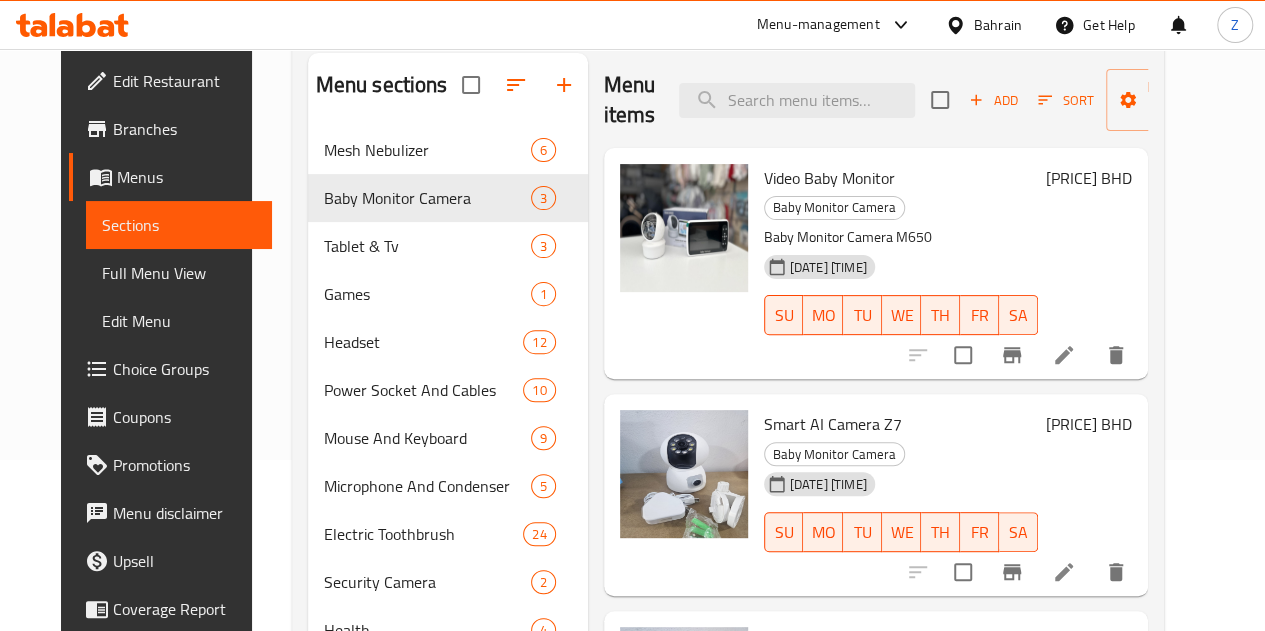 scroll, scrollTop: 311, scrollLeft: 0, axis: vertical 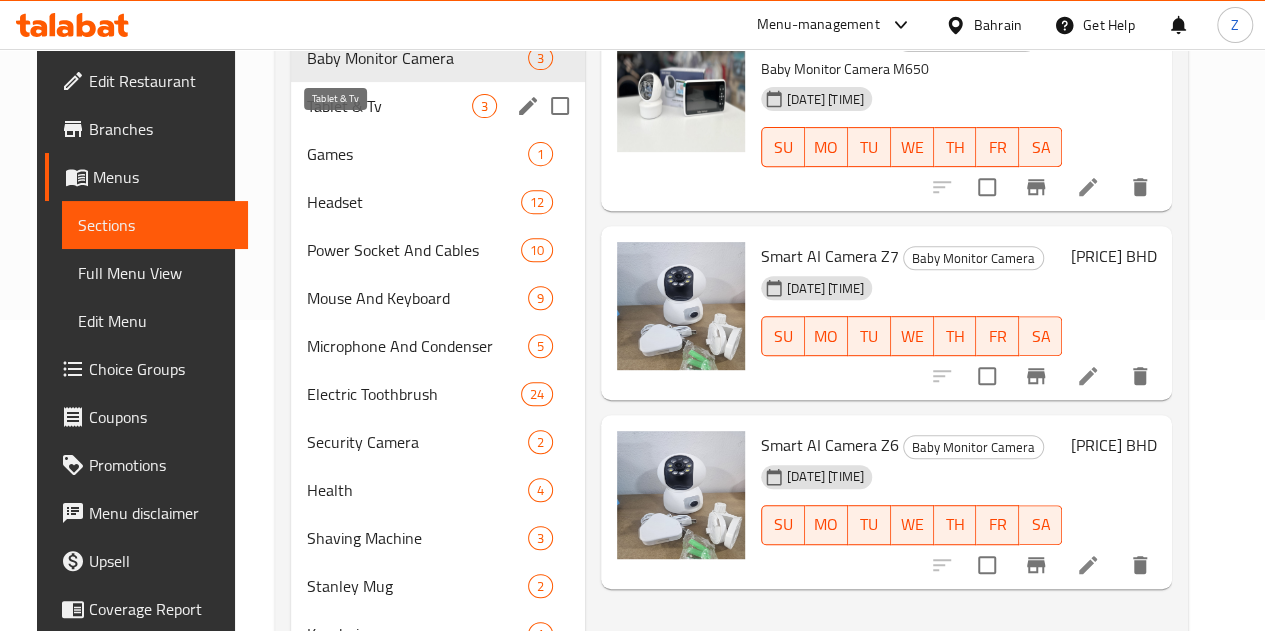 click on "Tablet & Tv" at bounding box center [389, 106] 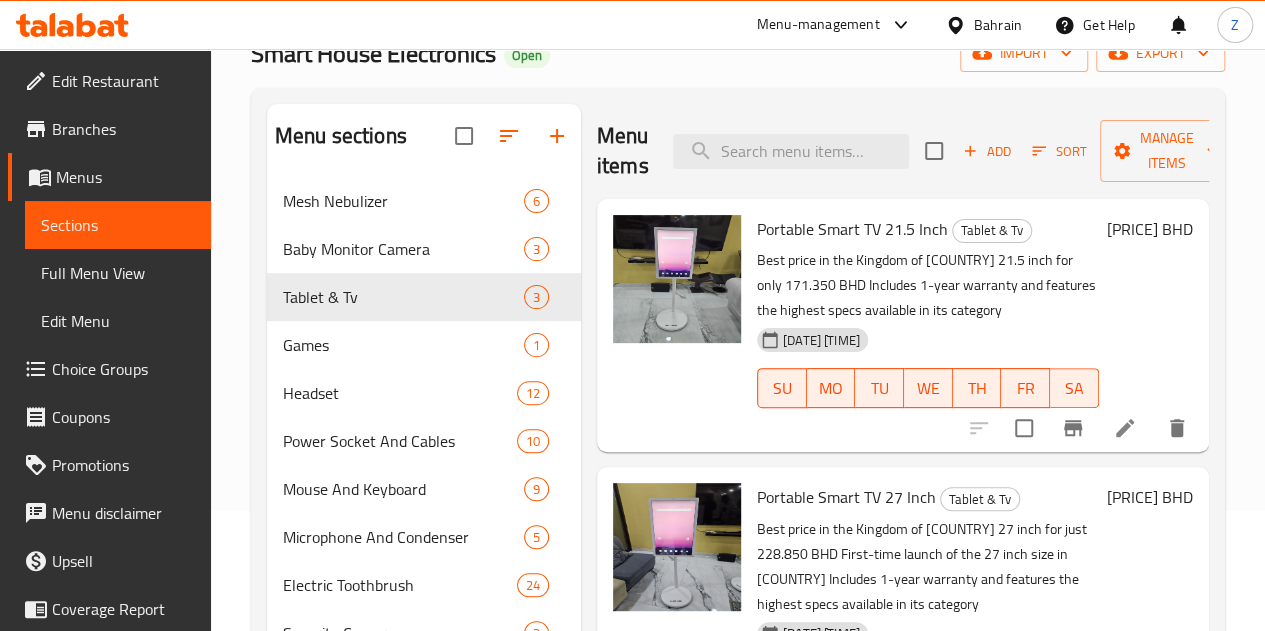 scroll, scrollTop: 0, scrollLeft: 0, axis: both 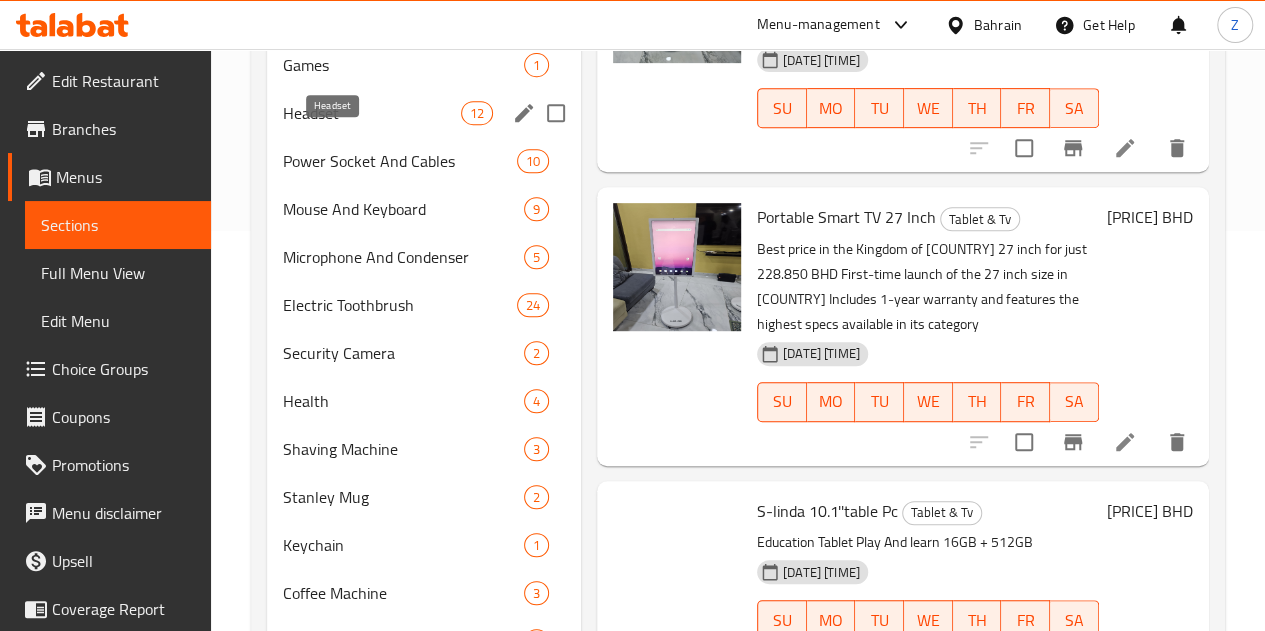 click on "Headset 12" at bounding box center (424, 113) 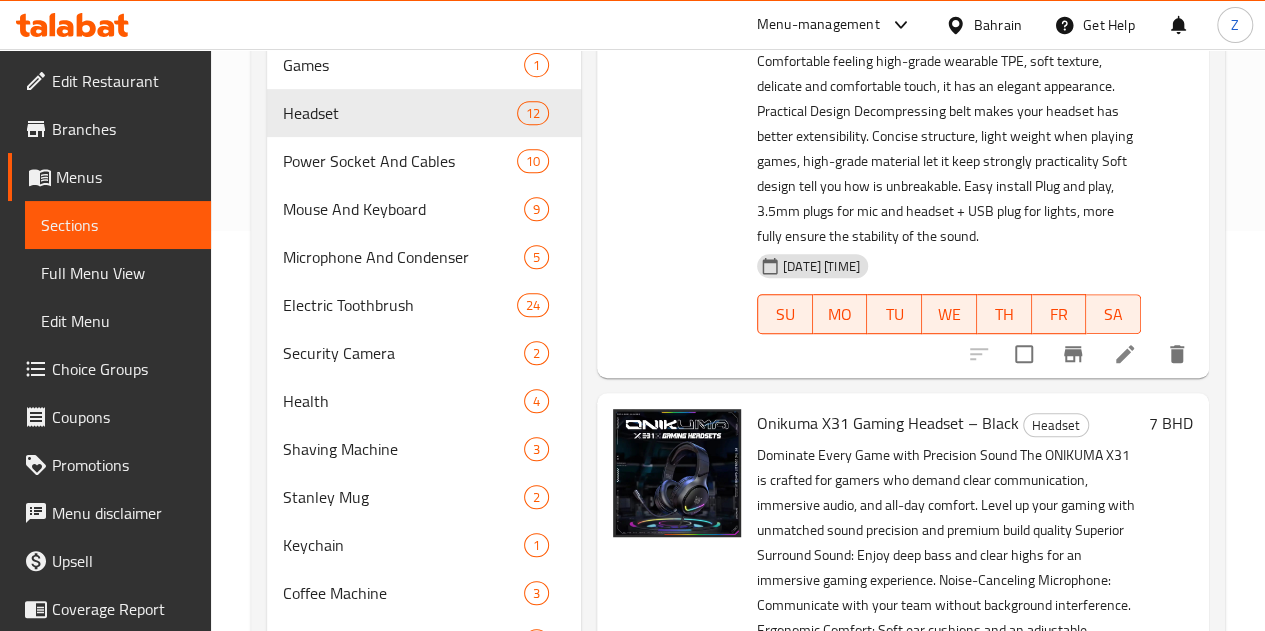 scroll, scrollTop: 0, scrollLeft: 0, axis: both 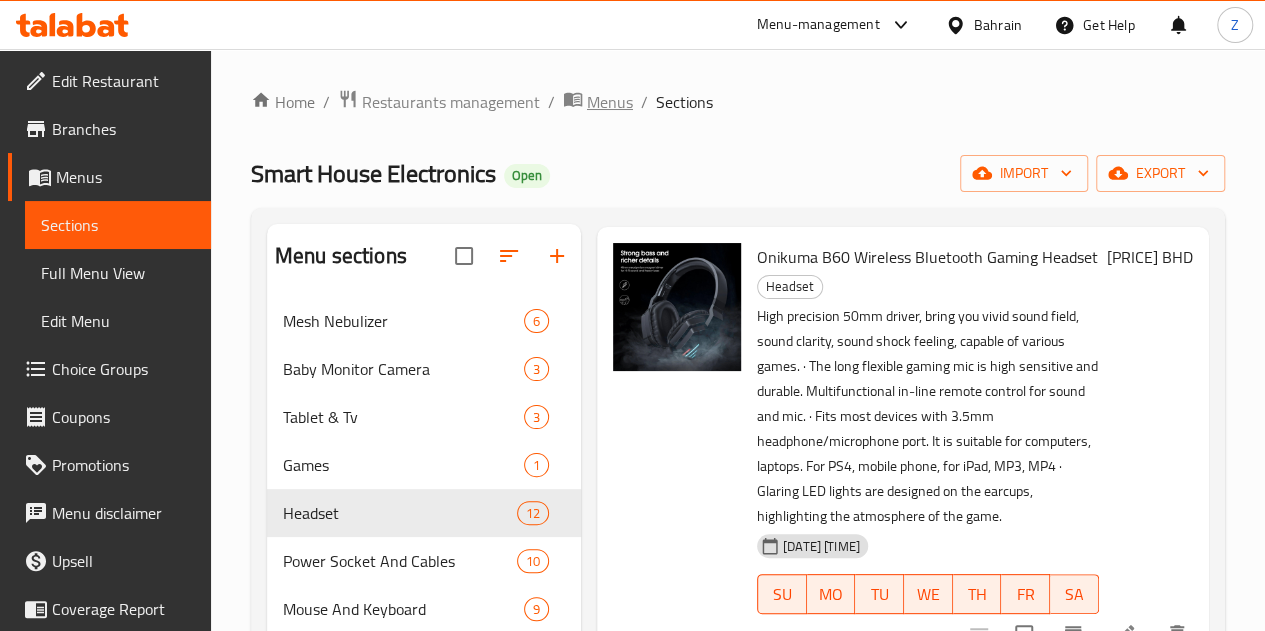 click on "Menus" at bounding box center [610, 102] 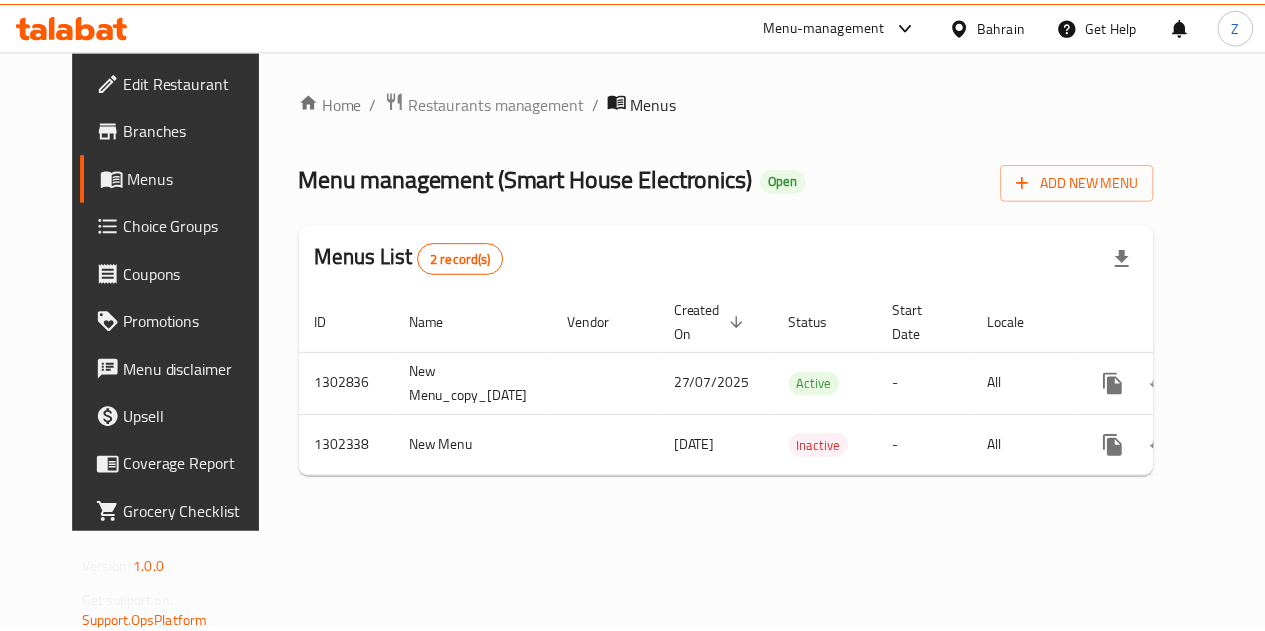 scroll, scrollTop: 0, scrollLeft: 50, axis: horizontal 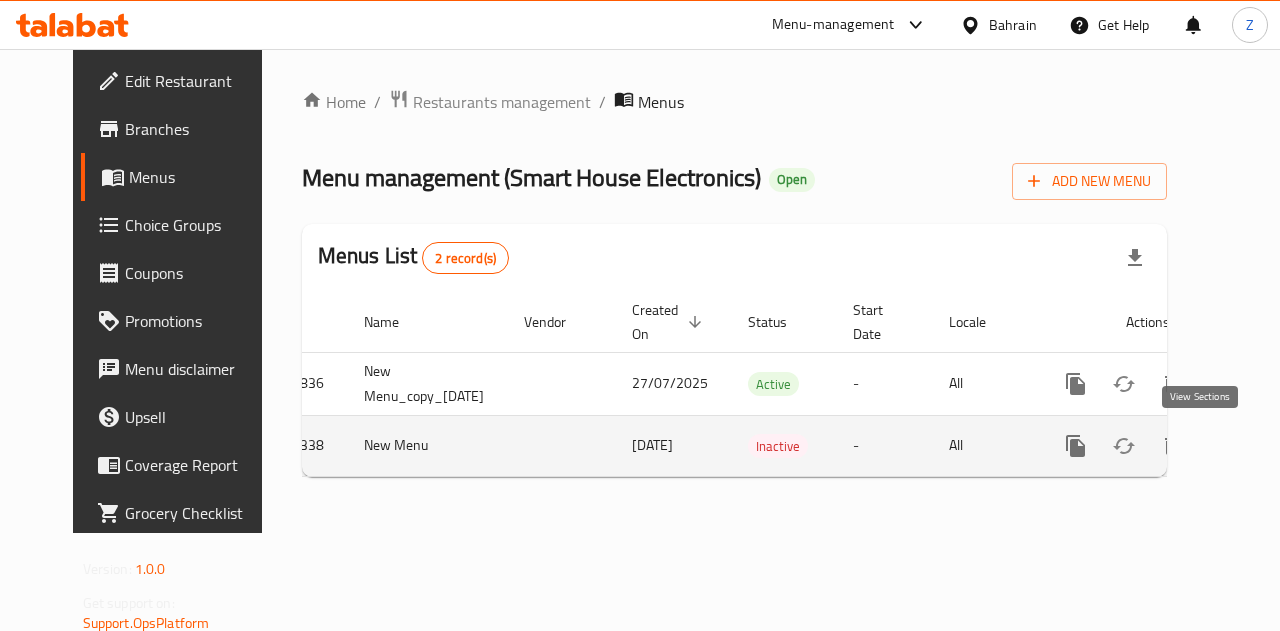 click 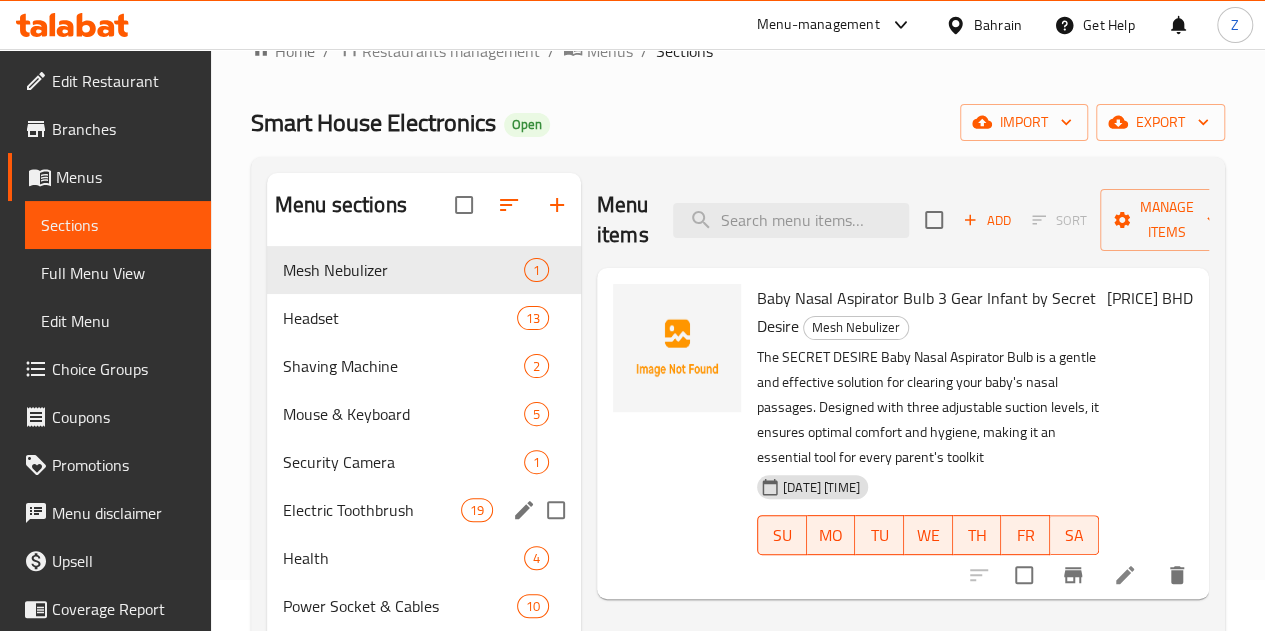 scroll, scrollTop: 0, scrollLeft: 0, axis: both 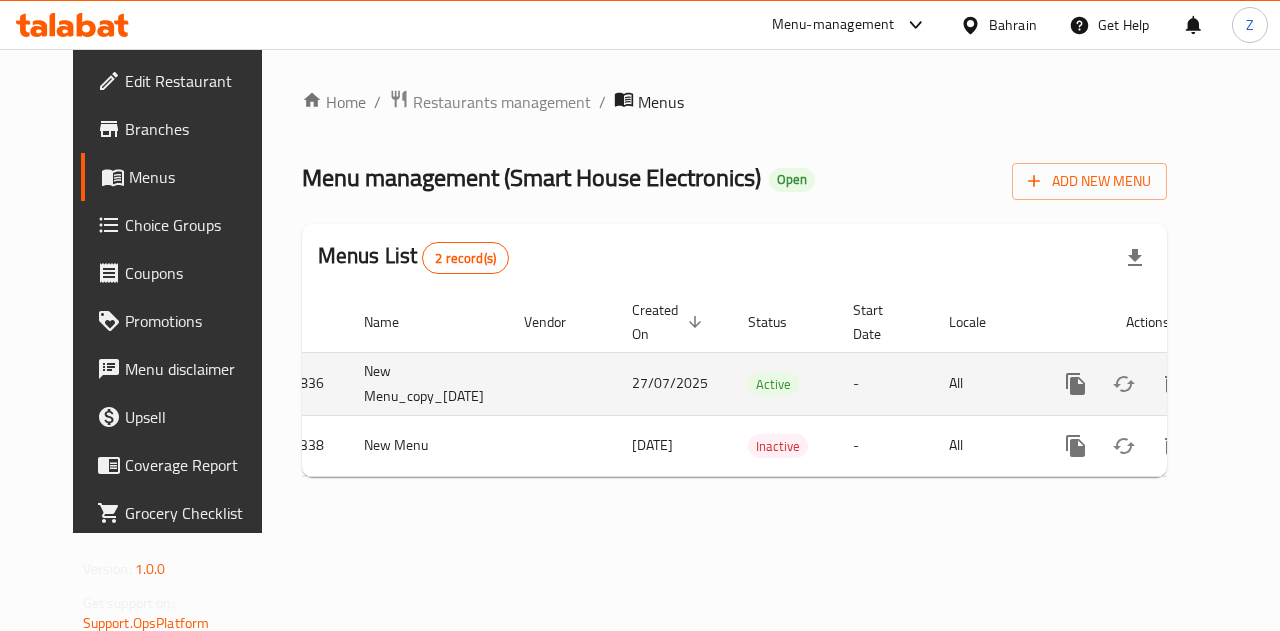 click at bounding box center (1220, 384) 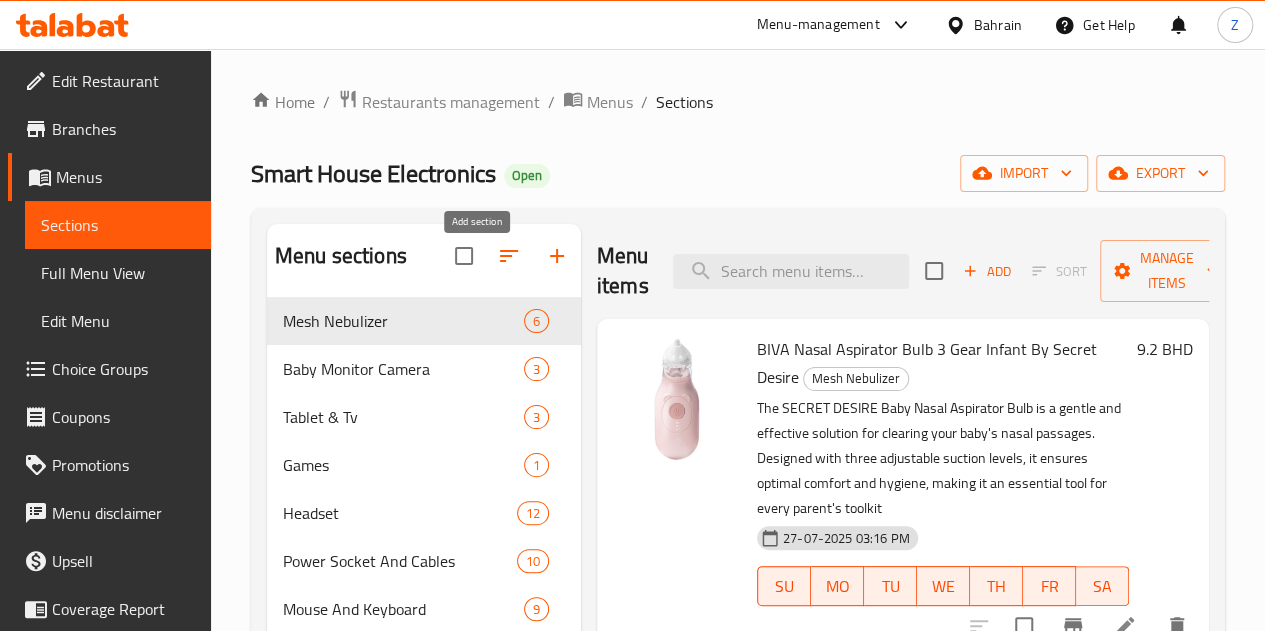 click 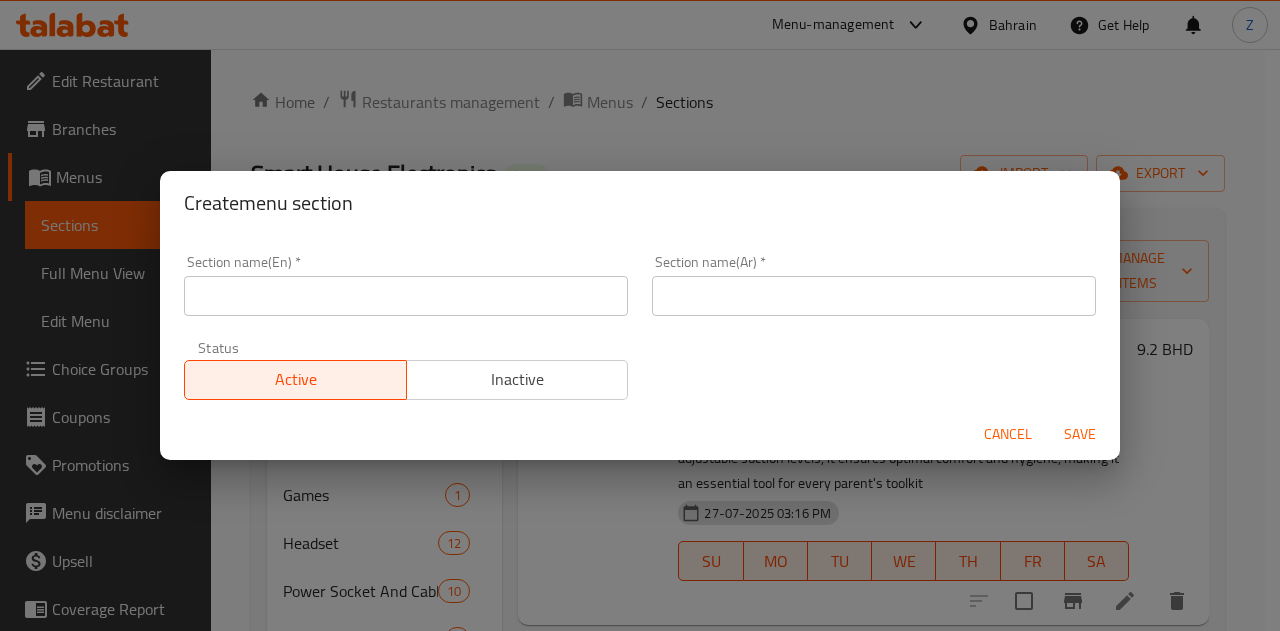 click at bounding box center [406, 296] 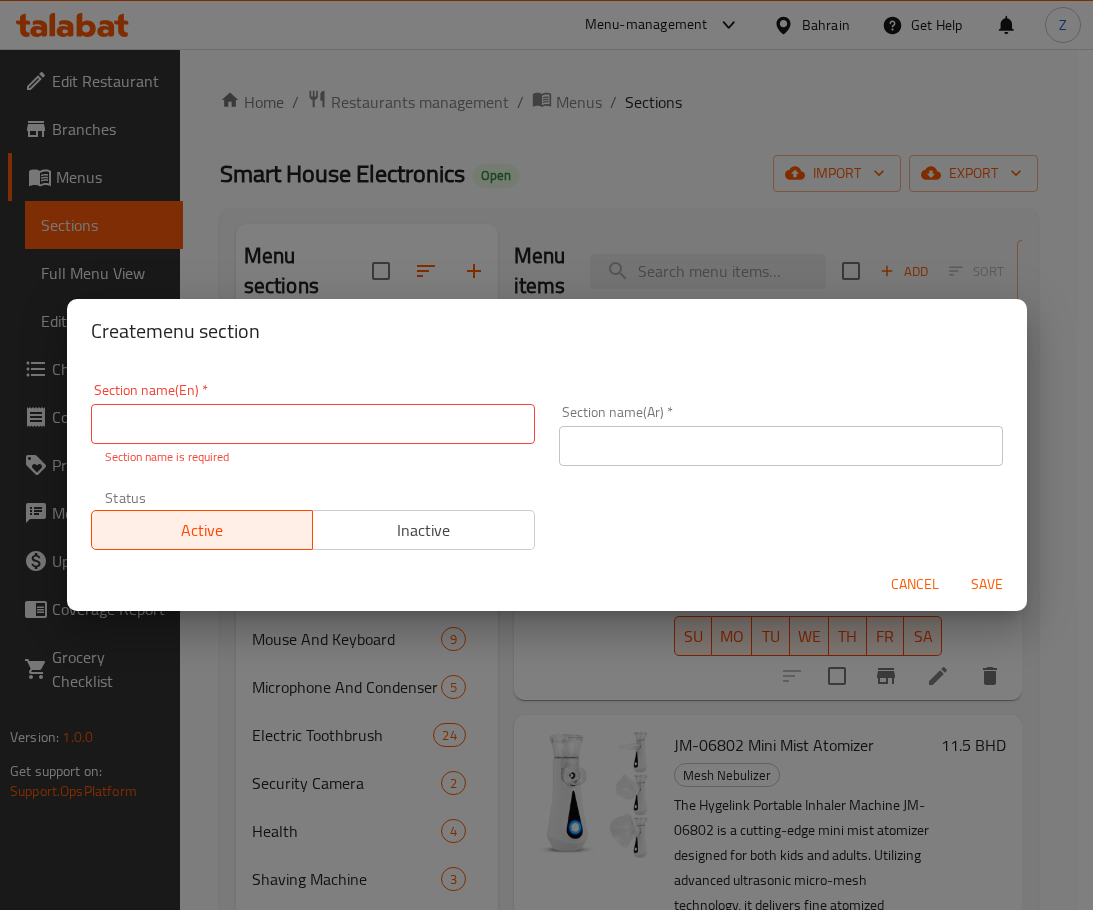 click at bounding box center (313, 424) 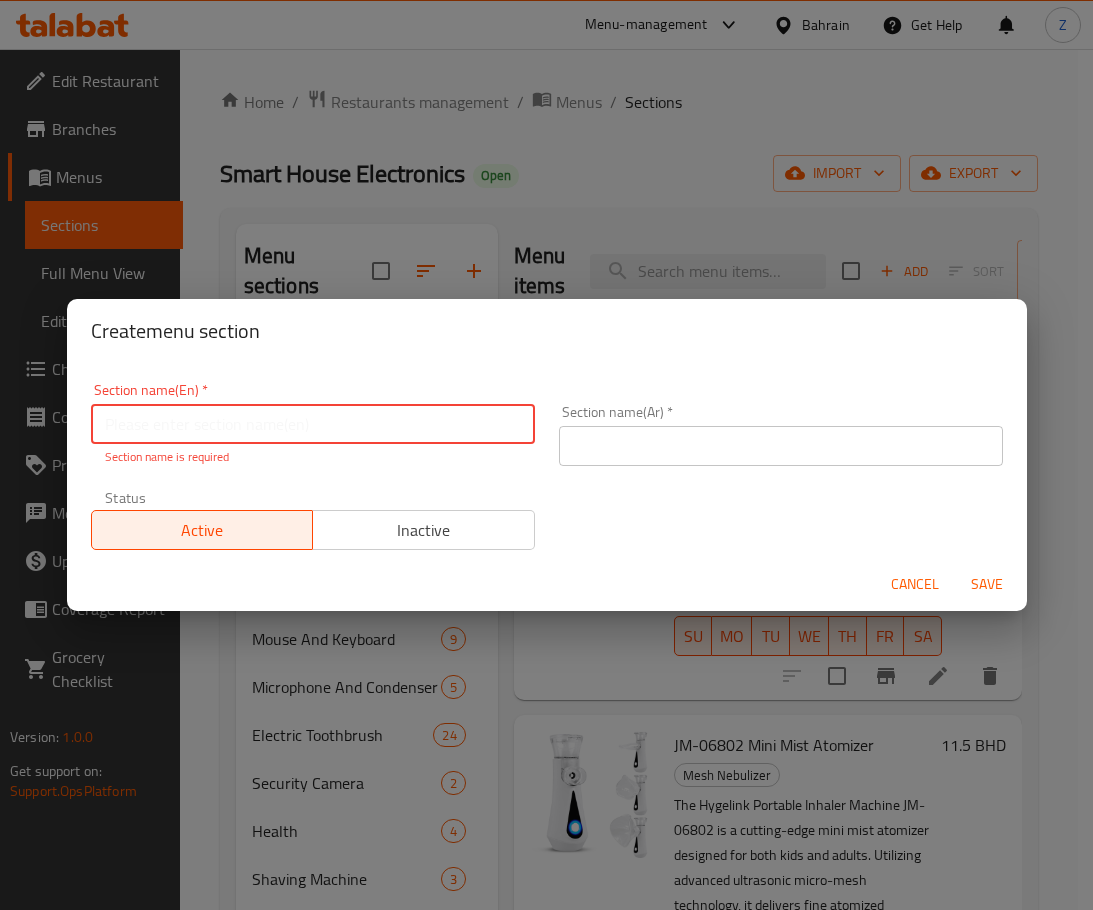 paste on "Phone accessories" 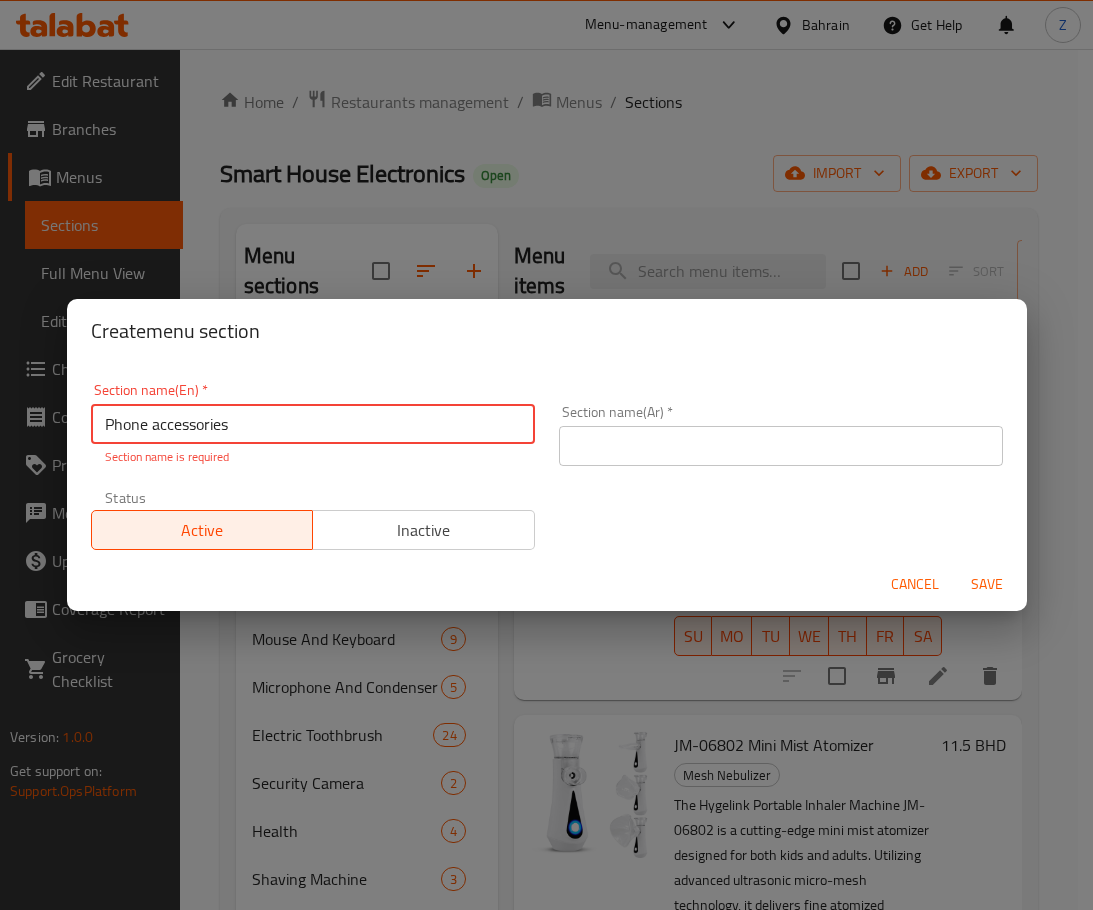 type on "Phone accessories" 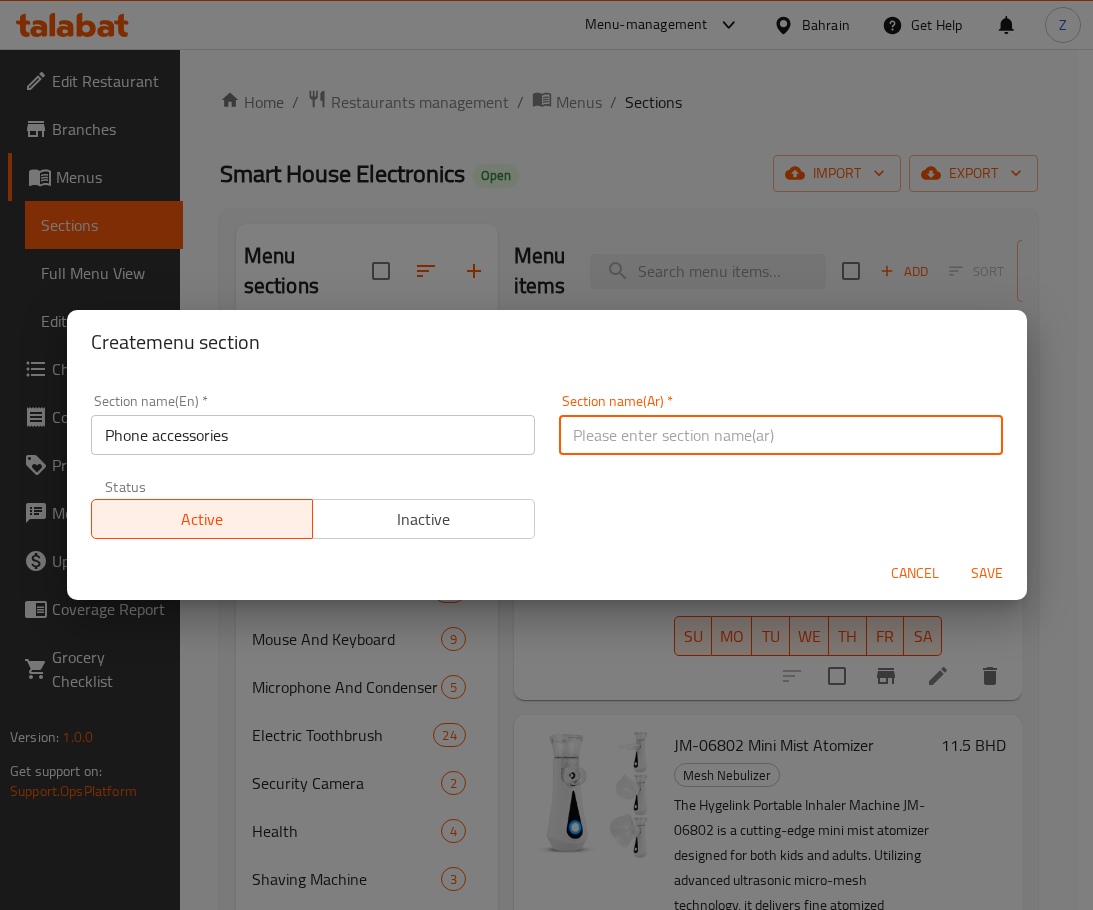 click at bounding box center [781, 435] 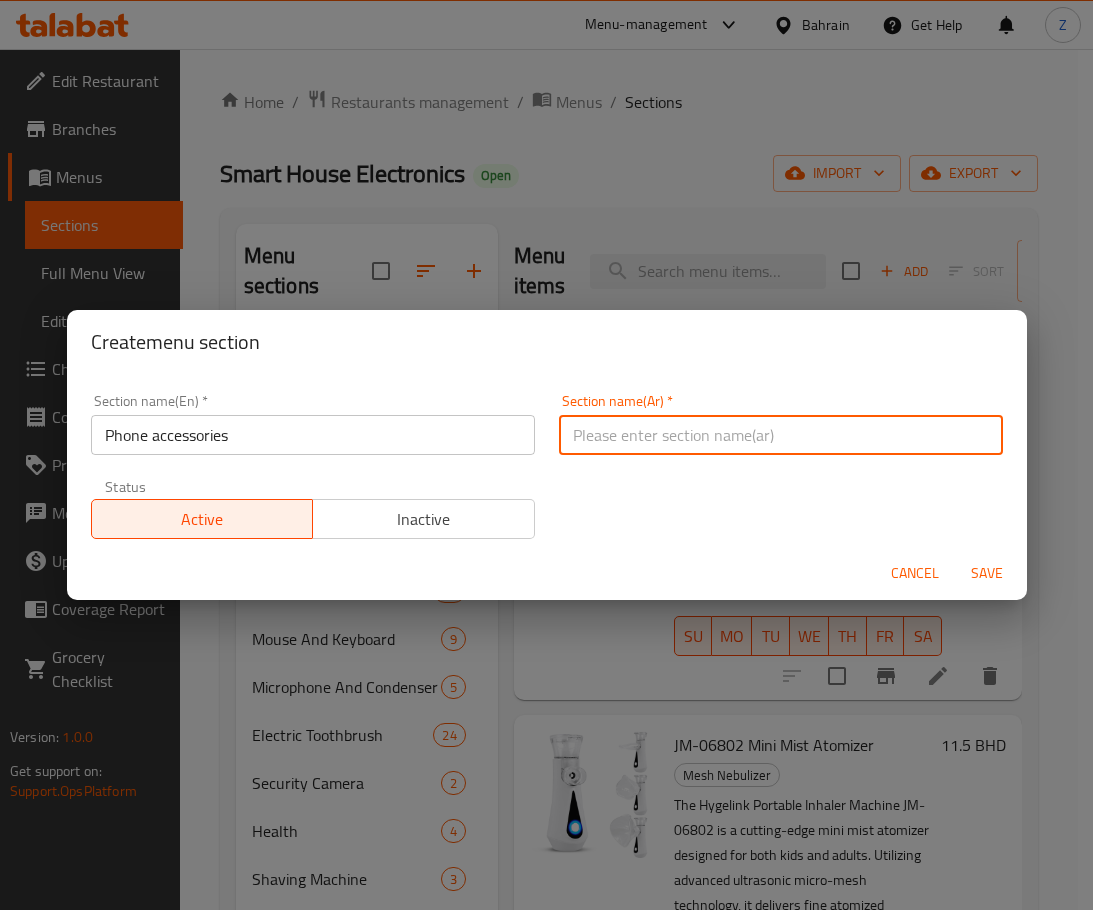paste on "ملحقات الهاتف" 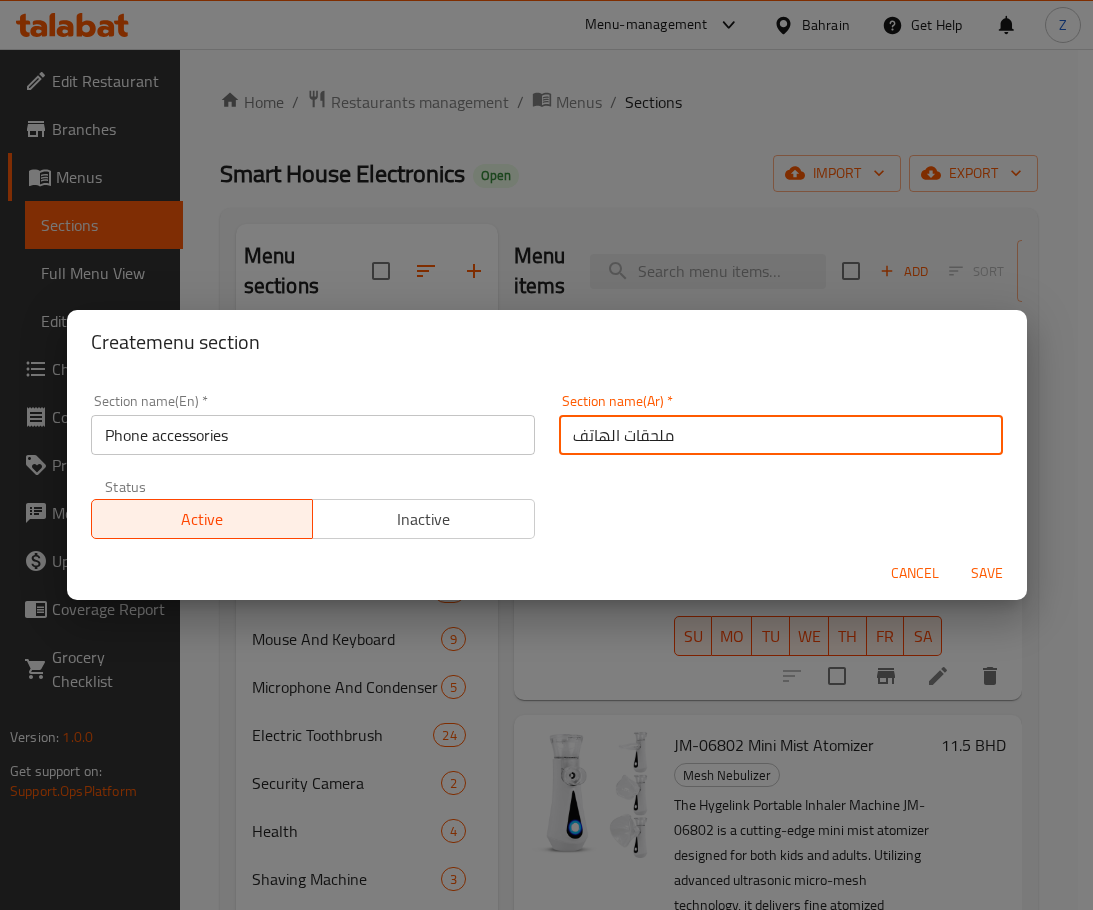 type on "ملحقات الهاتف" 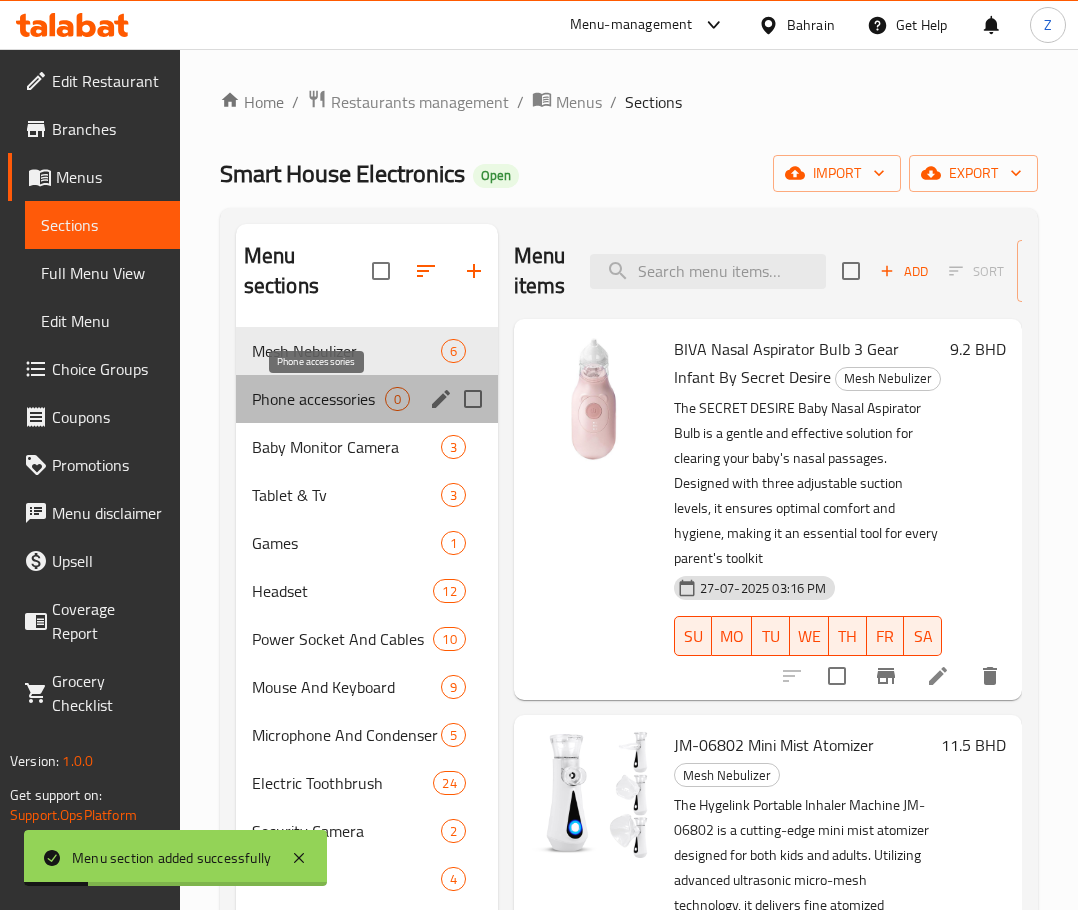click on "Phone accessories" at bounding box center [318, 399] 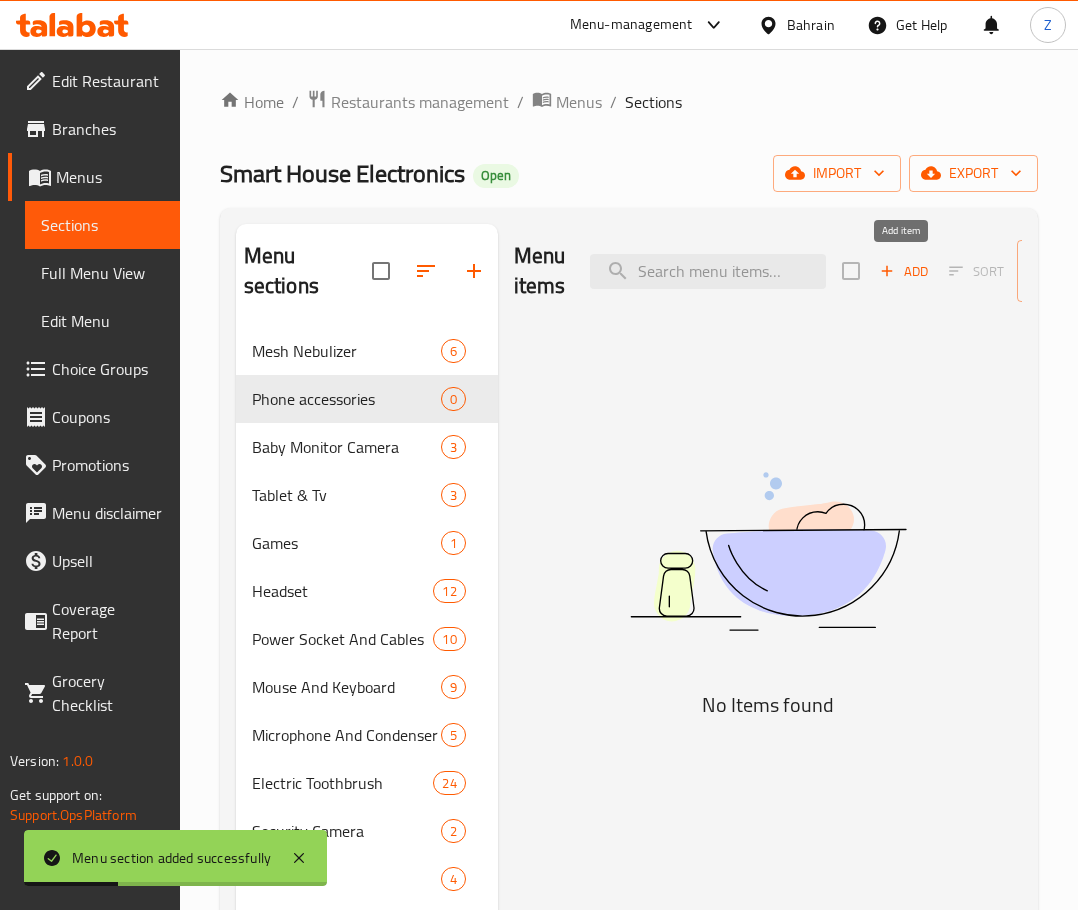 click on "Add" at bounding box center [904, 271] 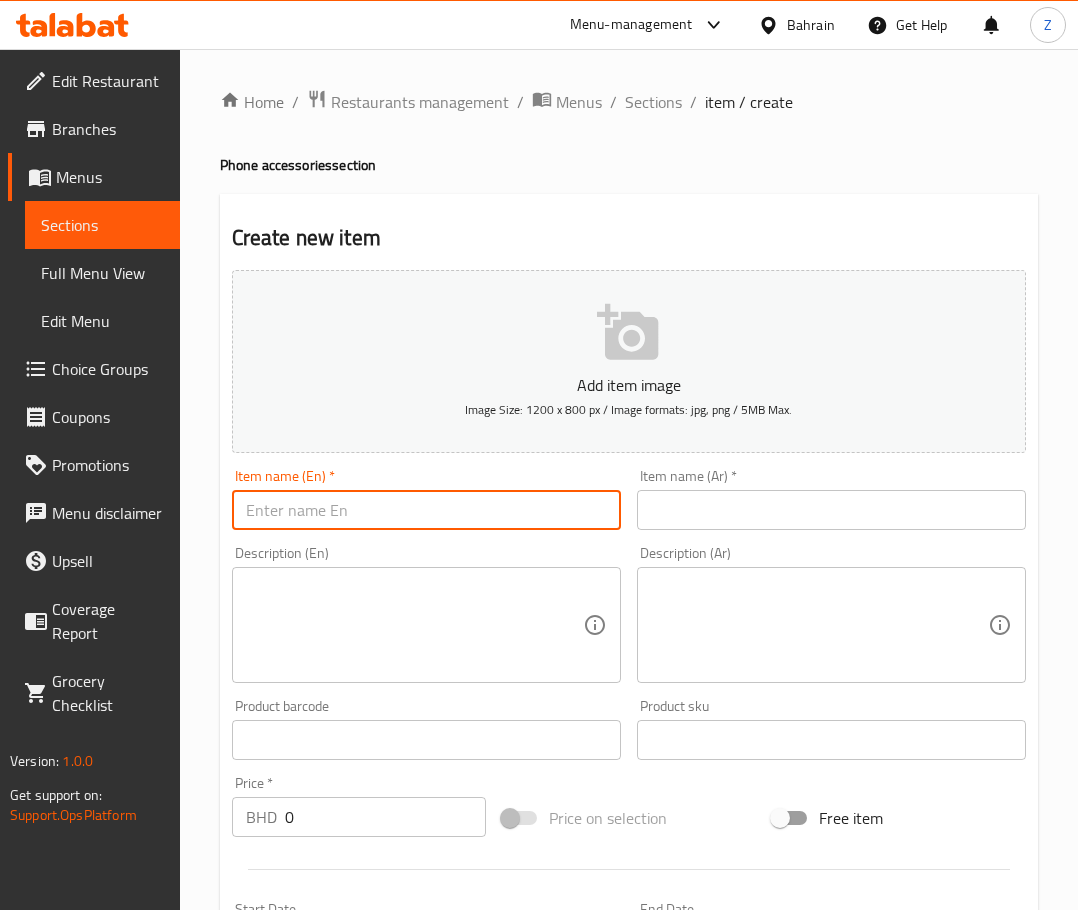 click at bounding box center (426, 510) 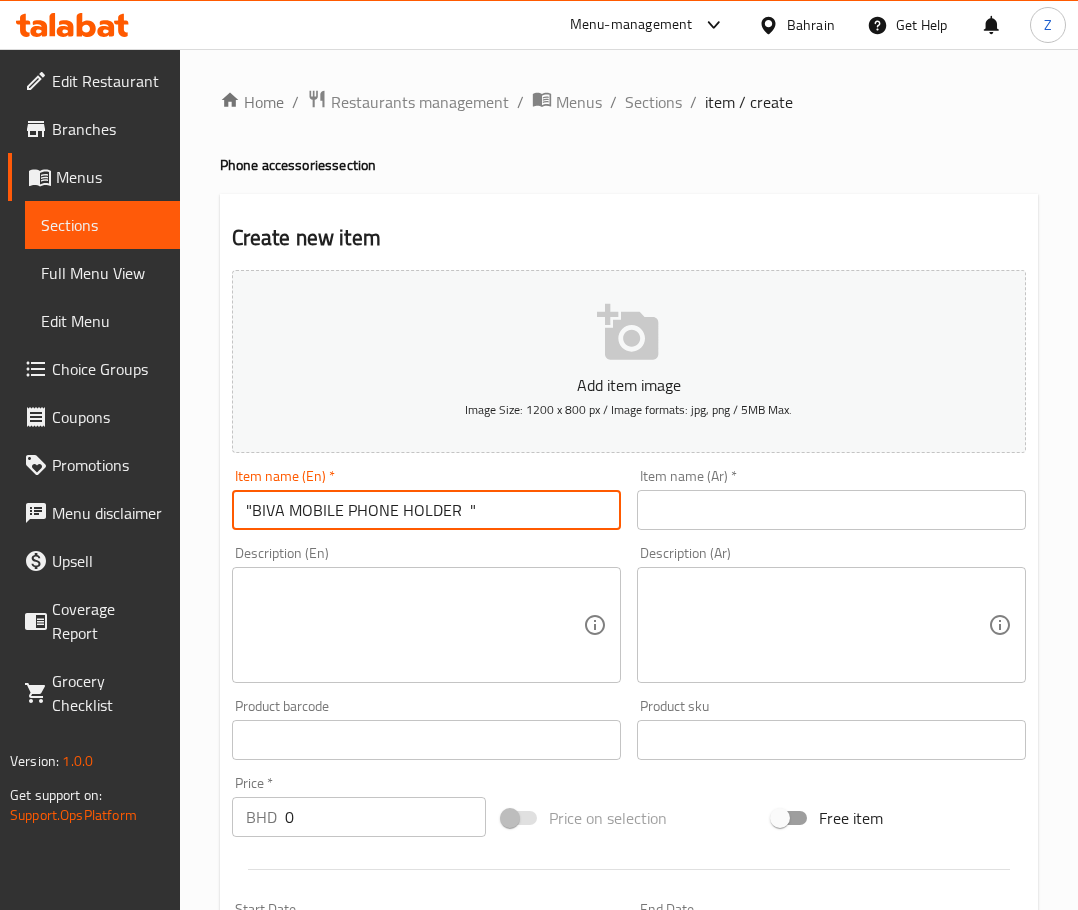 type on ""BIVA MOBILE PHONE HOLDER  "" 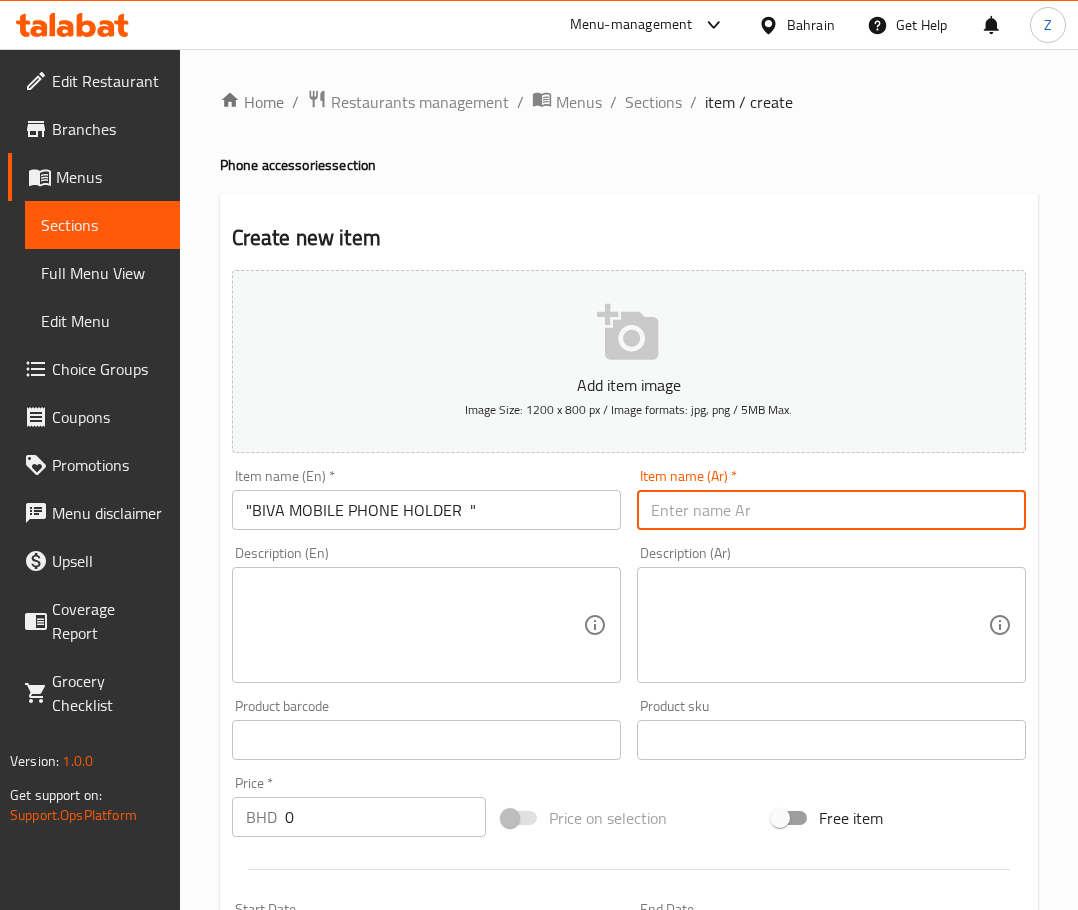 click at bounding box center [831, 510] 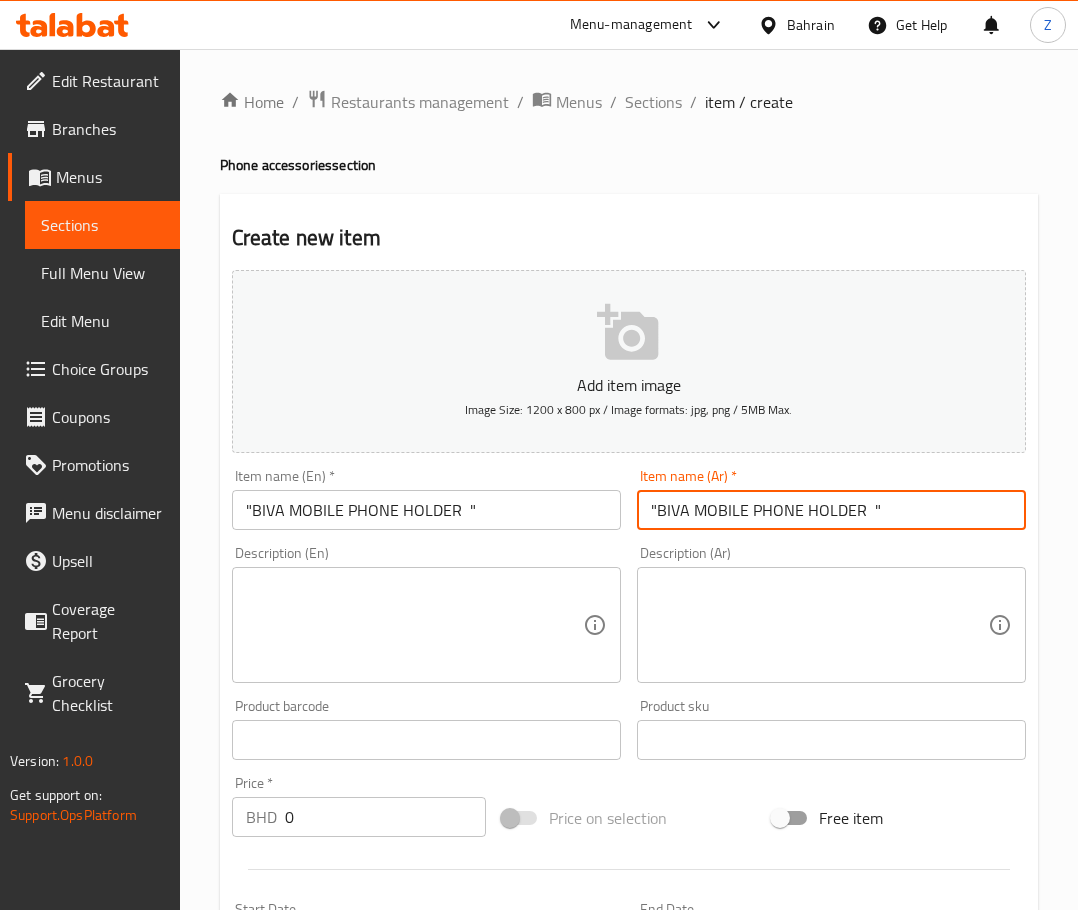 click on ""BIVA MOBILE PHONE HOLDER  "" at bounding box center [831, 510] 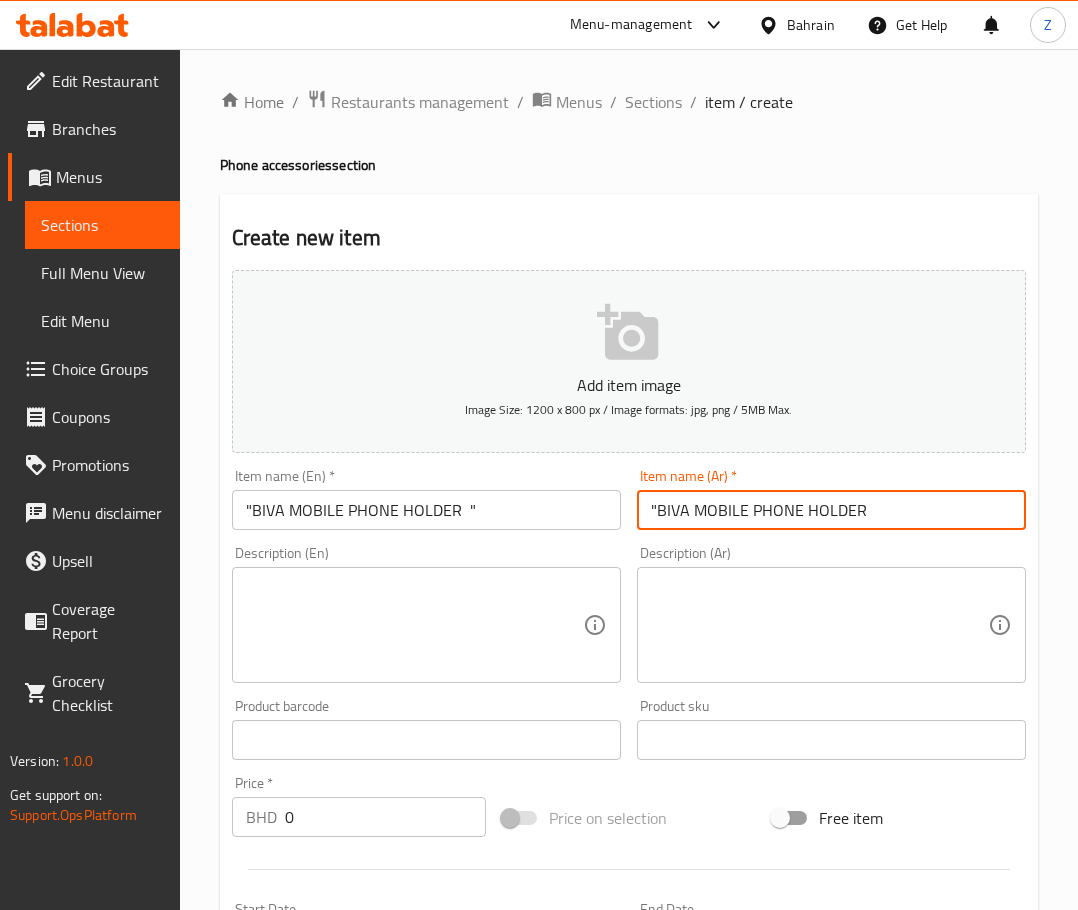 type on ""BIVA MOBILE PHONE HOLDER" 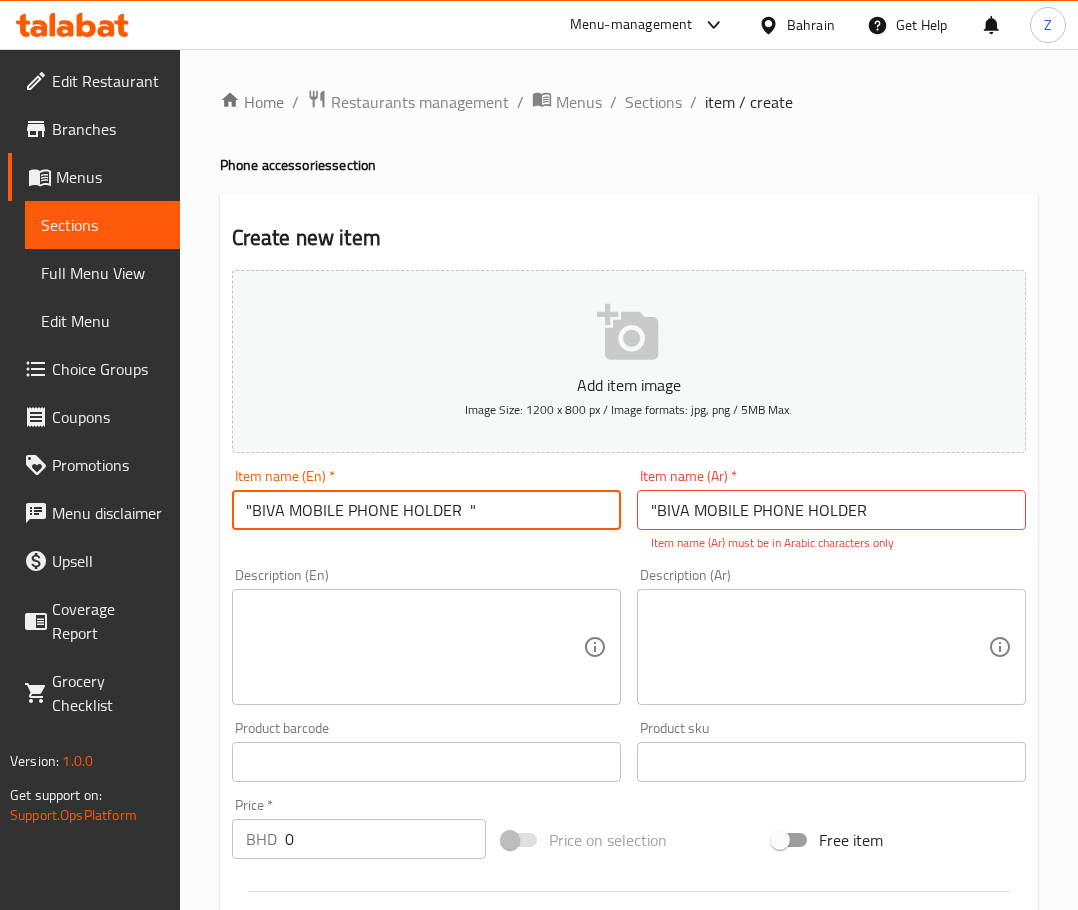 drag, startPoint x: 473, startPoint y: 511, endPoint x: 457, endPoint y: 510, distance: 16.03122 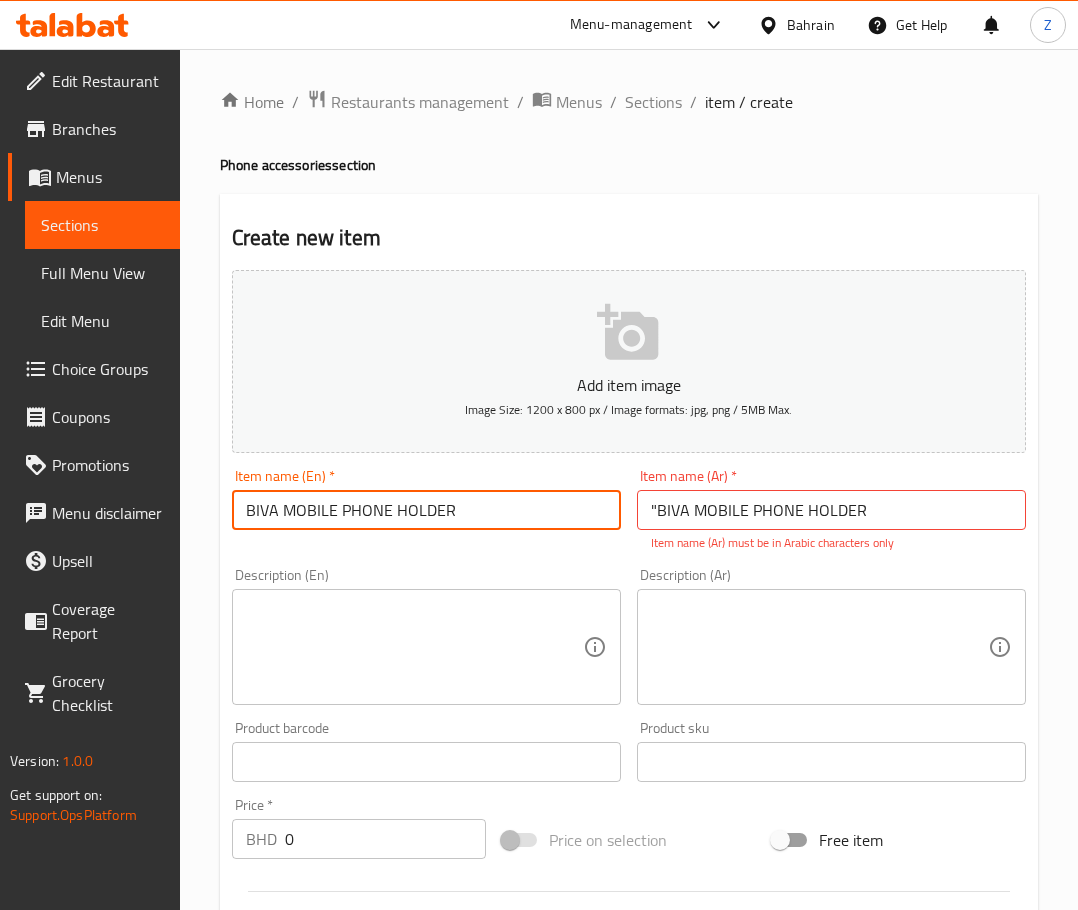 drag, startPoint x: 252, startPoint y: 512, endPoint x: 168, endPoint y: 497, distance: 85.32877 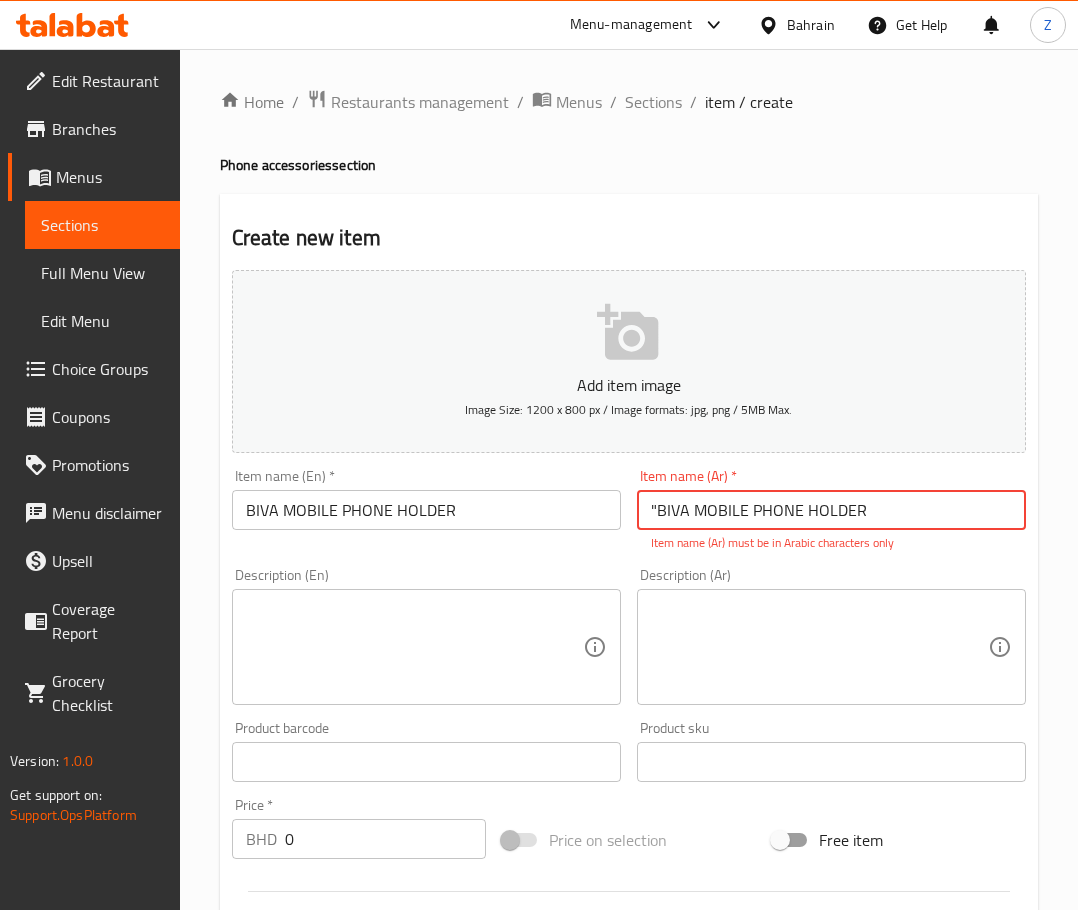 drag, startPoint x: 850, startPoint y: 510, endPoint x: 317, endPoint y: 513, distance: 533.0084 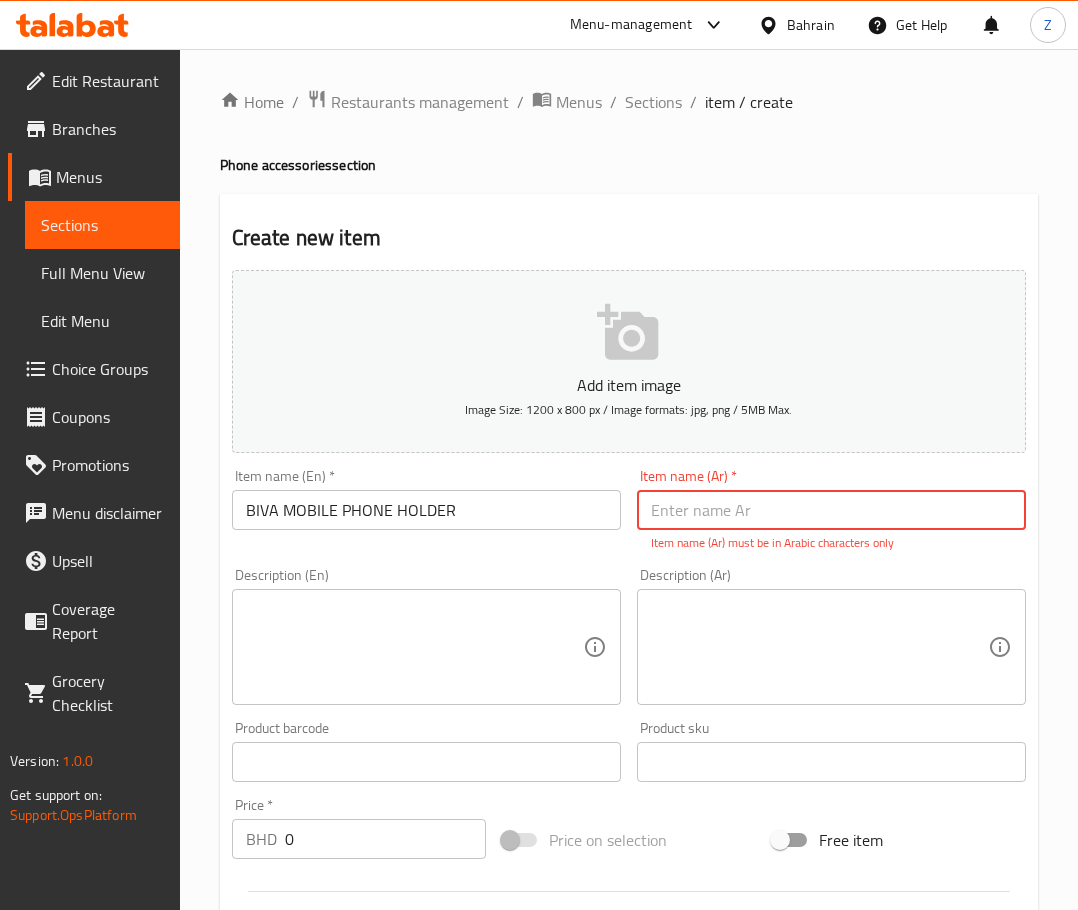 paste on "حامل هاتف محمول" 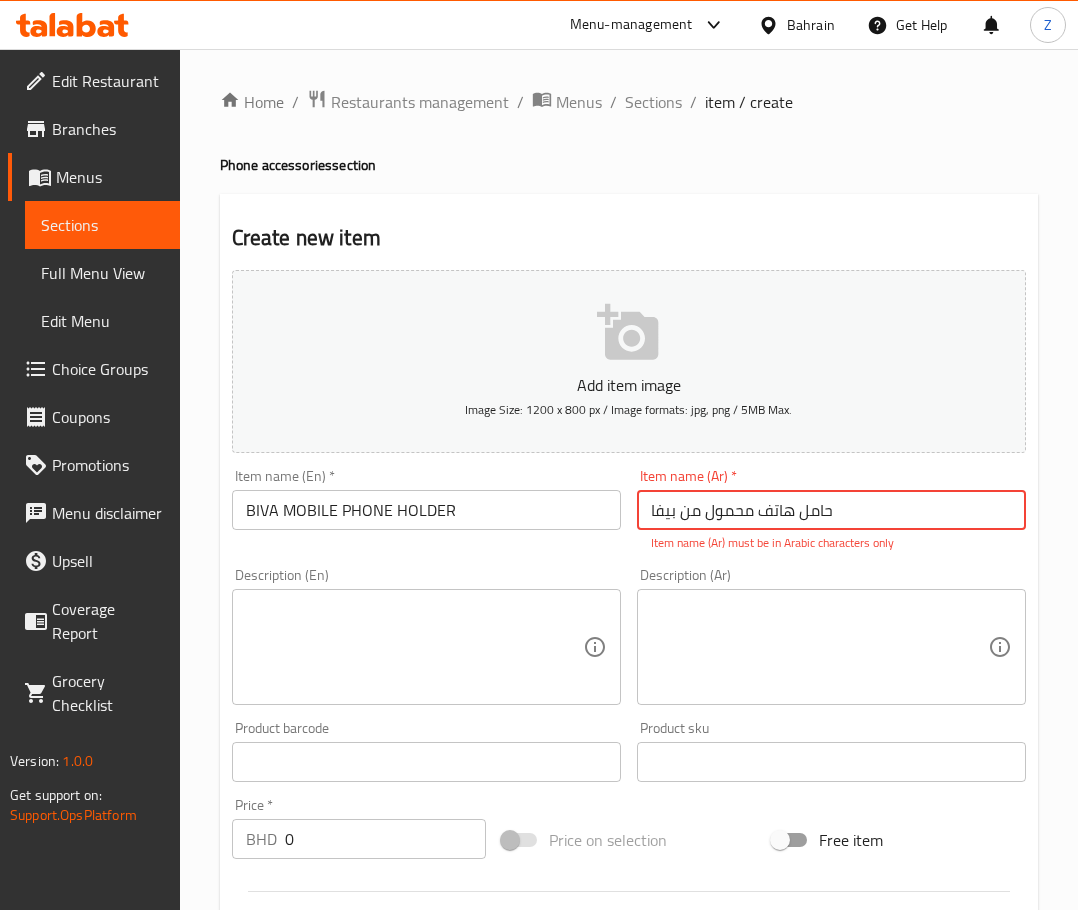 type on "حامل هاتف محمول من بيفا" 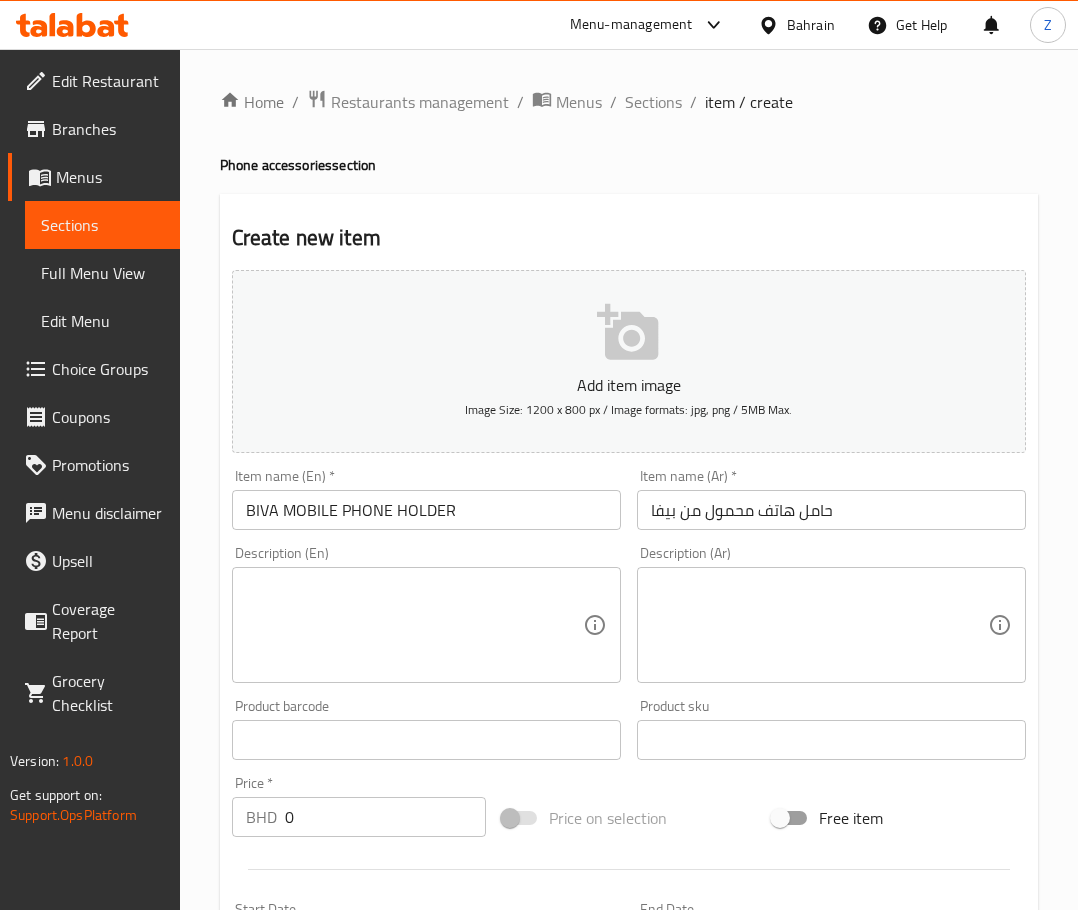 click at bounding box center [414, 625] 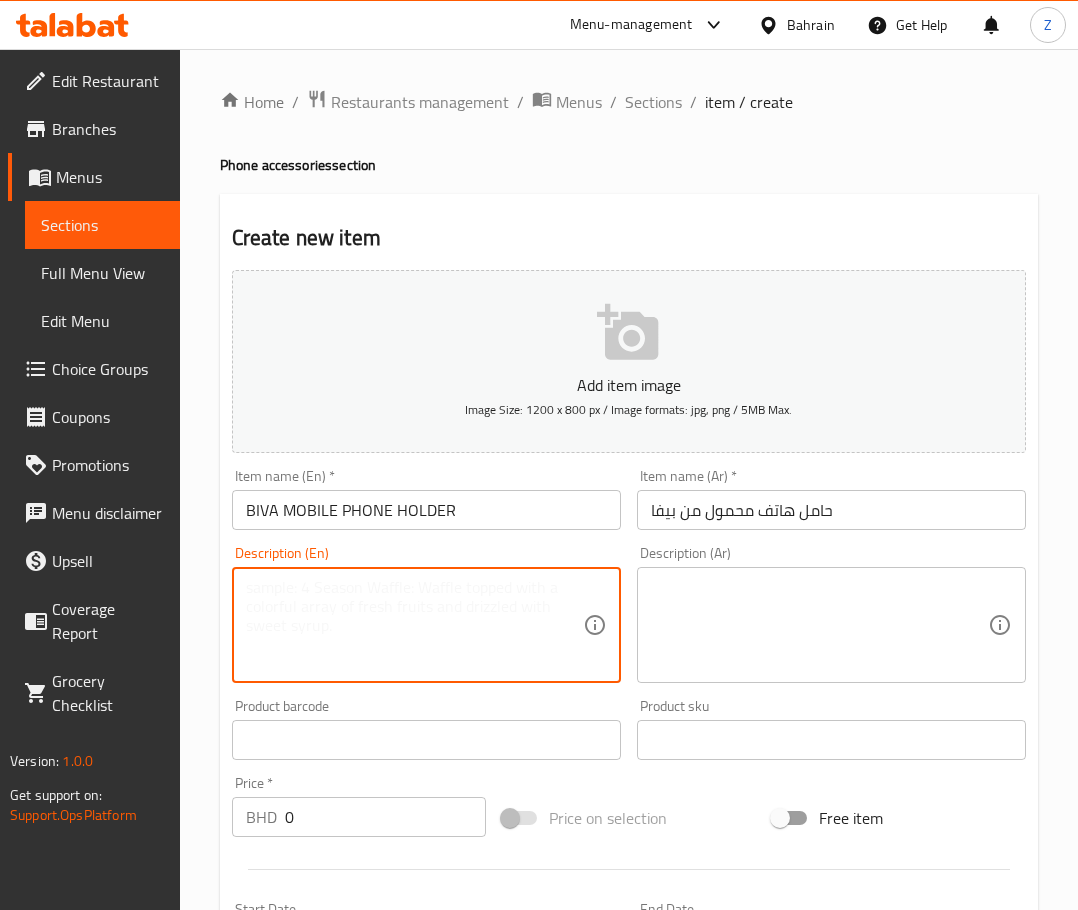 paste on ""The simple one-touch mounting system locks and releases your device with the push of a button on the back of the holder.
The super-sticky gel pad adheres securely to most surfaces.
When you get in the car, simply place your phone in the holder for a secure fit.
Wash the surface where you plan to place the holder thoroughly.
The holder has a dedicated hole for the charger cable, so you can easily plug it in while traveling.
Thanks to the triangular mounting structure and the non-scratch silicone protective mat, your phone stays firmly and securely in place even in difficult road conditions.
To remove your phone, simply press the button on the back of the holder.
It is very easy to use, convenient, and secure.
It sits on top of the car dashboard."" 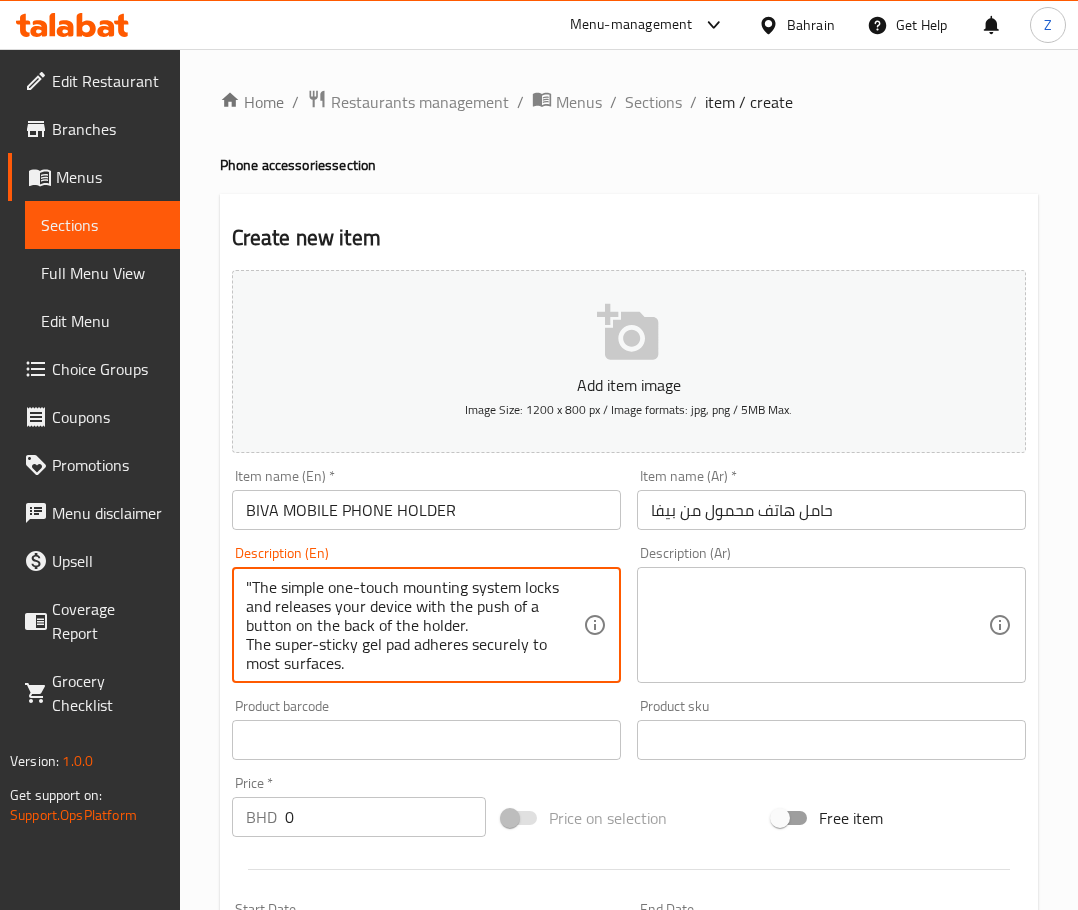 scroll, scrollTop: 271, scrollLeft: 0, axis: vertical 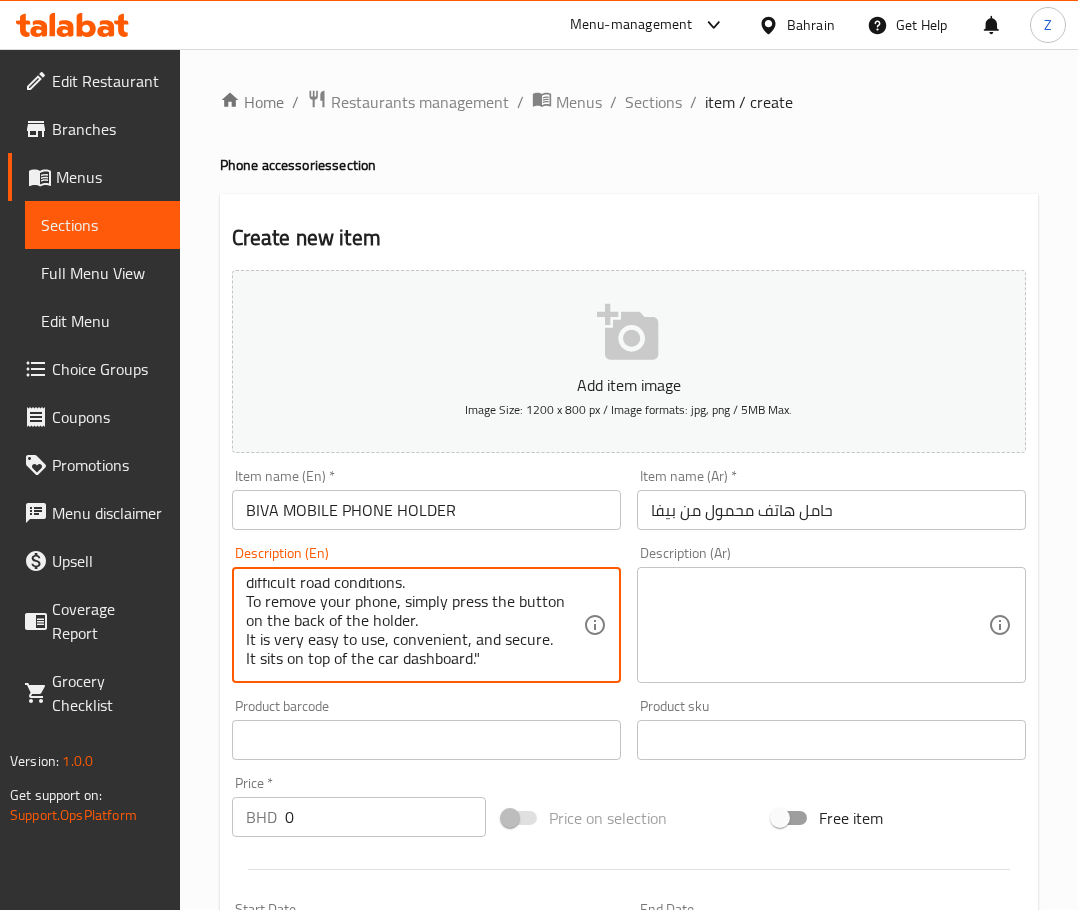 type on ""The simple one-touch mounting system locks and releases your device with the push of a button on the back of the holder.
The super-sticky gel pad adheres securely to most surfaces.
When you get in the car, simply place your phone in the holder for a secure fit.
Wash the surface where you plan to place the holder thoroughly.
The holder has a dedicated hole for the charger cable, so you can easily plug it in while traveling.
Thanks to the triangular mounting structure and the non-scratch silicone protective mat, your phone stays firmly and securely in place even in difficult road conditions.
To remove your phone, simply press the button on the back of the holder.
It is very easy to use, convenient, and secure.
It sits on top of the car dashboard."" 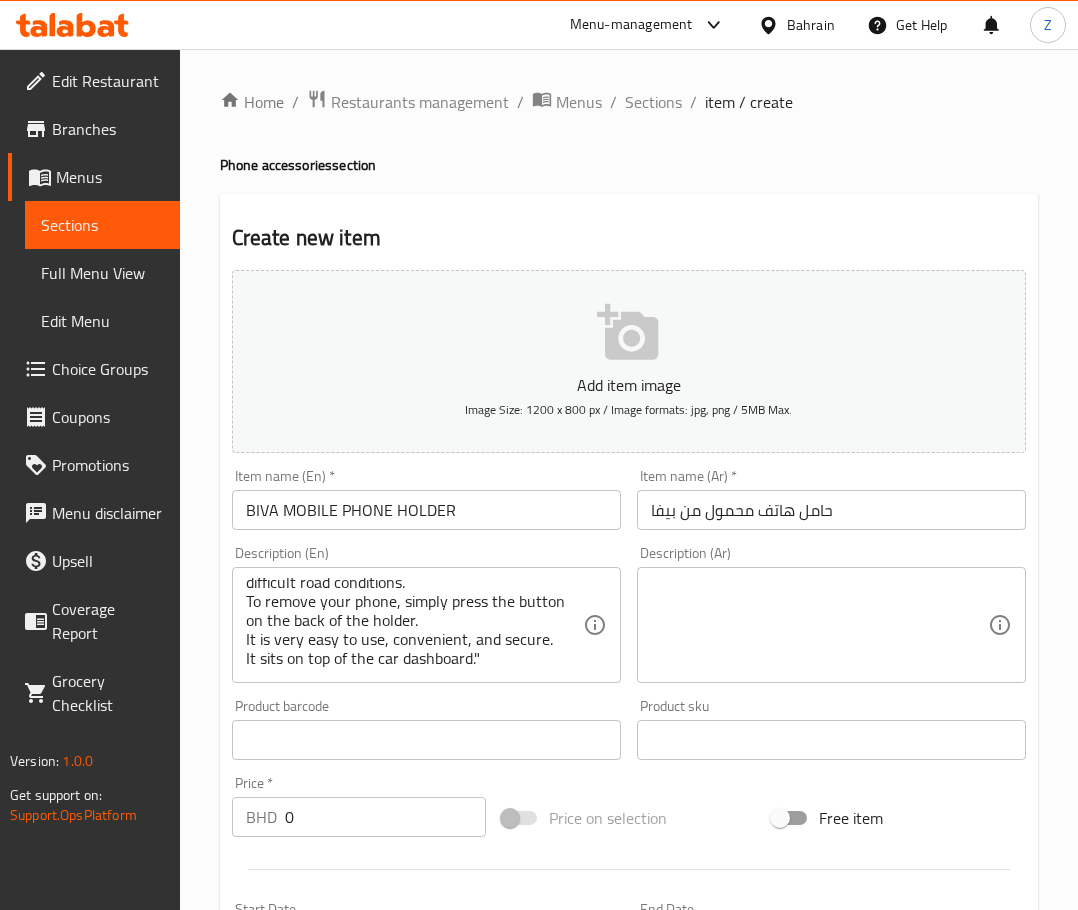 click at bounding box center [819, 625] 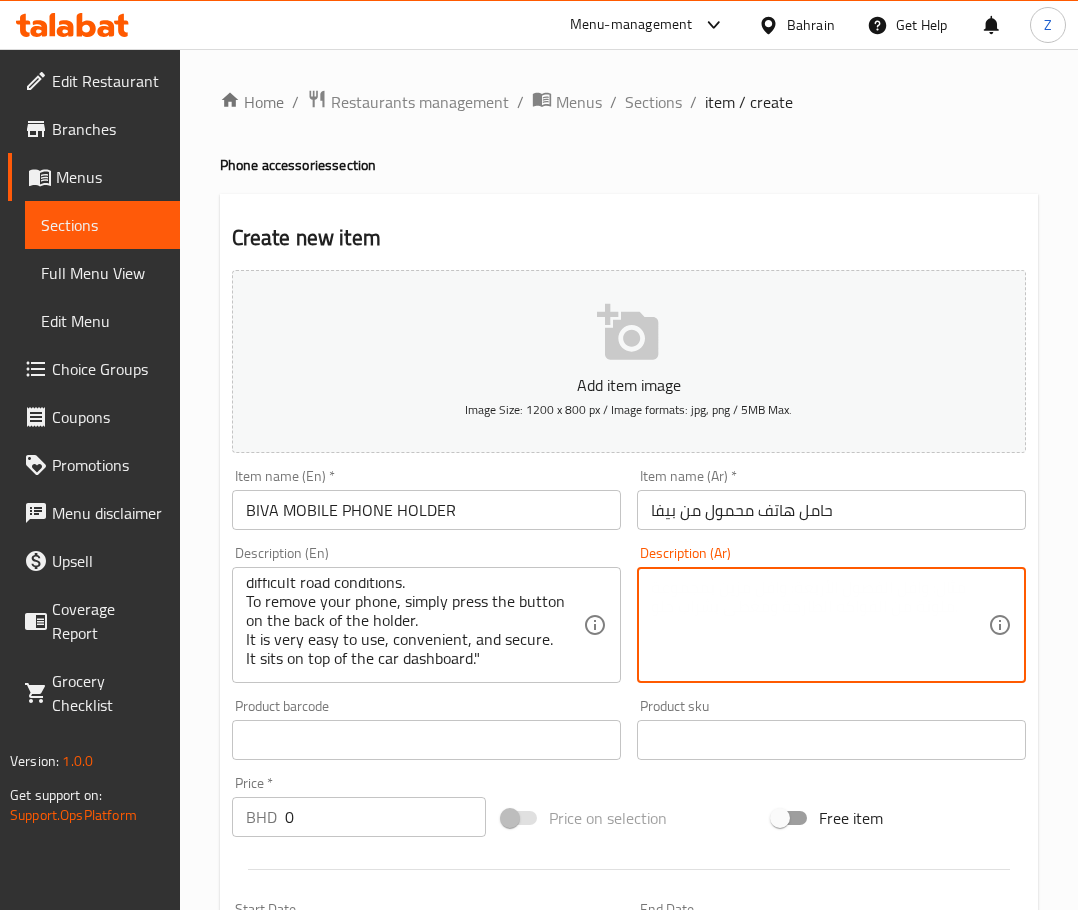 paste on "نظام التثبيت البسيط بلمسة واحدة يقفل ويحرر جهازك بضغطة زر في الجزء الخلفي من الحامل.
وسادة الجل اللاصقة للغاية تلتصق بقوة بمعظم الأسطح.
عند دخولك السيارة، ما عليك سوى وضع هاتفك في الحامل لتثبيت آمن.
اغسل السطح الذي تخطط لوضع الحامل عليه جيدًا.
يحتوي الحامل على فتحة مخصصة لكابل الشحن، بحيث يمكنك توصيله بسهولة أثناء التنقل.
بفضل هيكل التثبيت الثلاثي وسجادة السيليكون الواقية غير القابلة للخدش، يبقى هاتفك ثابتًا وآمنًا حتى في ظروف الطريق الصعبة.
لإزالة هاتفك، اضغط ببساطة على الزر الموجود في الجزء الخلفي من الحامل.
سهل جدًا في الاستخدام، مريح وآمن.
يوضع أعلى لوحة عدادات السيارة...." 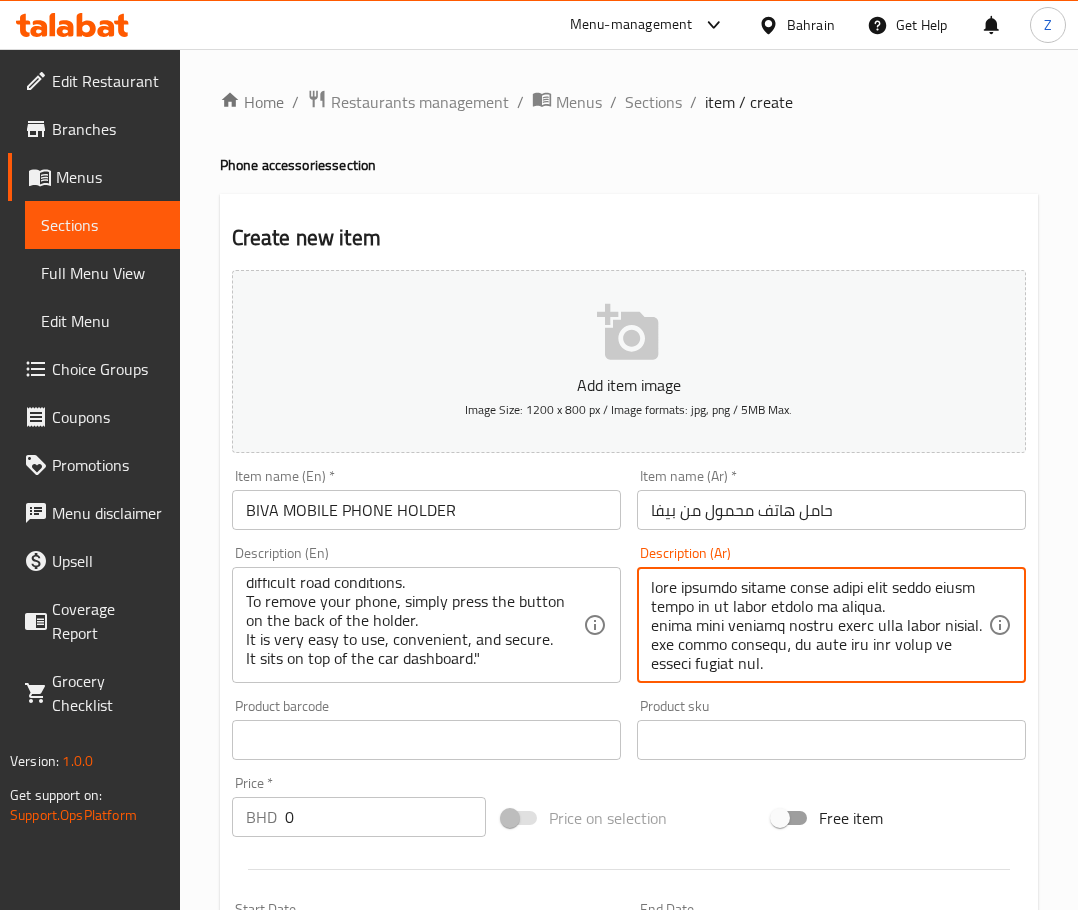 scroll, scrollTop: 233, scrollLeft: 0, axis: vertical 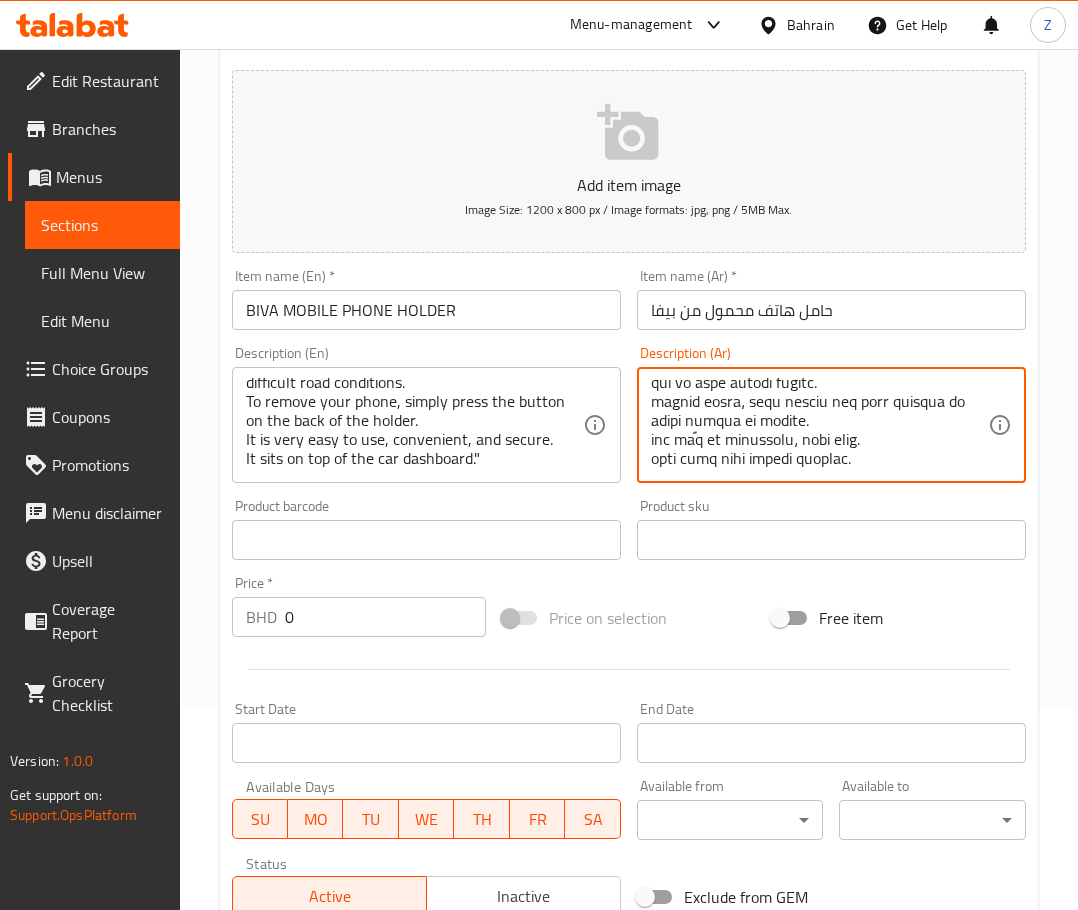 type on "نظام التثبيت البسيط بلمسة واحدة يقفل ويحرر جهازك بضغطة زر في الجزء الخلفي من الحامل.
وسادة الجل اللاصقة للغاية تلتصق بقوة بمعظم الأسطح.
عند دخولك السيارة، ما عليك سوى وضع هاتفك في الحامل لتثبيت آمن.
اغسل السطح الذي تخطط لوضع الحامل عليه جيدًا.
يحتوي الحامل على فتحة مخصصة لكابل الشحن، بحيث يمكنك توصيله بسهولة أثناء التنقل.
بفضل هيكل التثبيت الثلاثي وسجادة السيليكون الواقية غير القابلة للخدش، يبقى هاتفك ثابتًا وآمنًا حتى في ظروف الطريق الصعبة.
لإزالة هاتفك، اضغط ببساطة على الزر الموجود في الجزء الخلفي من الحامل.
سهل جدًا في الاستخدام، مريح وآمن.
يوضع أعلى لوحة عدادات السيارة...." 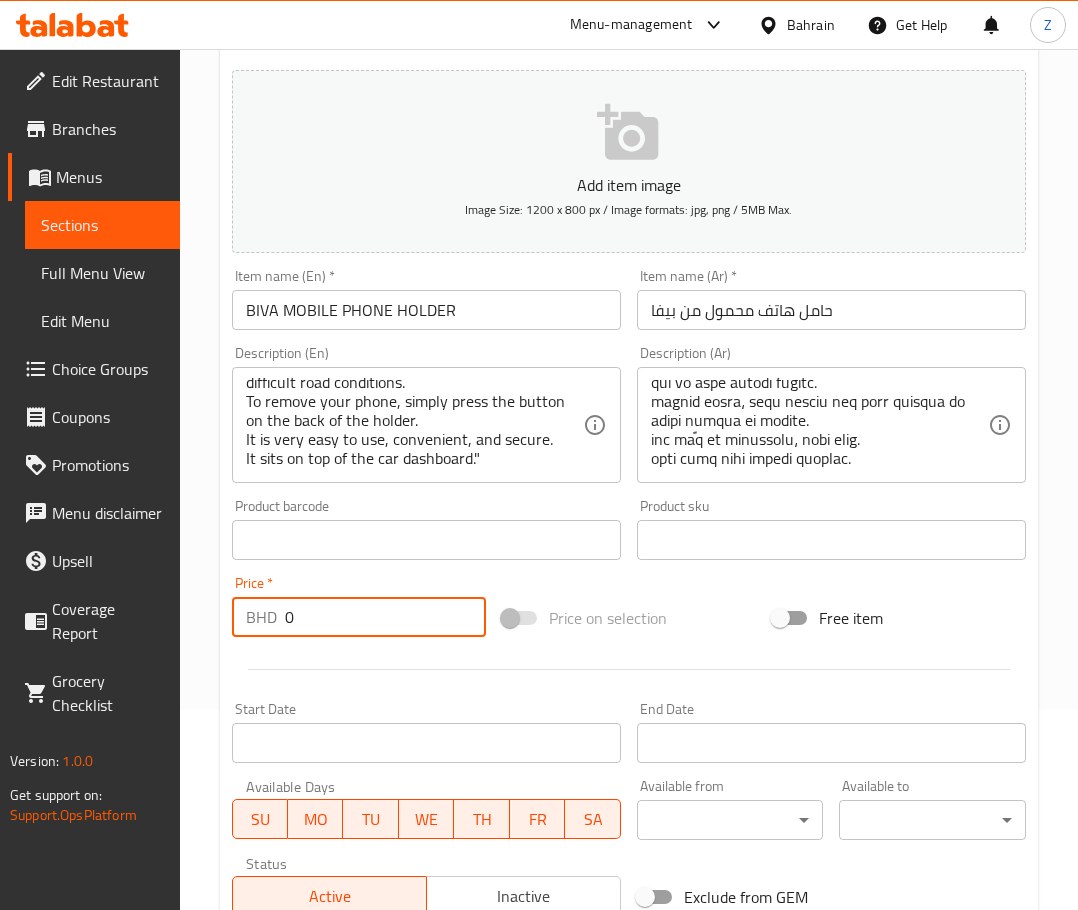 drag, startPoint x: 303, startPoint y: 608, endPoint x: 278, endPoint y: 610, distance: 25.079872 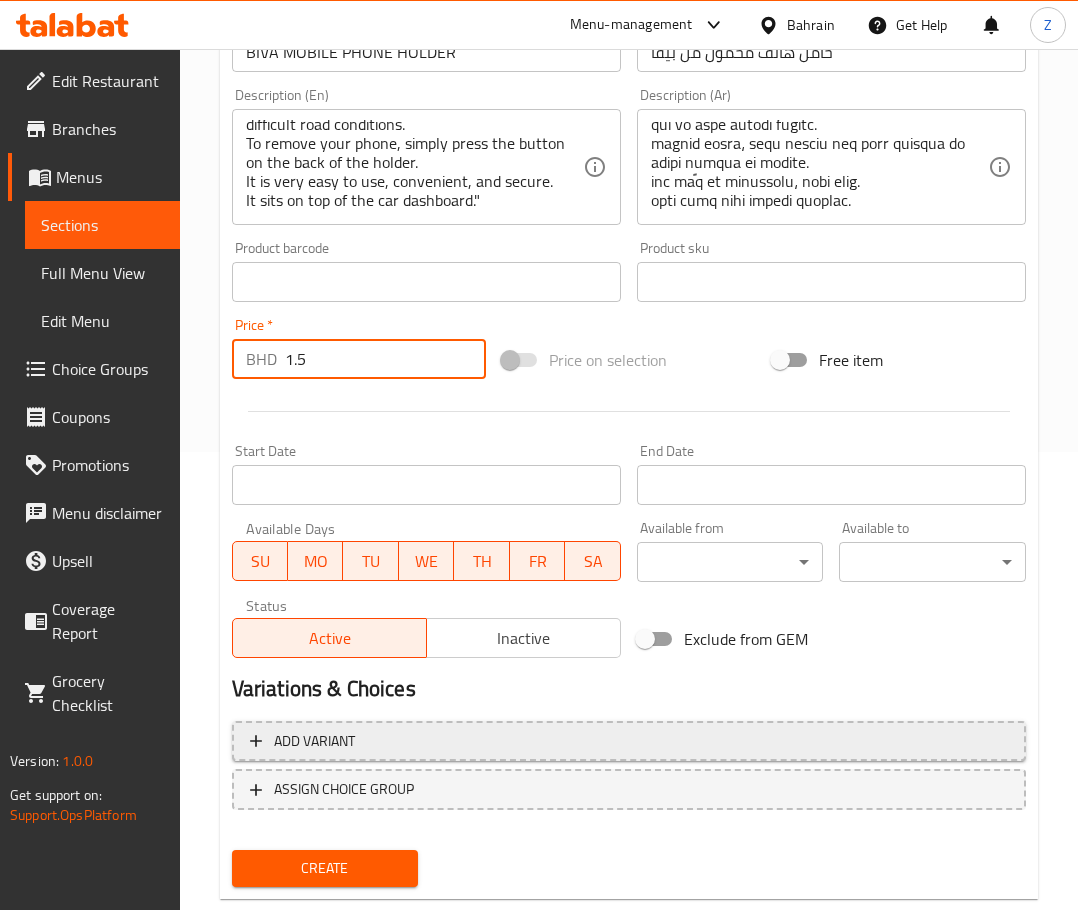scroll, scrollTop: 503, scrollLeft: 0, axis: vertical 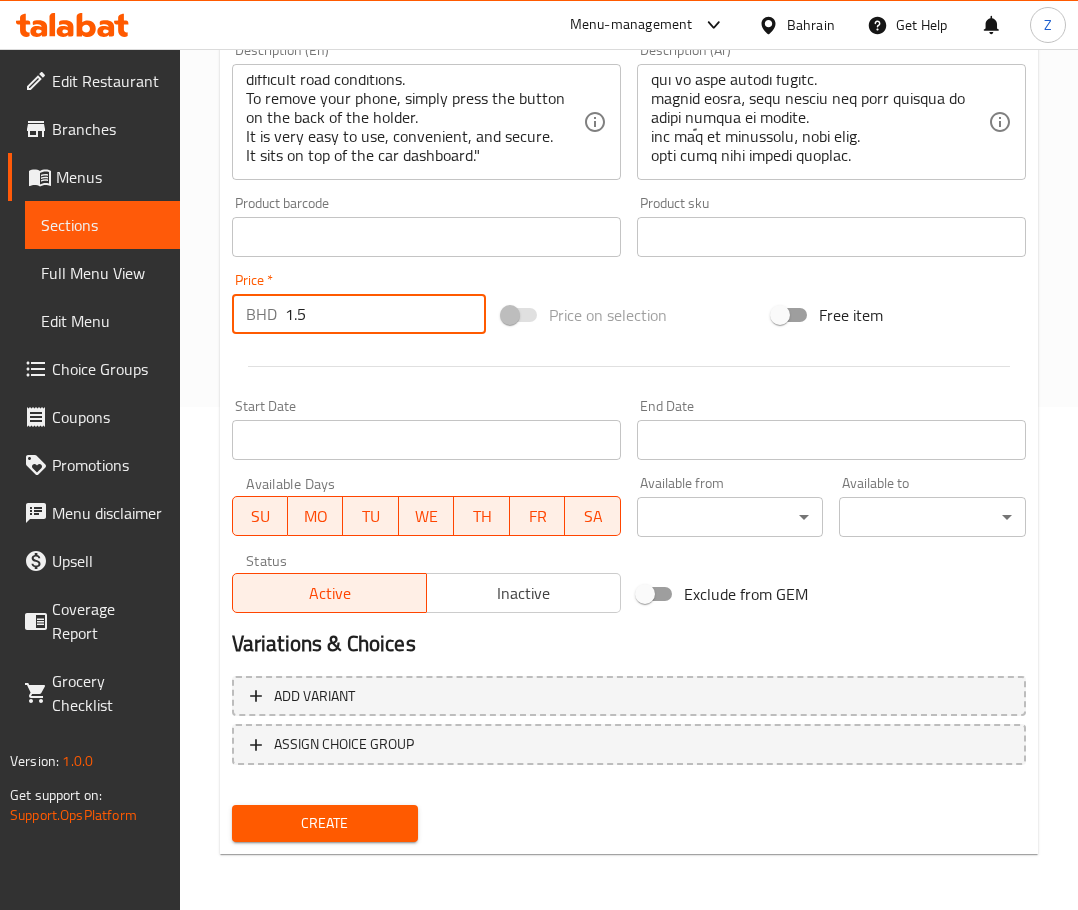 type on "1.5" 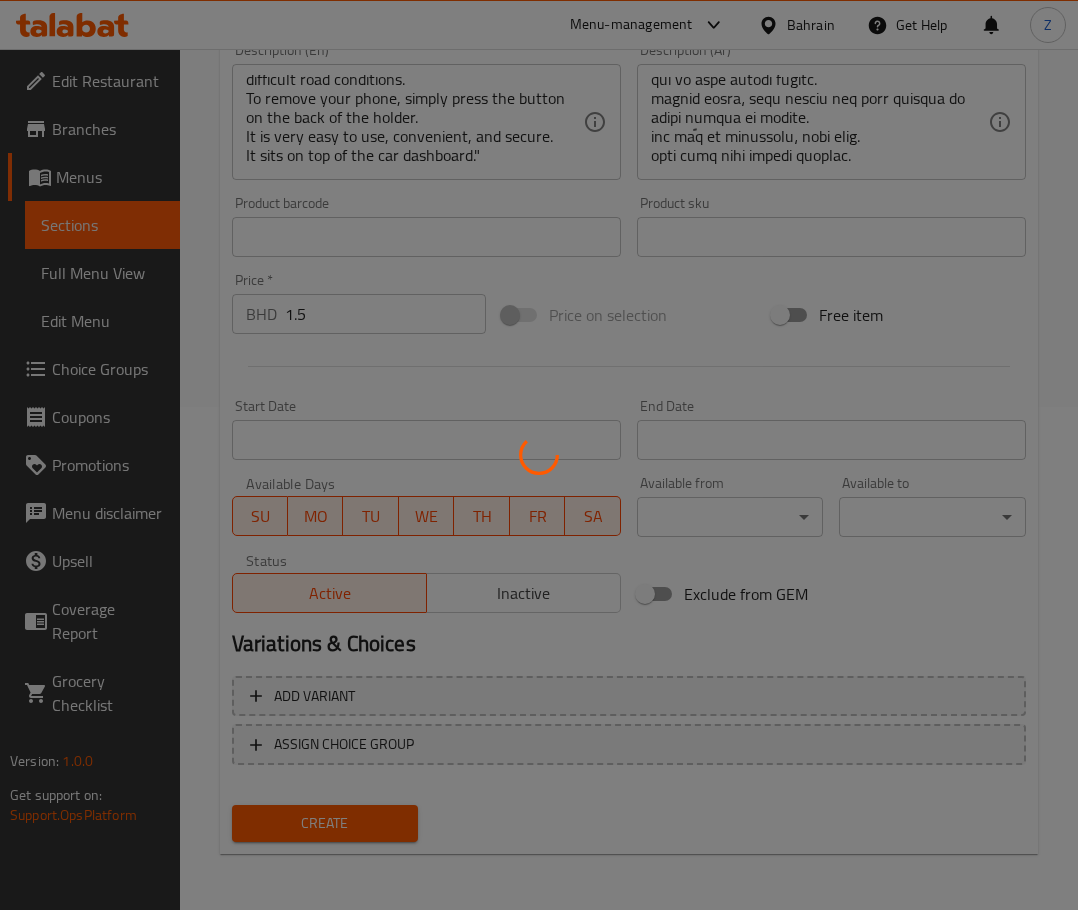 type 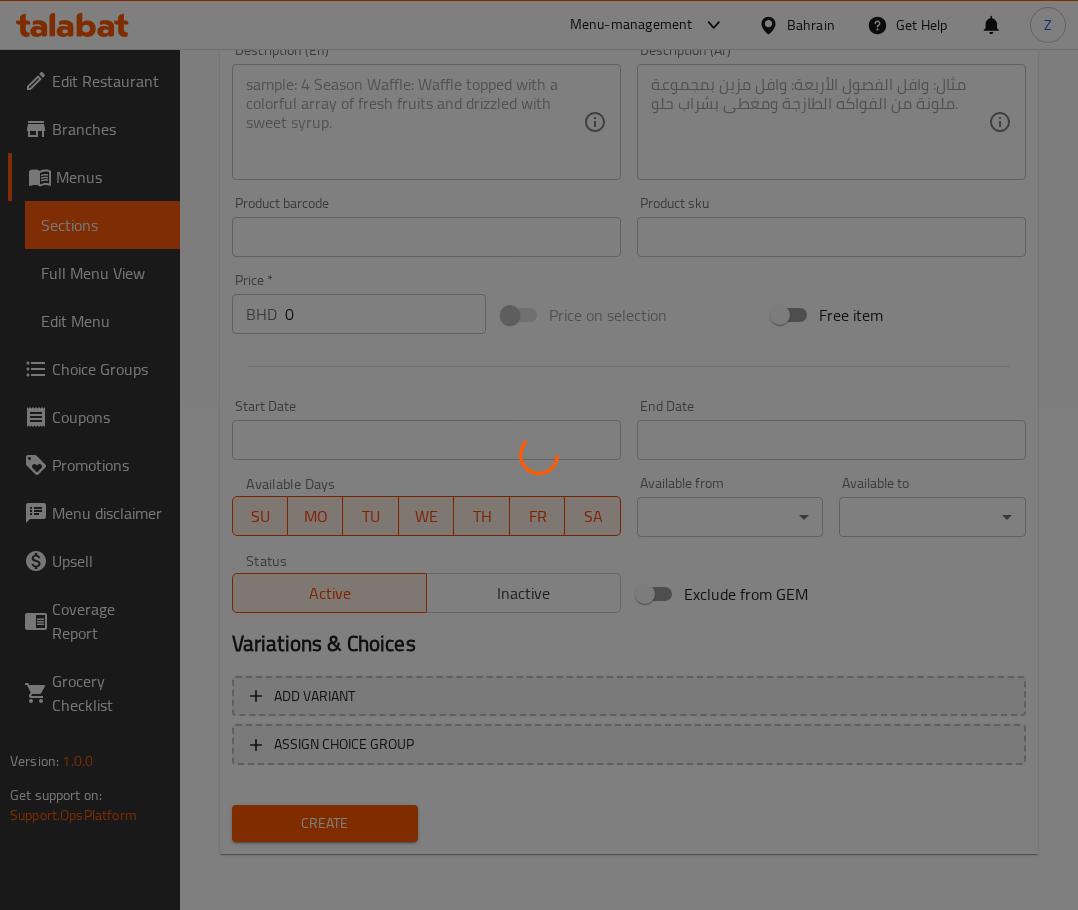 scroll, scrollTop: 0, scrollLeft: 0, axis: both 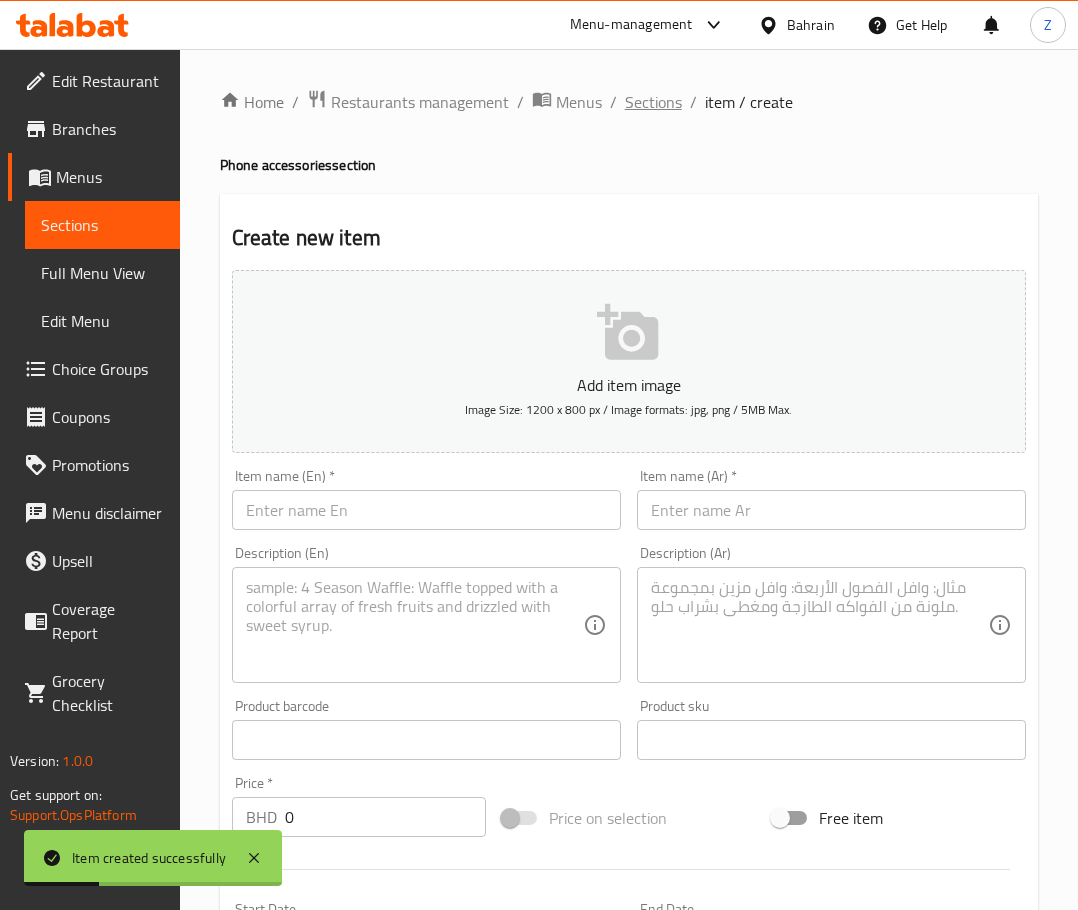 click on "Sections" at bounding box center [653, 102] 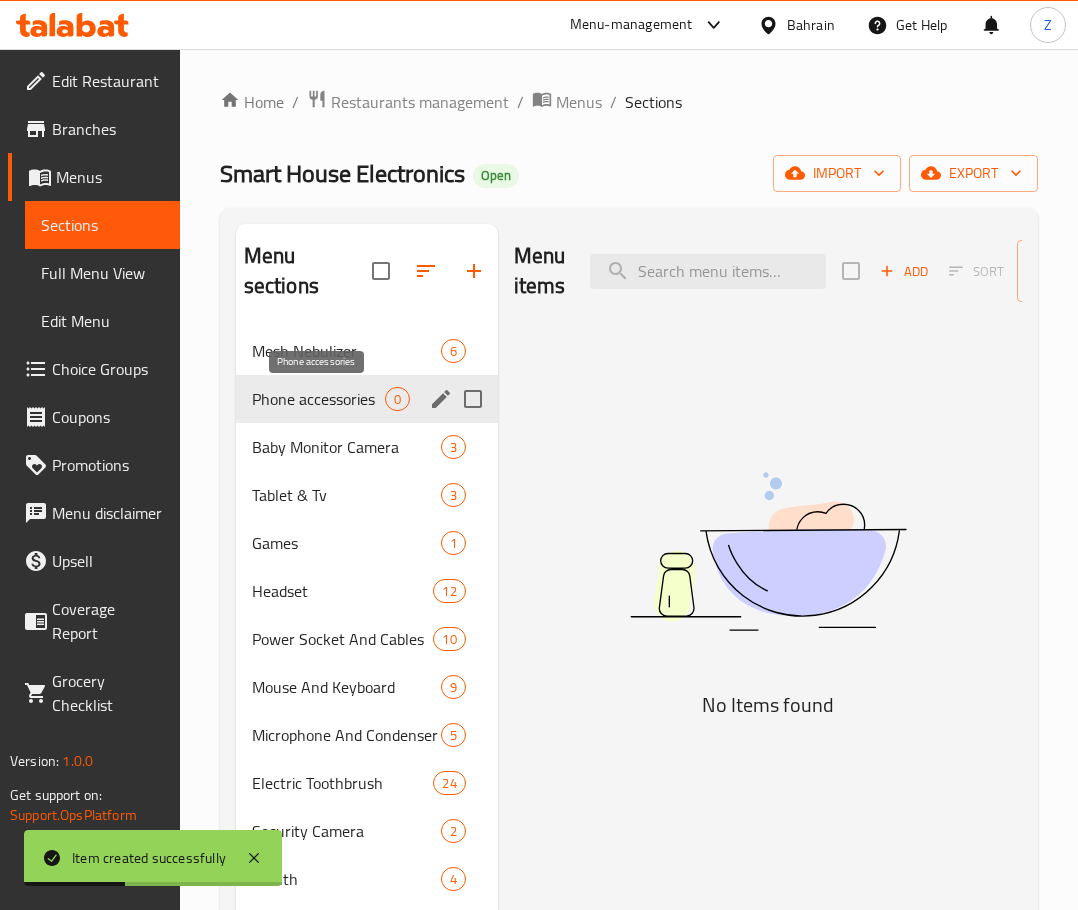 click on "Phone accessories" at bounding box center [318, 399] 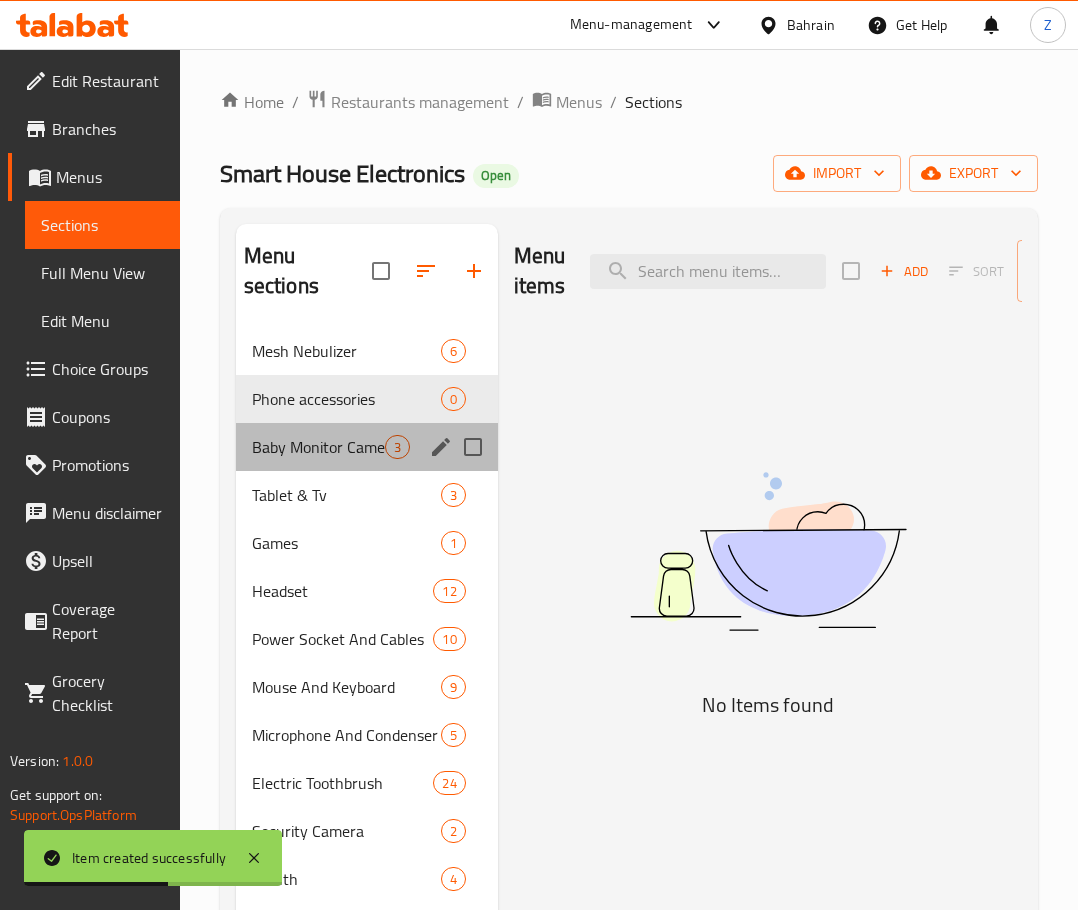 click on "Baby Monitor Camera
3" at bounding box center [367, 447] 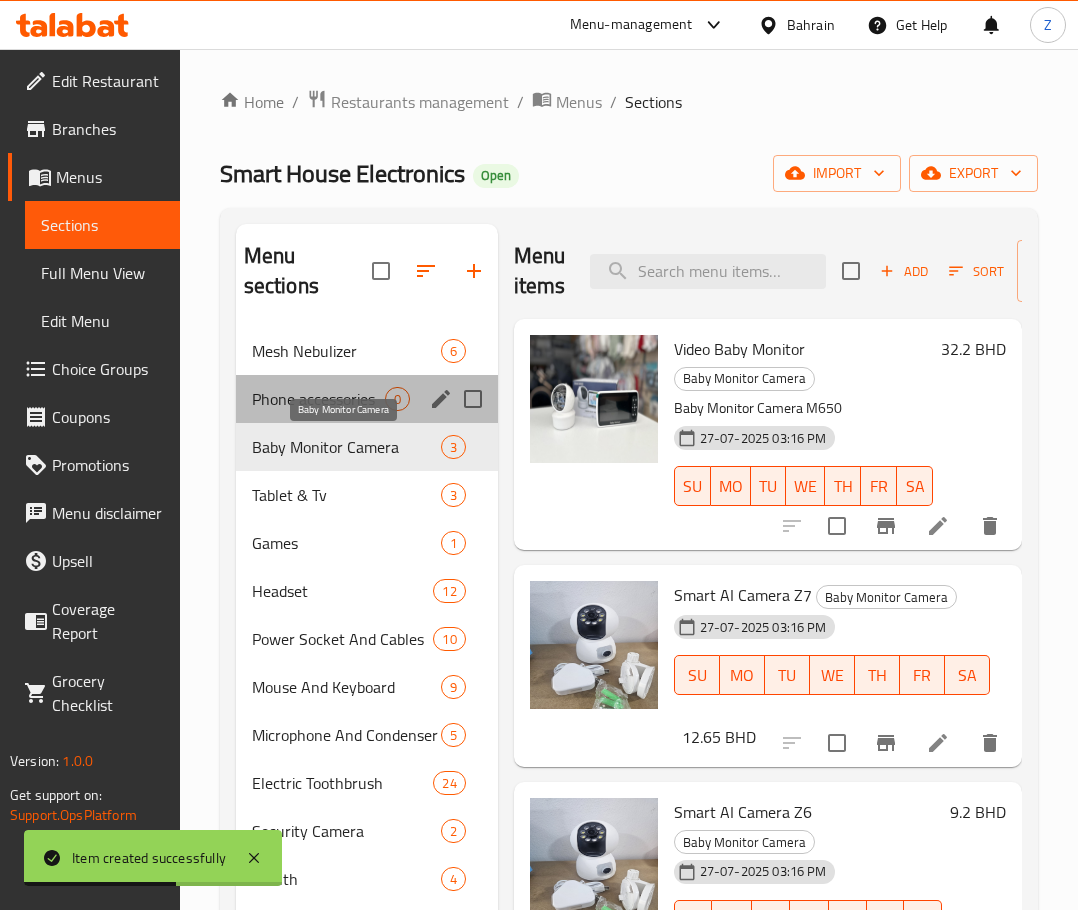 click on "Phone accessories 0" at bounding box center [367, 399] 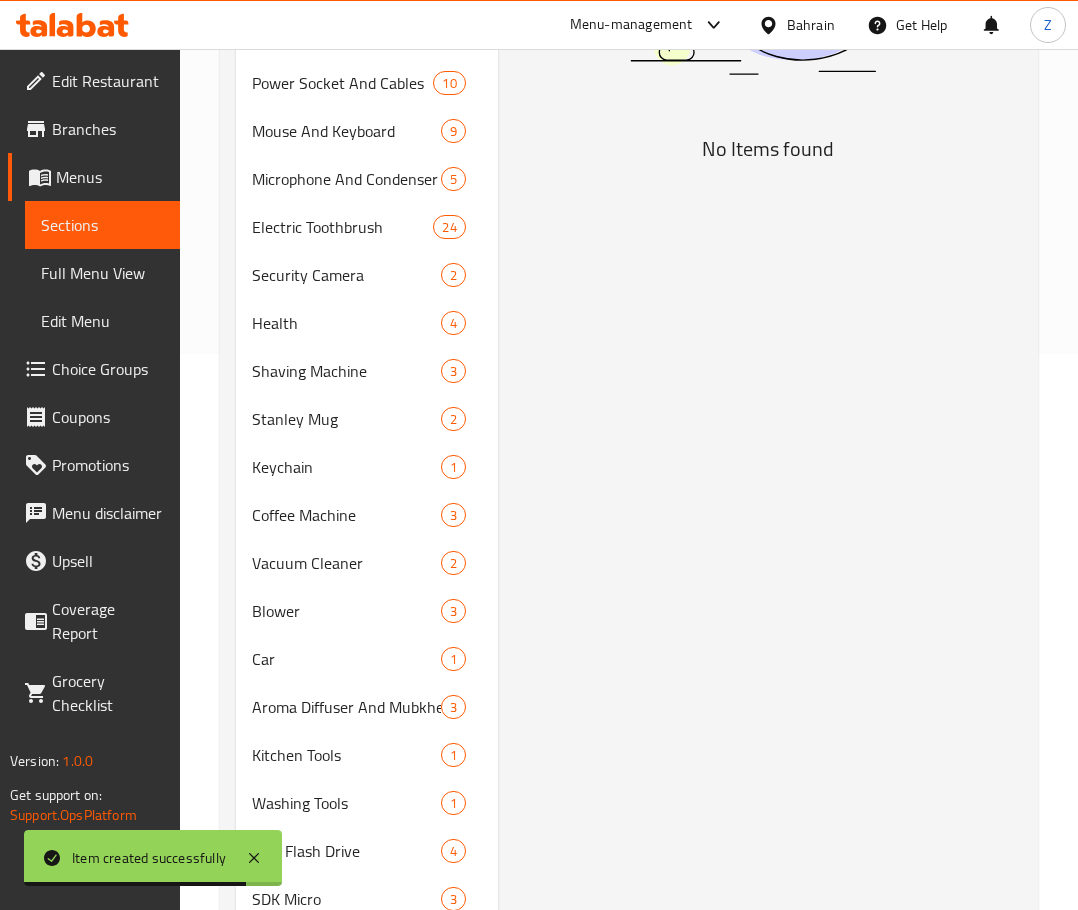 scroll, scrollTop: 0, scrollLeft: 0, axis: both 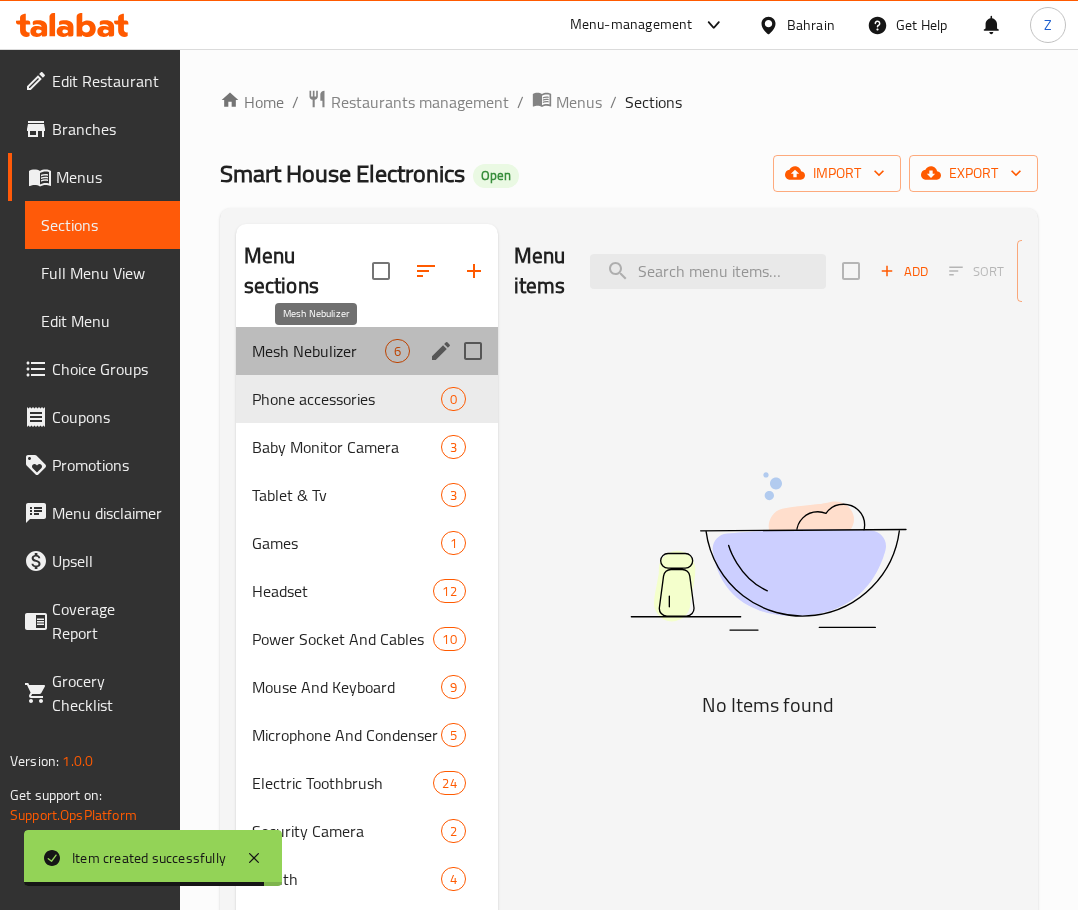 click on "Mesh Nebulizer" at bounding box center (318, 351) 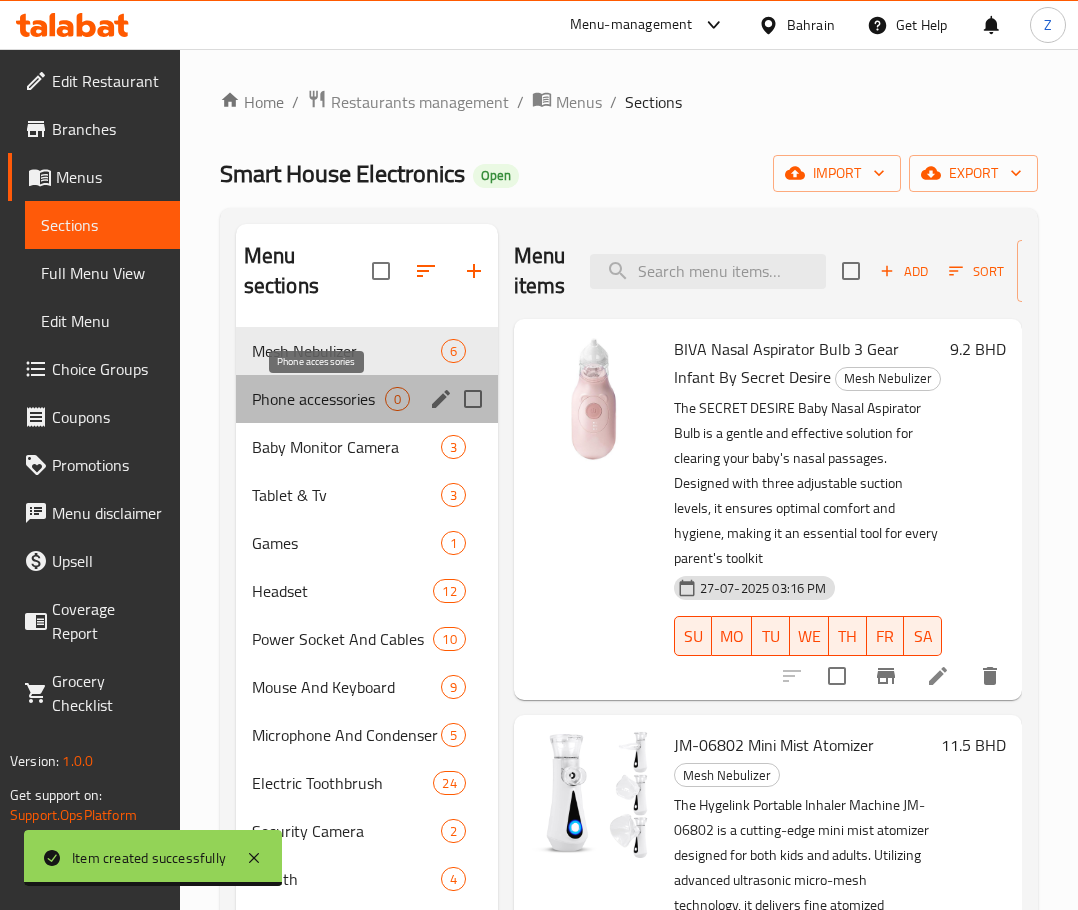 click on "Phone accessories" at bounding box center (318, 399) 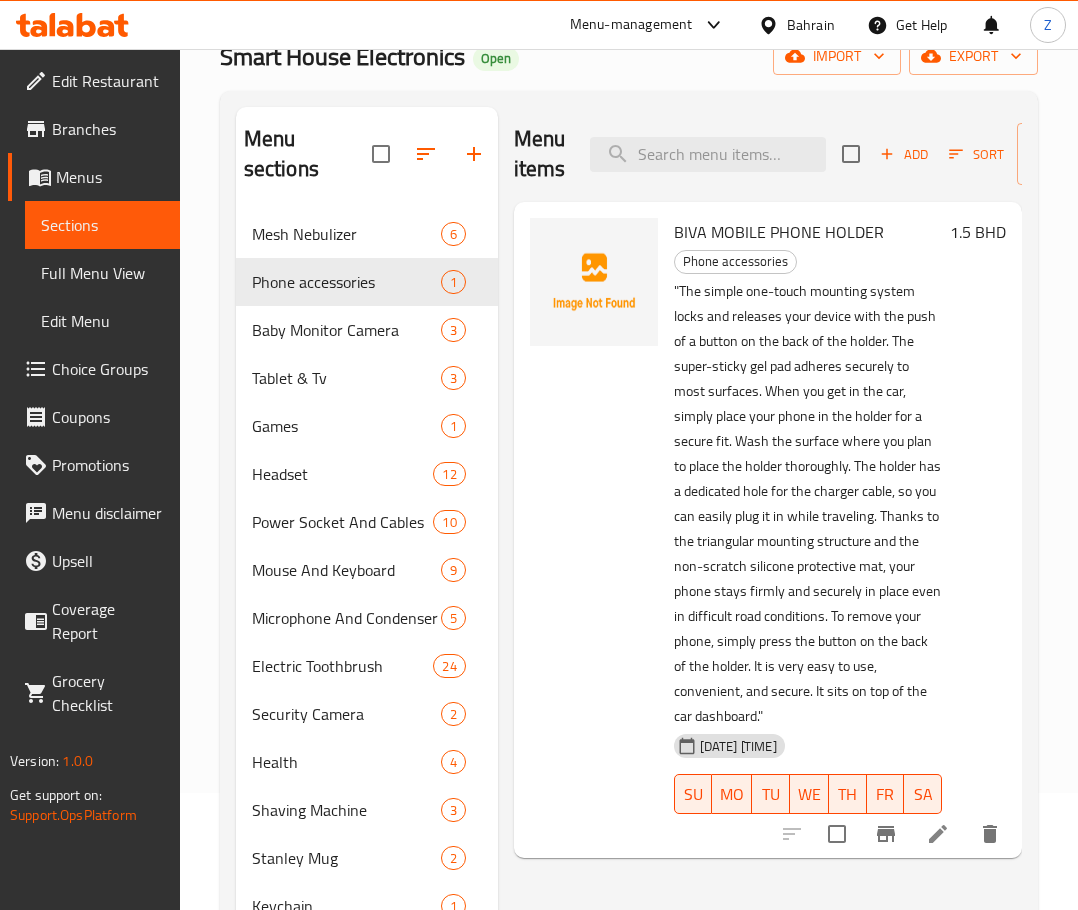 scroll, scrollTop: 200, scrollLeft: 0, axis: vertical 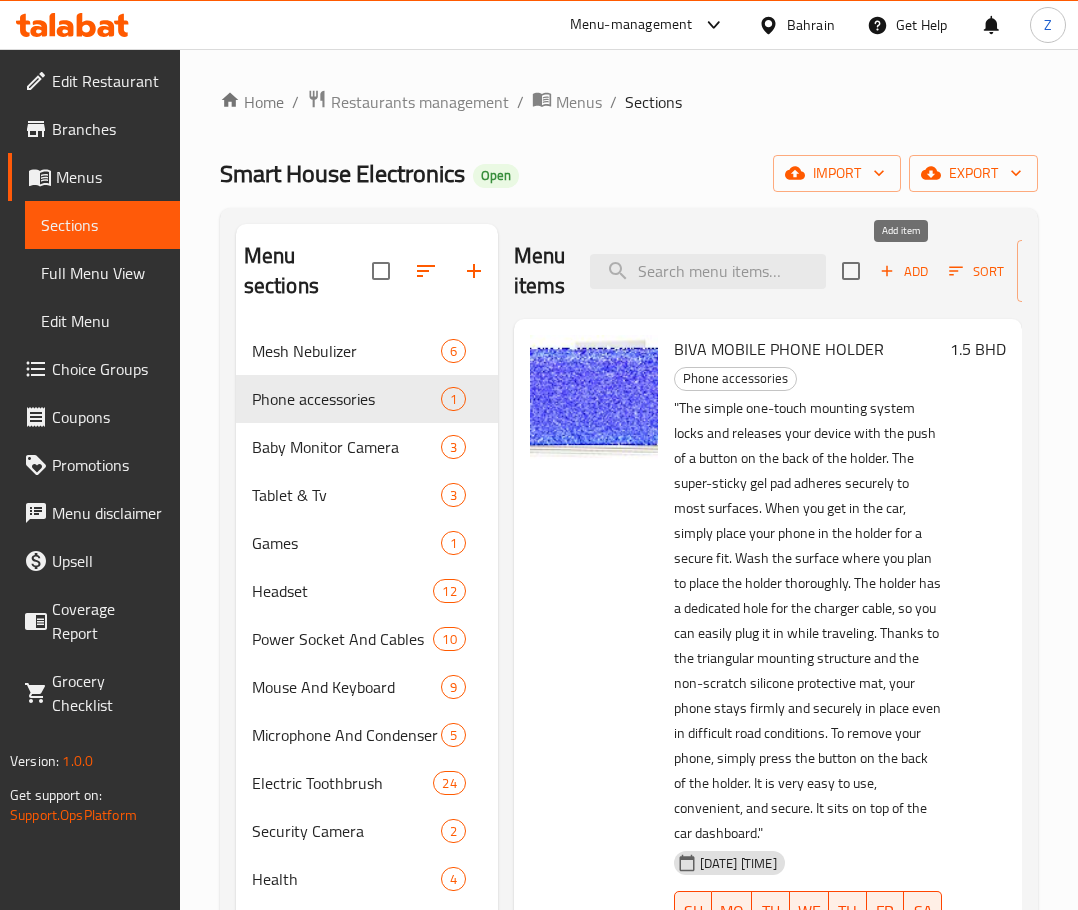 click on "Add" at bounding box center (904, 271) 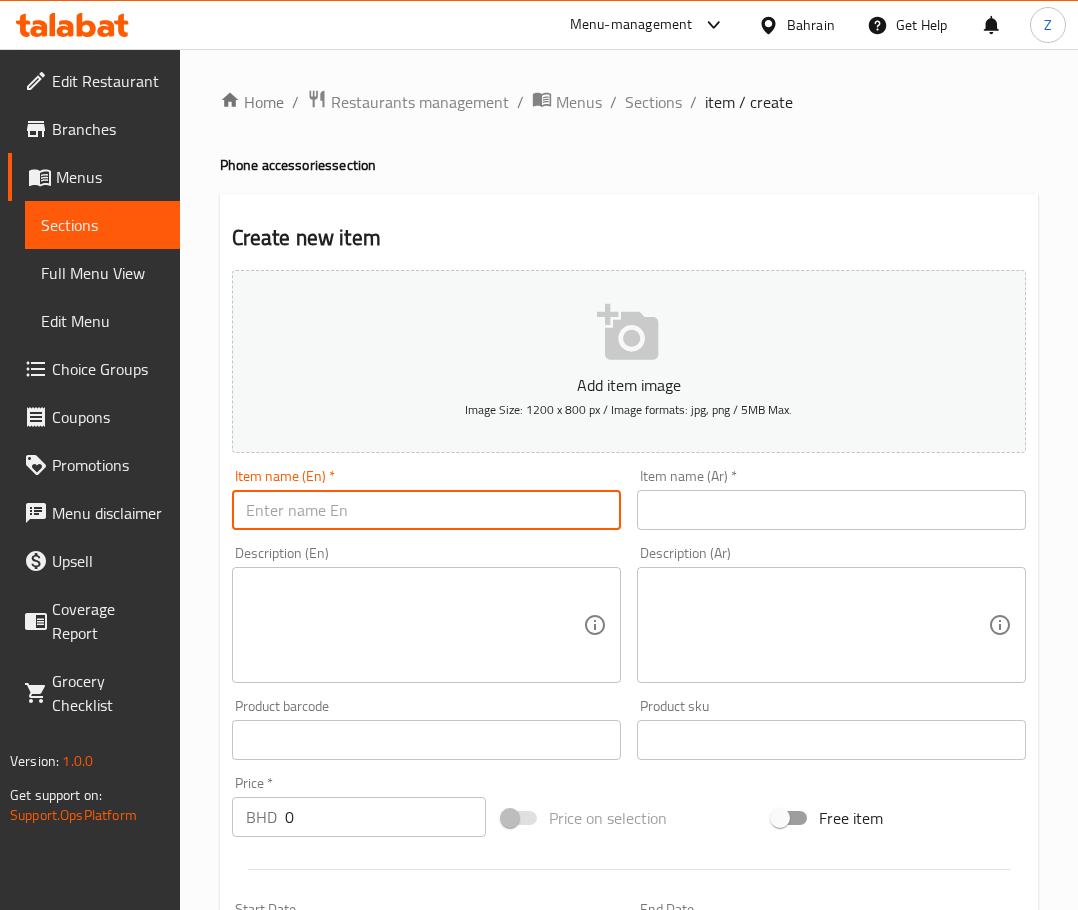 click at bounding box center [426, 510] 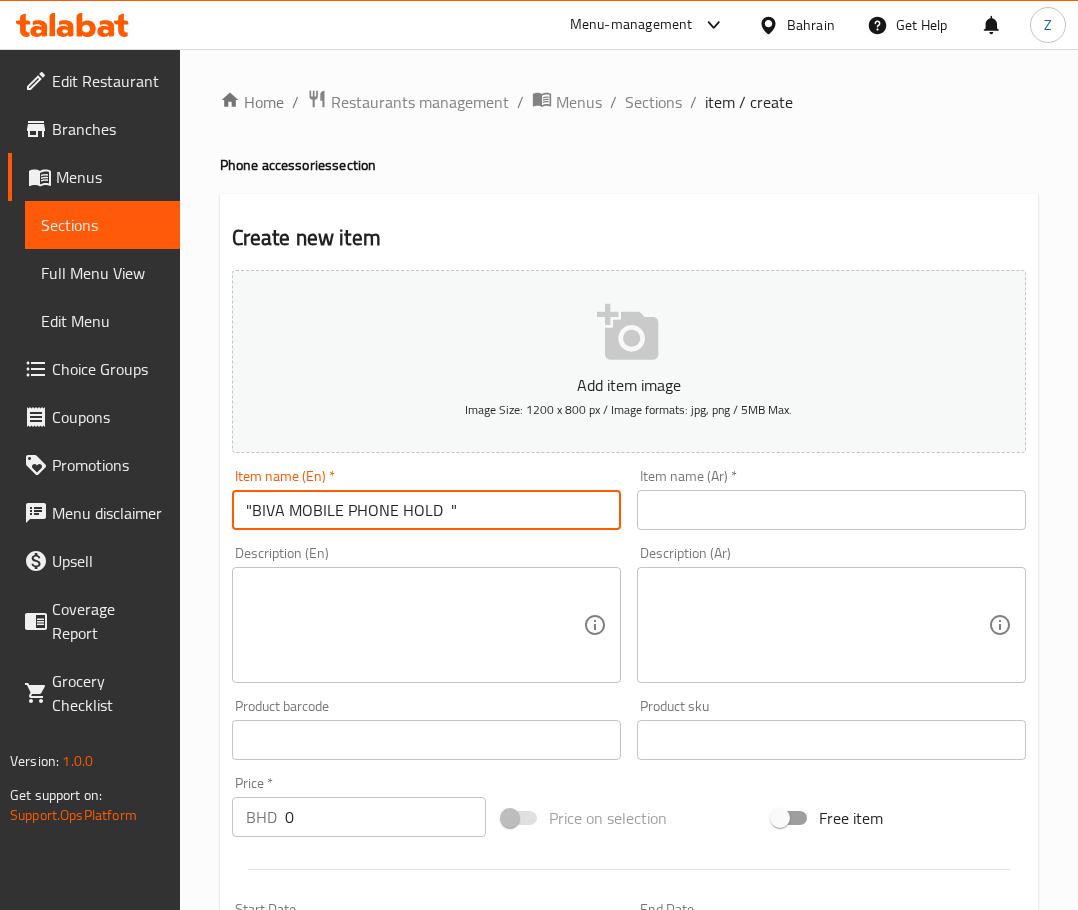 drag, startPoint x: 465, startPoint y: 506, endPoint x: 439, endPoint y: 505, distance: 26.019224 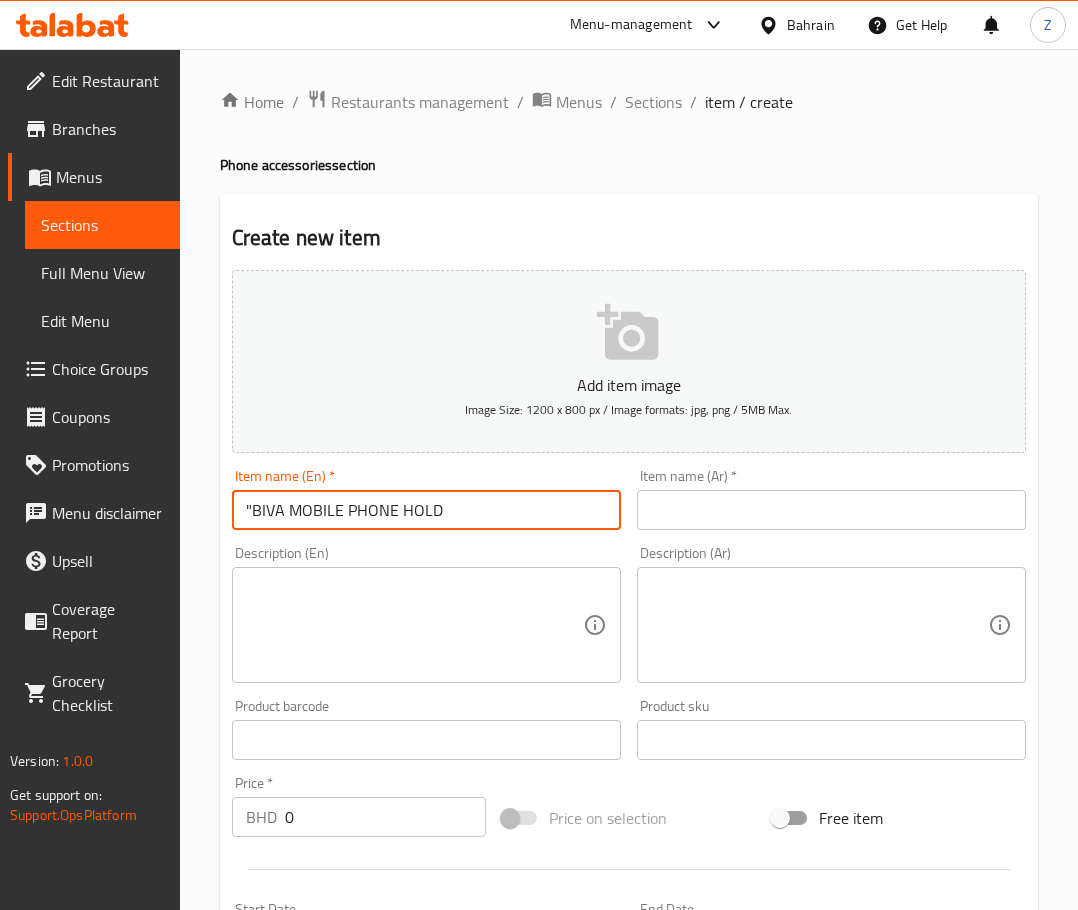 drag, startPoint x: 249, startPoint y: 509, endPoint x: -54, endPoint y: 507, distance: 303.0066 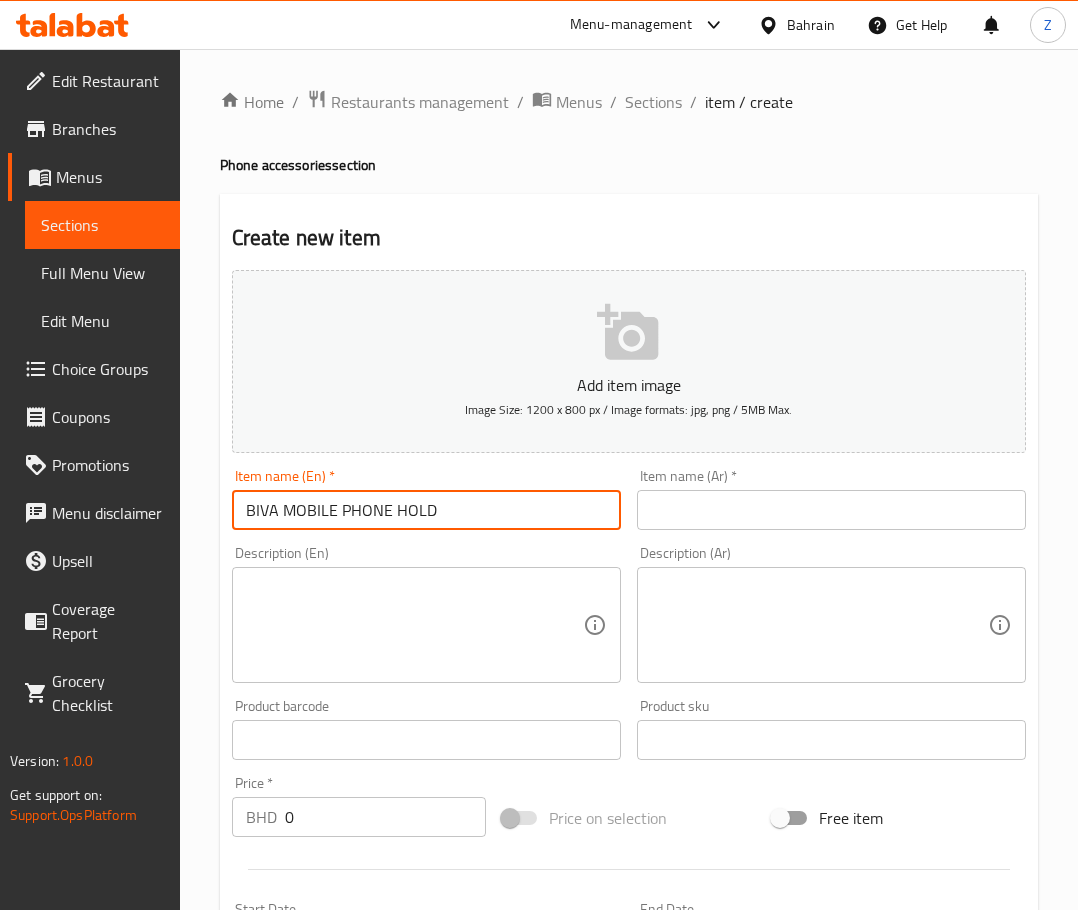 type on "BIVA MOBILE PHONE HOLD" 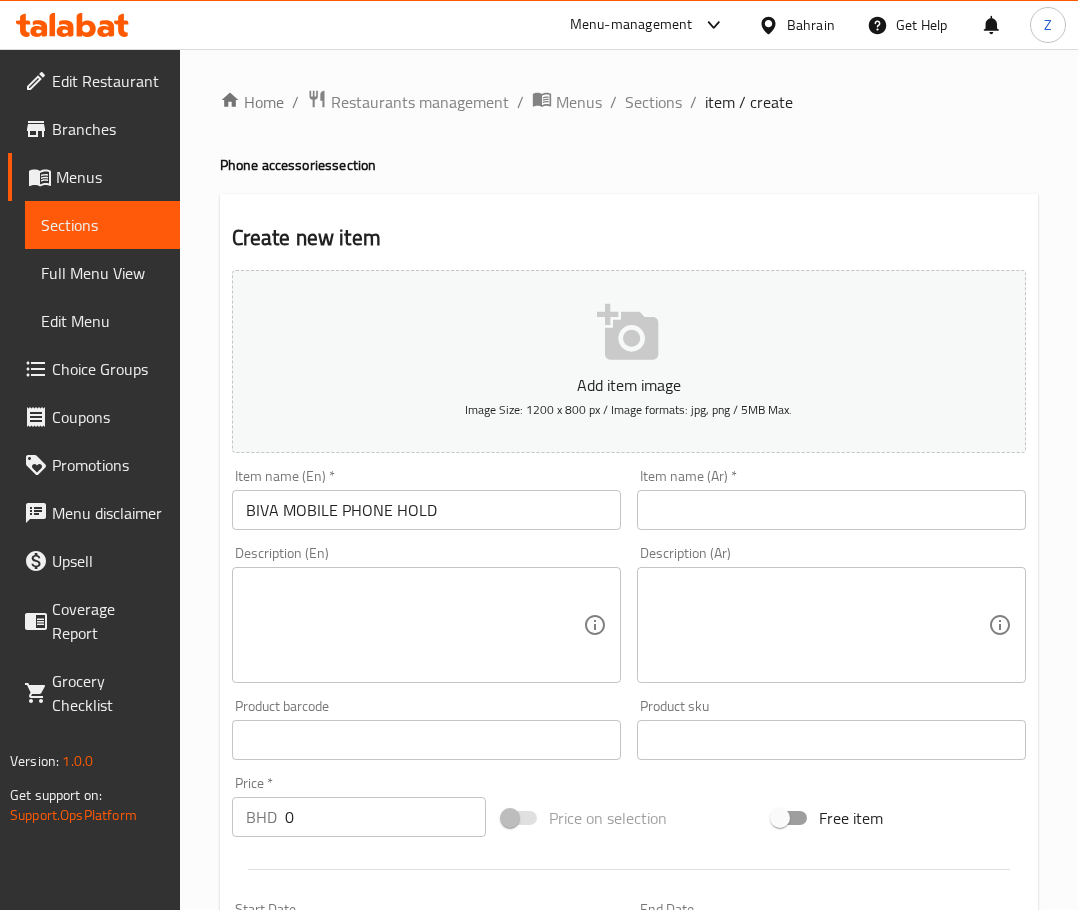 click on "Description (En) Description (En)" at bounding box center (426, 614) 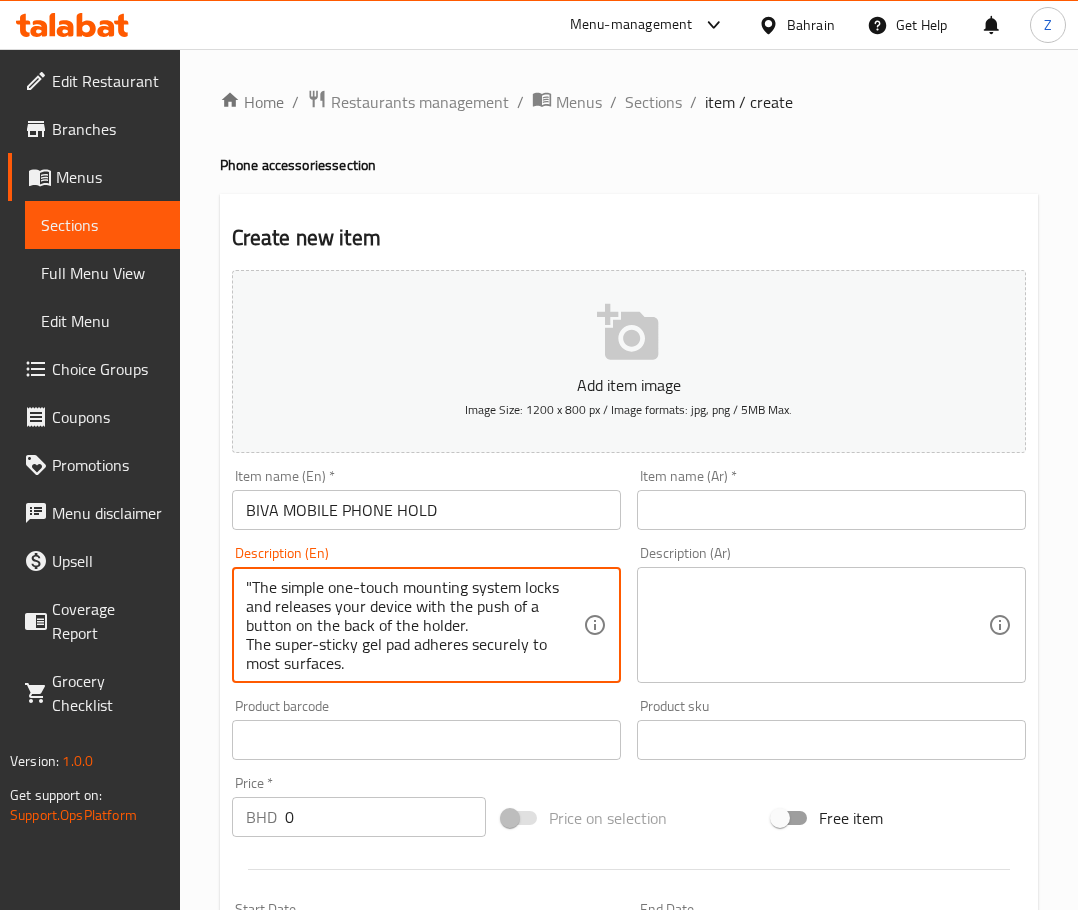 scroll, scrollTop: 271, scrollLeft: 0, axis: vertical 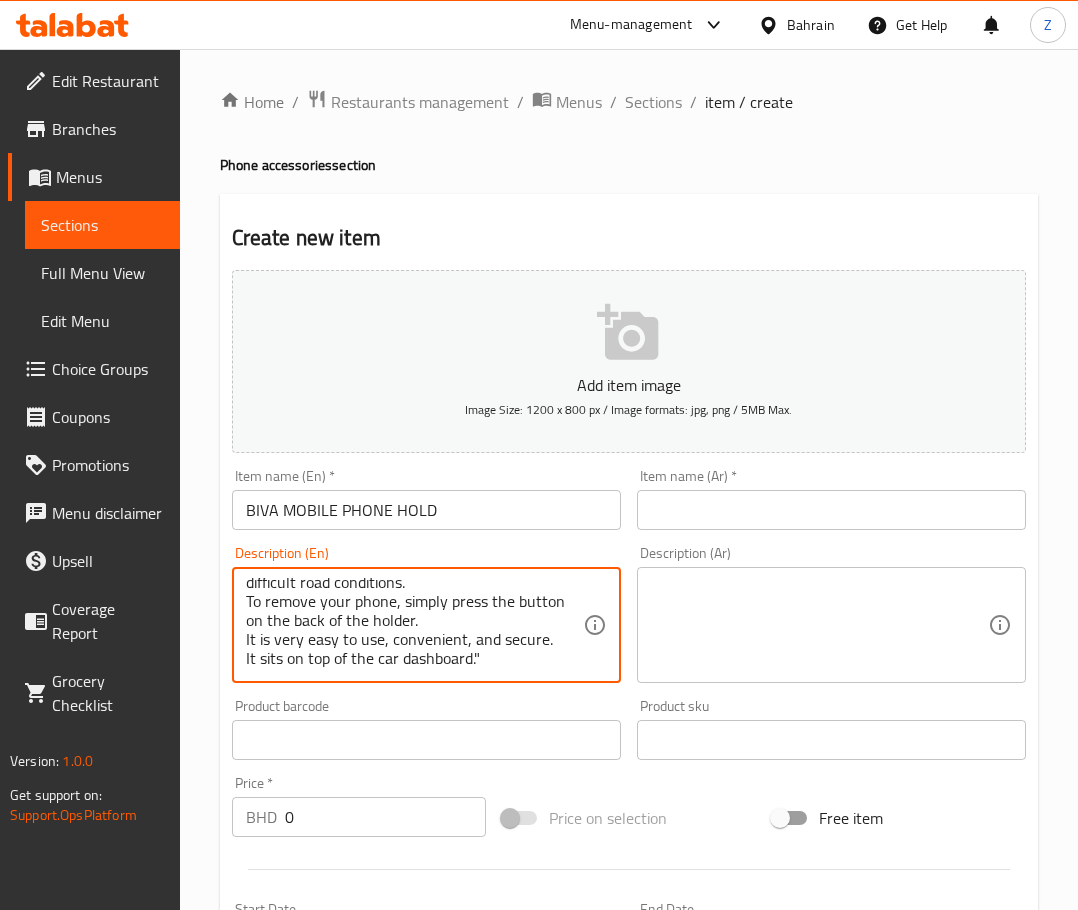 type on ""The simple one-touch mounting system locks and releases your device with the push of a button on the back of the holder.
The super-sticky gel pad adheres securely to most surfaces.
When you get in the car, simply place your phone in the holder for a secure fit.
Wash the surface where you plan to place the holder thoroughly.
The holder has a dedicated hole for the charger cable, so you can easily plug it in while traveling.
Thanks to the triangular mounting structure and the non-scratch silicone protective mat, your phone stays firmly and securely in place even in difficult road conditions.
To remove your phone, simply press the button on the back of the holder.
It is very easy to use, convenient, and secure.
It sits on top of the car dashboard."" 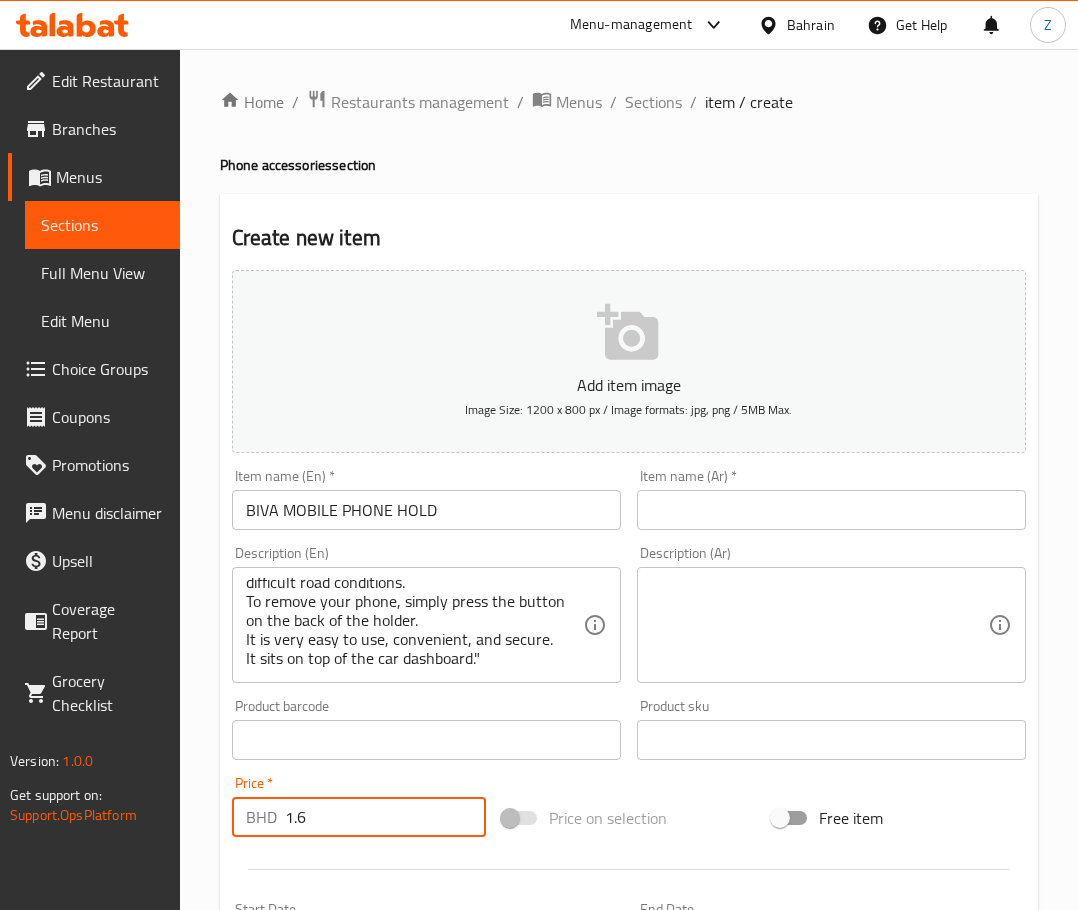 type on "1.6" 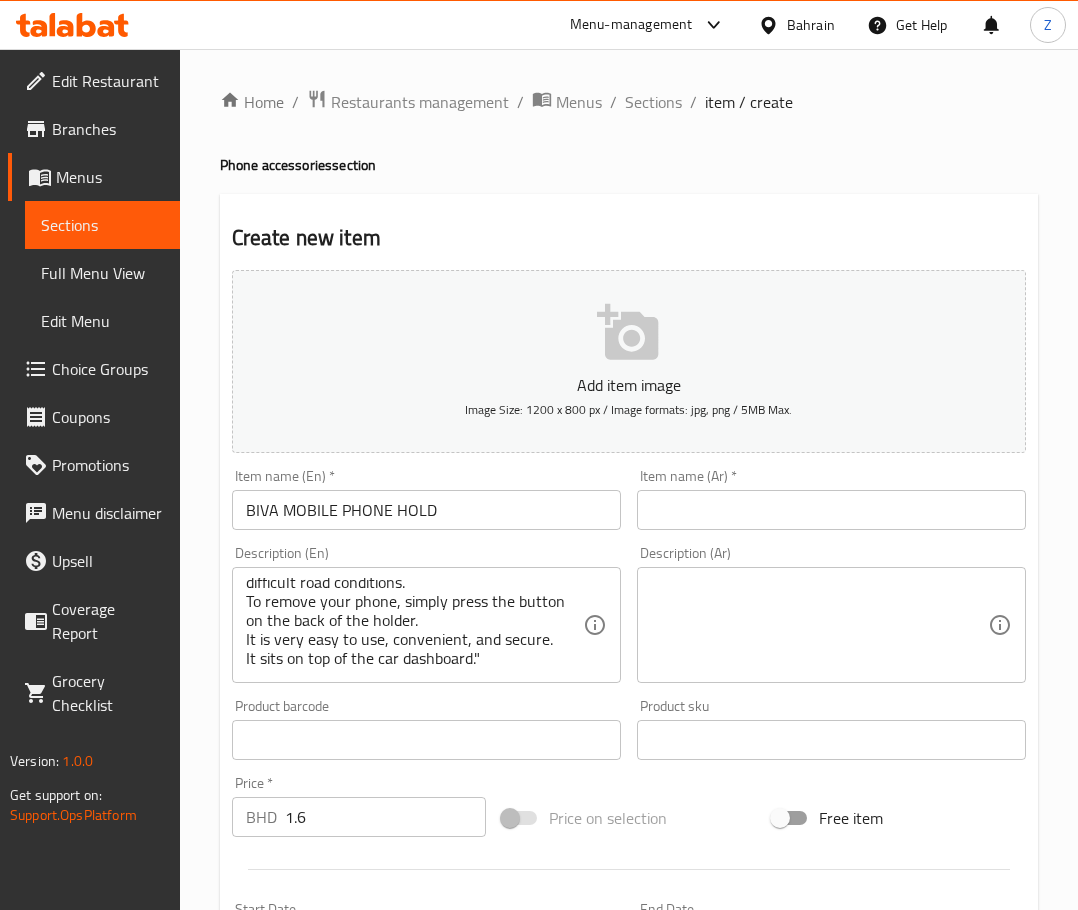 click at bounding box center [819, 625] 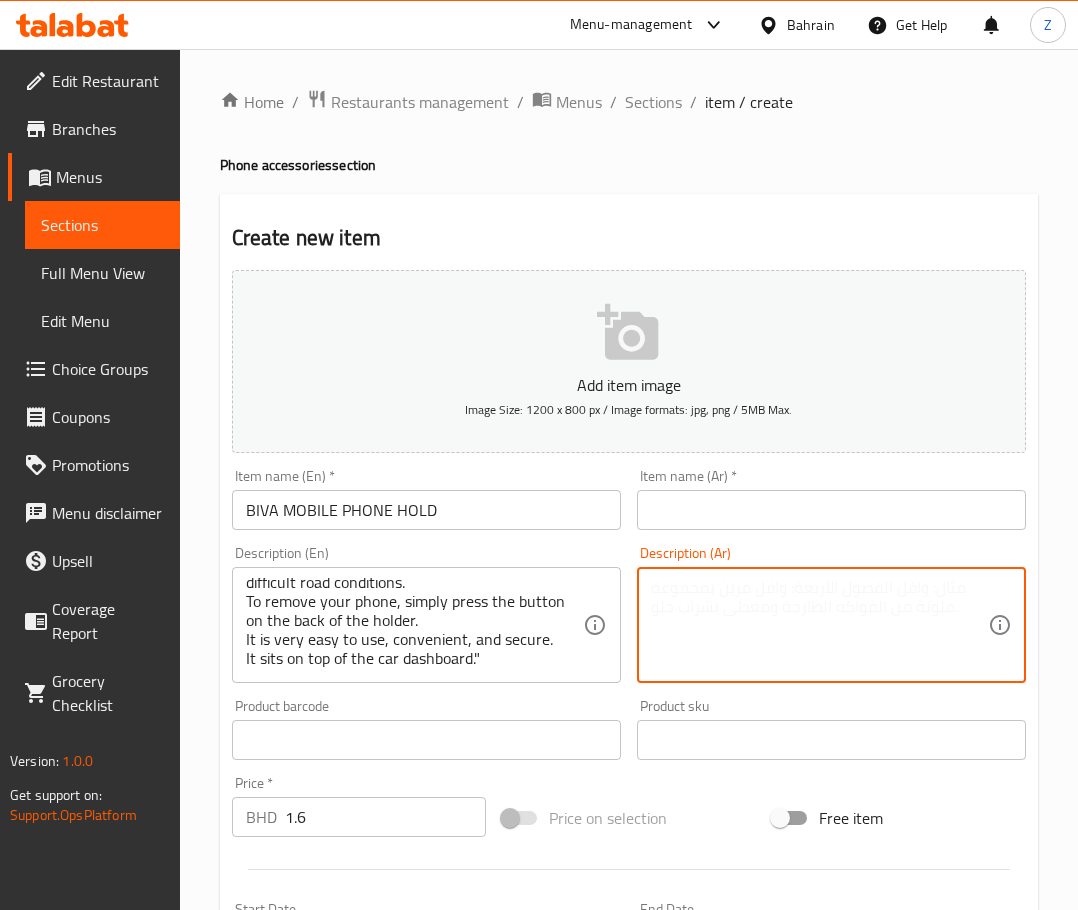 paste on "نظام التثبيت البسيط بلمسة واحدة يقوم بقفل وإطلاق جهازك بضغطة زر على الجزء الخلفي من الحامل.
وسادة الجل فائقة الالتصاق تلتصق بقوة بمعظم الأسطح.
عند دخولك السيارة، ما عليك سوى وضع هاتفك في الحامل لتثبيت آمن.
اغسل السطح الذي تنوي وضع الحامل عليه جيدًا.
يحتوي الحامل على فتحة مخصصة لكابل الشحن، مما يتيح لك توصيله بسهولة أثناء السفر.
بفضل هيكل التثبيت الثلاثي وسجادة السيليكون الواقية غير القابلة للخدش، يبقى هاتفك ثابتًا وآمنًا حتى في ظروف الطريق الصعبة.
لإزالة هاتفك، اضغط ببساطة على الزر الموجود في الجزء الخلفي من الحامل.
سهل جدًا في الاستخدام، مريح وآمن.
يوضع على لوحة عدادات السيارة..." 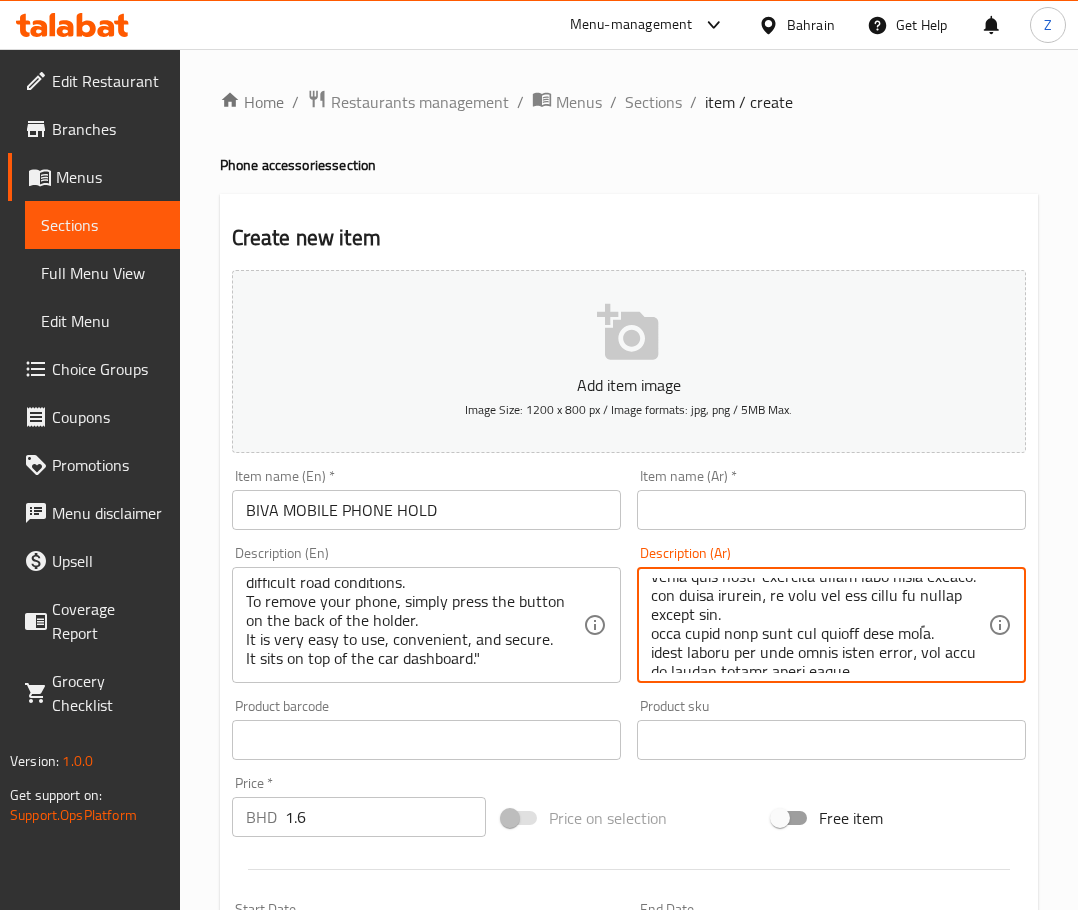 scroll, scrollTop: 0, scrollLeft: 0, axis: both 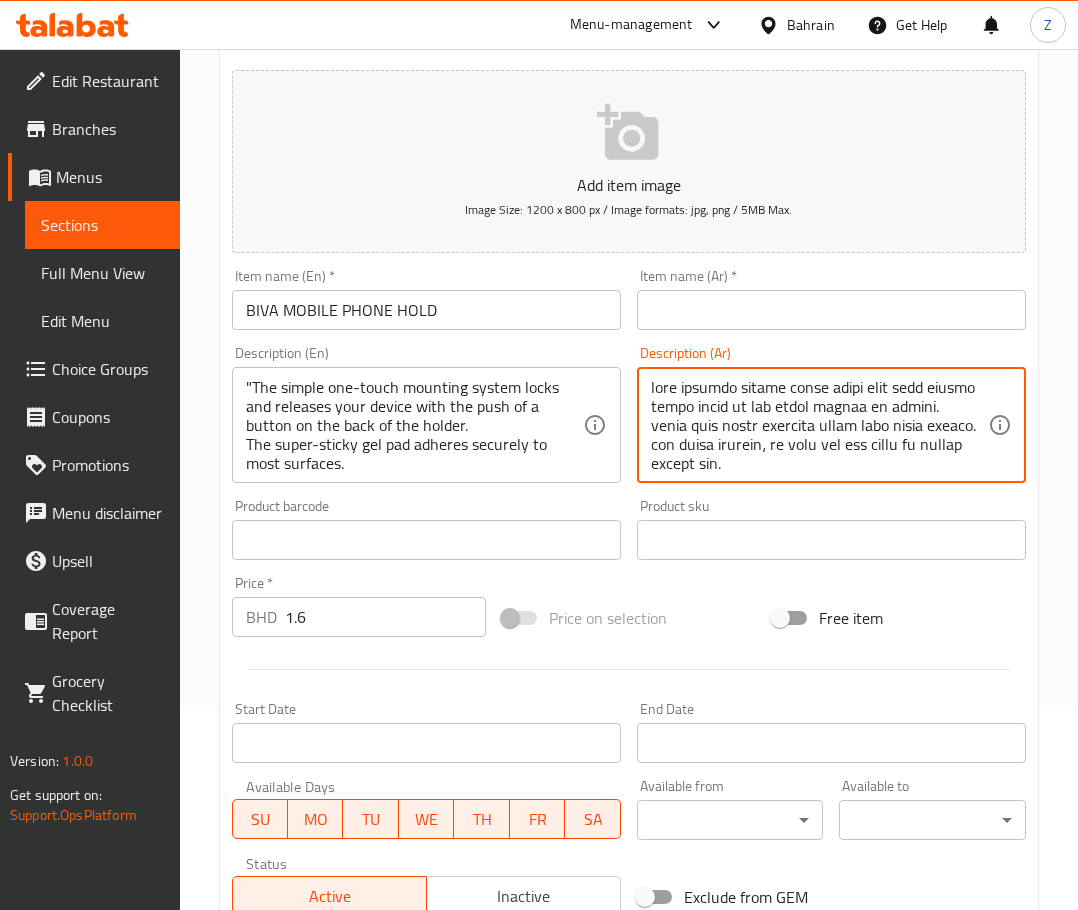 type on "نظام التثبيت البسيط بلمسة واحدة يقوم بقفل وإطلاق جهازك بضغطة زر على الجزء الخلفي من الحامل.
وسادة الجل فائقة الالتصاق تلتصق بقوة بمعظم الأسطح.
عند دخولك السيارة، ما عليك سوى وضع هاتفك في الحامل لتثبيت آمن.
اغسل السطح الذي تنوي وضع الحامل عليه جيدًا.
يحتوي الحامل على فتحة مخصصة لكابل الشحن، مما يتيح لك توصيله بسهولة أثناء السفر.
بفضل هيكل التثبيت الثلاثي وسجادة السيليكون الواقية غير القابلة للخدش، يبقى هاتفك ثابتًا وآمنًا حتى في ظروف الطريق الصعبة.
لإزالة هاتفك، اضغط ببساطة على الزر الموجود في الجزء الخلفي من الحامل.
سهل جدًا في الاستخدام، مريح وآمن.
يوضع على لوحة عدادات السيارة..." 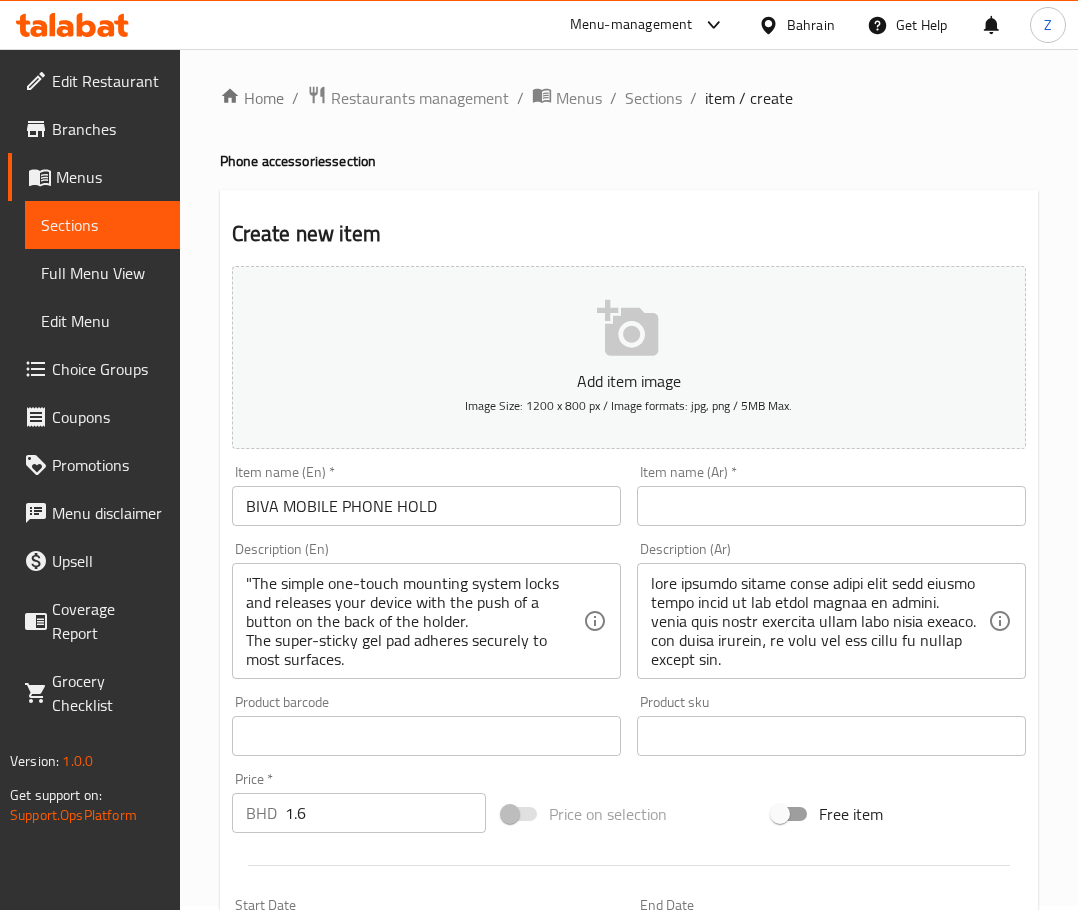 scroll, scrollTop: 3, scrollLeft: 0, axis: vertical 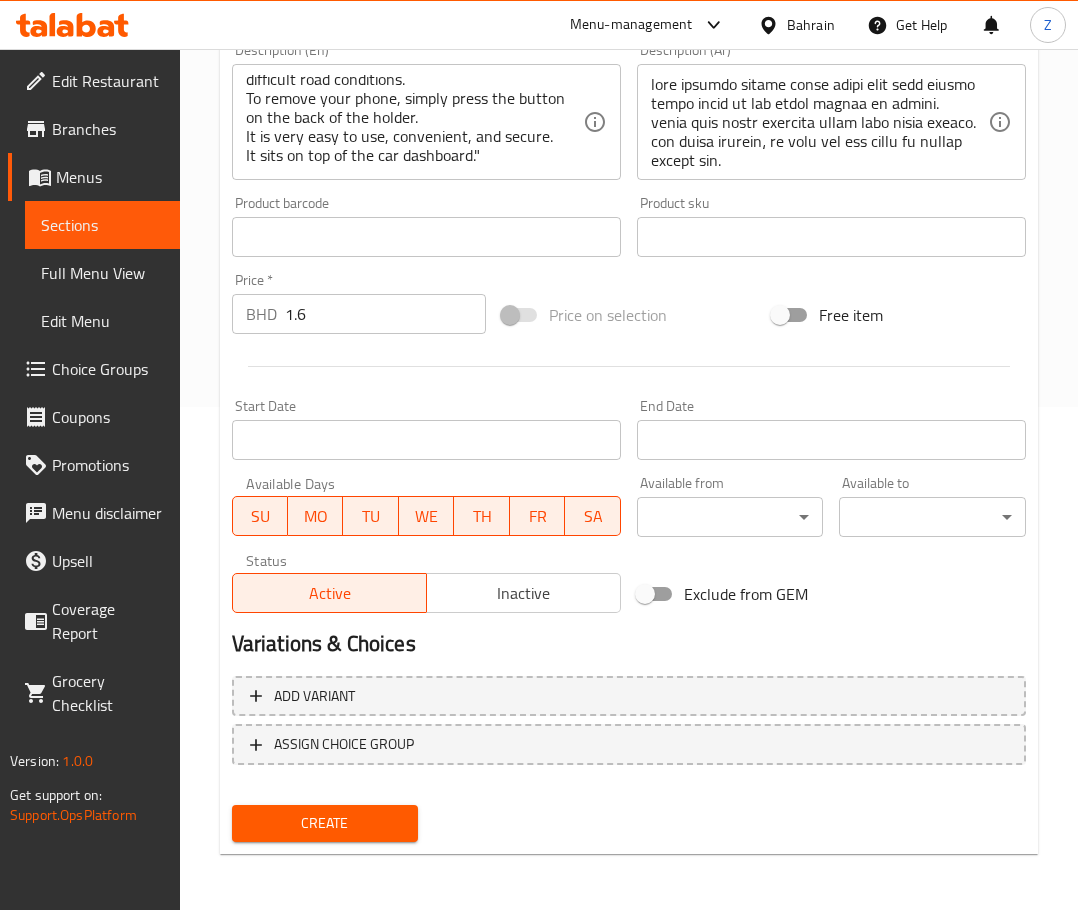click on "Create" at bounding box center (325, 823) 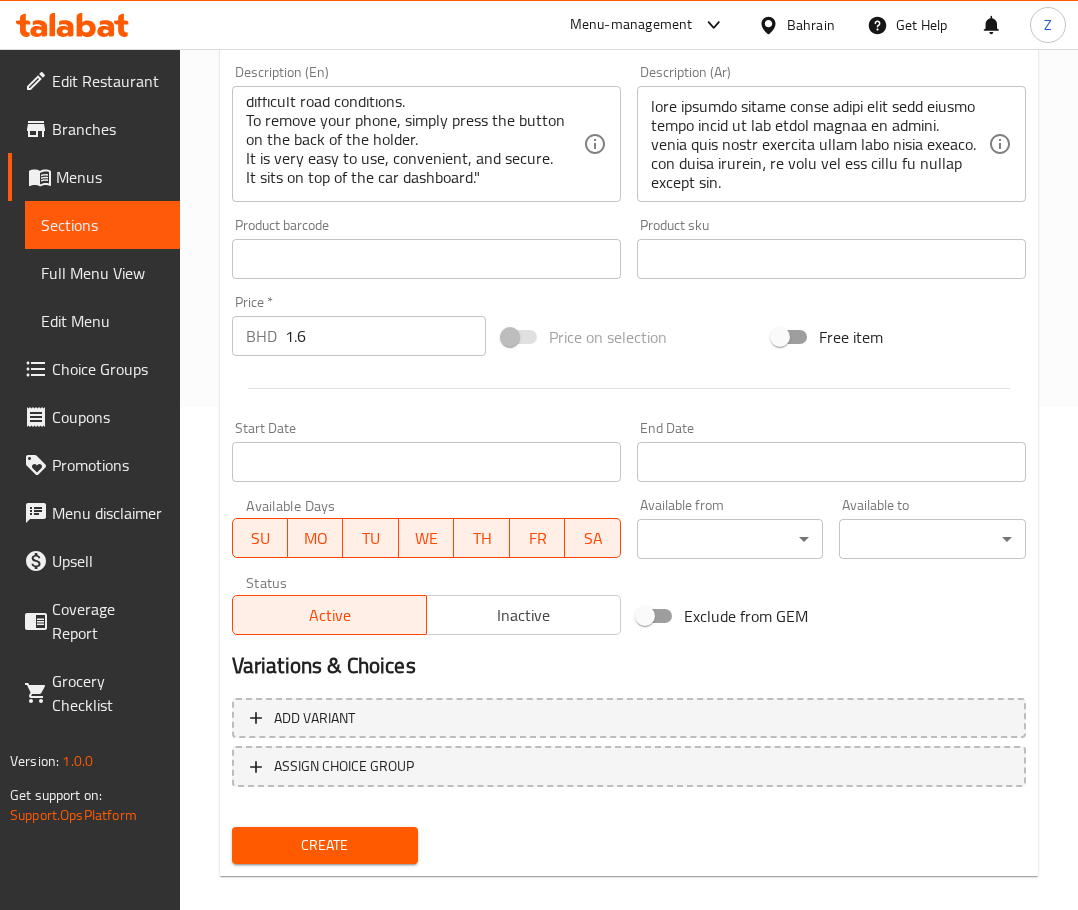 scroll, scrollTop: 490, scrollLeft: 0, axis: vertical 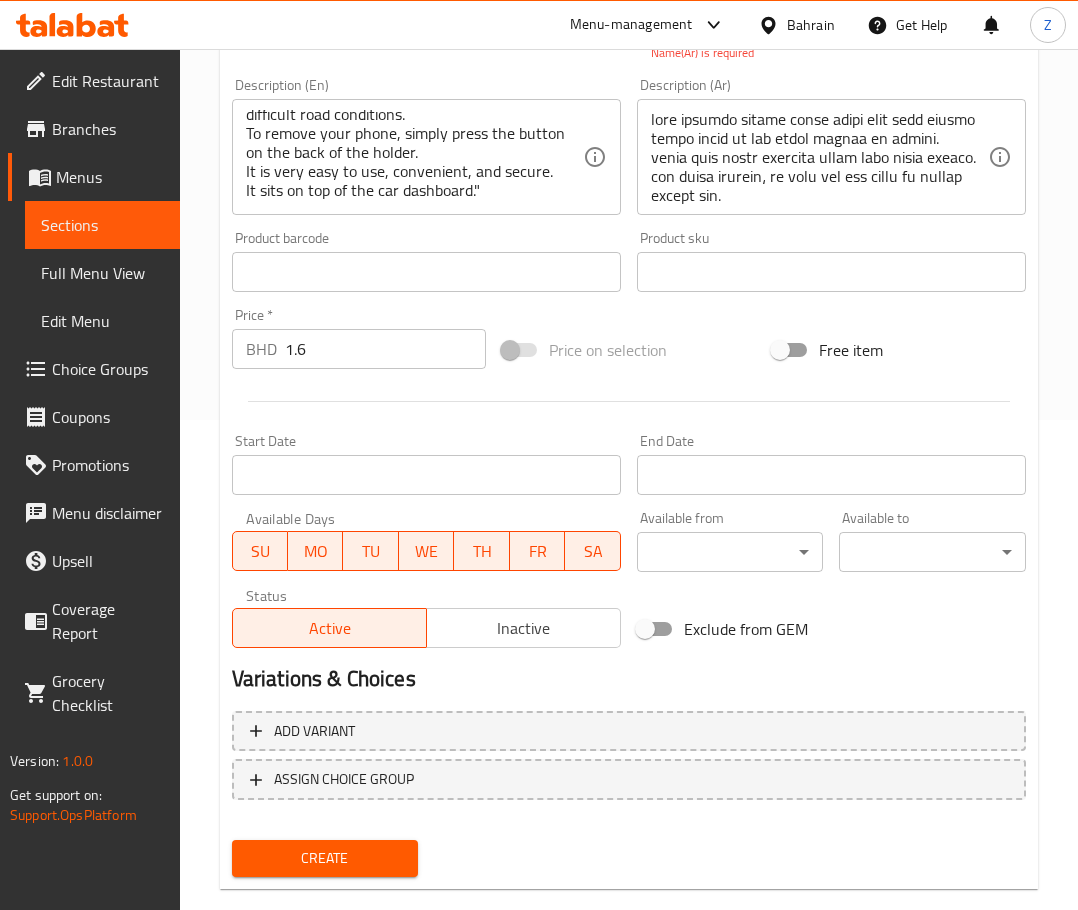 click on "Create" at bounding box center (325, 858) 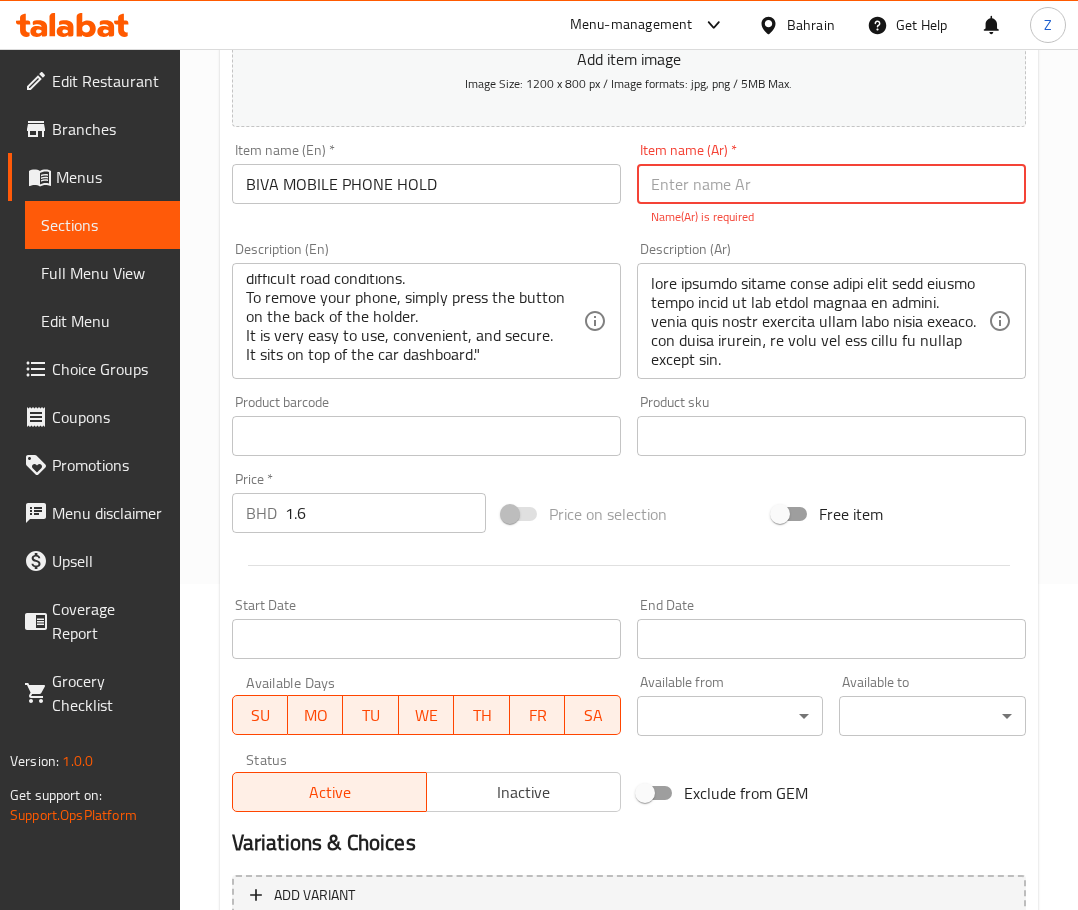scroll, scrollTop: 290, scrollLeft: 0, axis: vertical 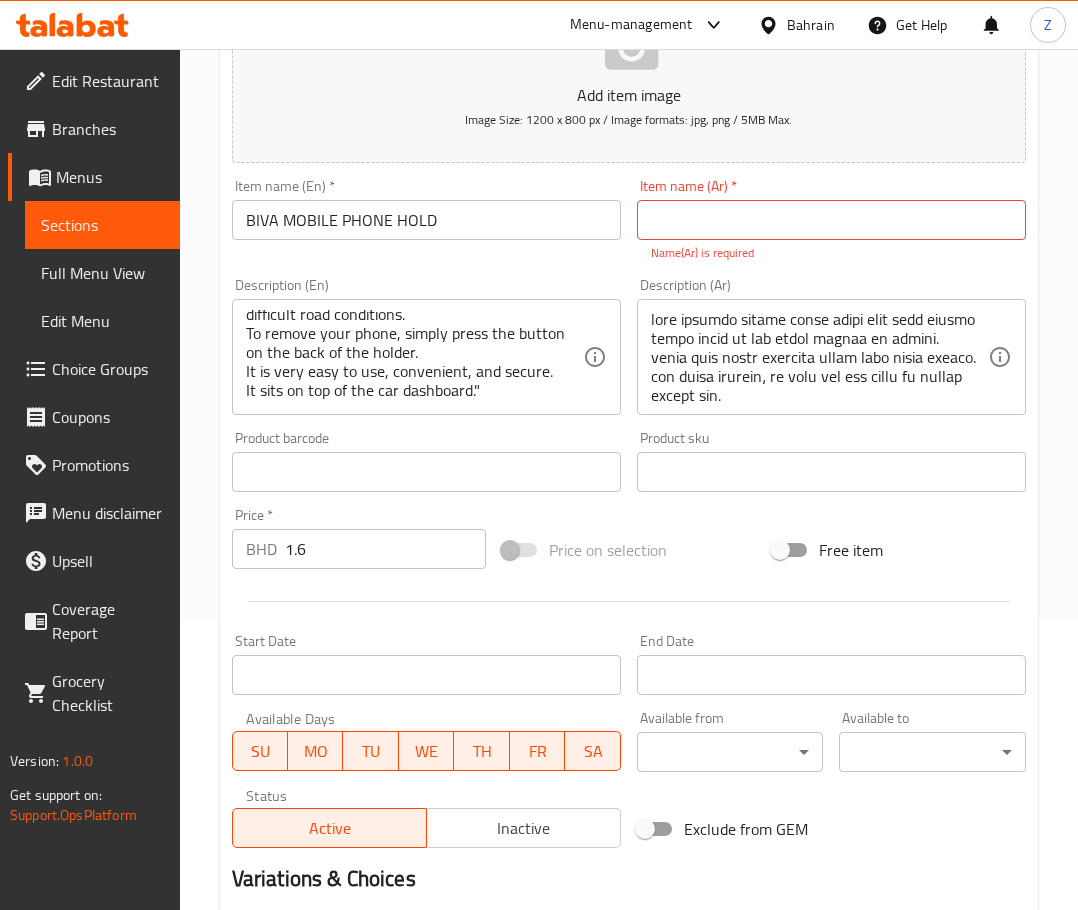 click at bounding box center [831, 220] 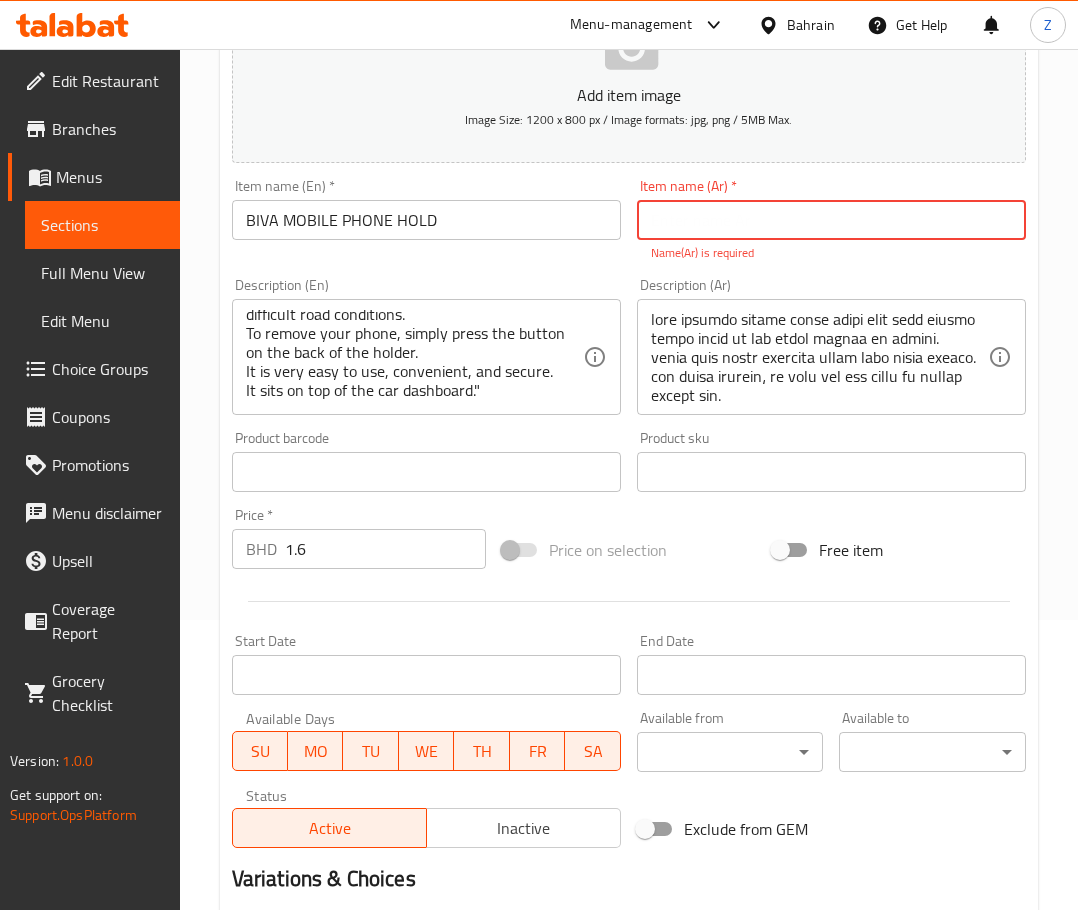 paste on "حامل هاتف محمول" 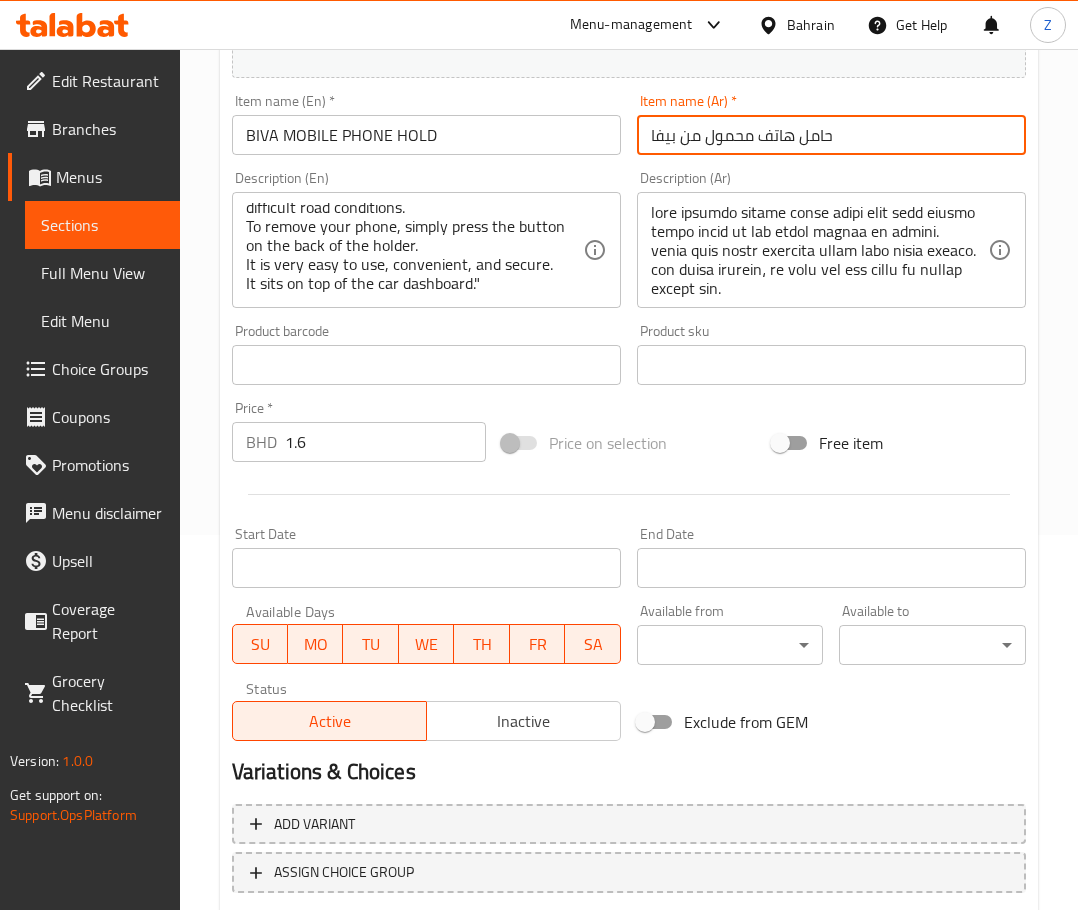 scroll, scrollTop: 503, scrollLeft: 0, axis: vertical 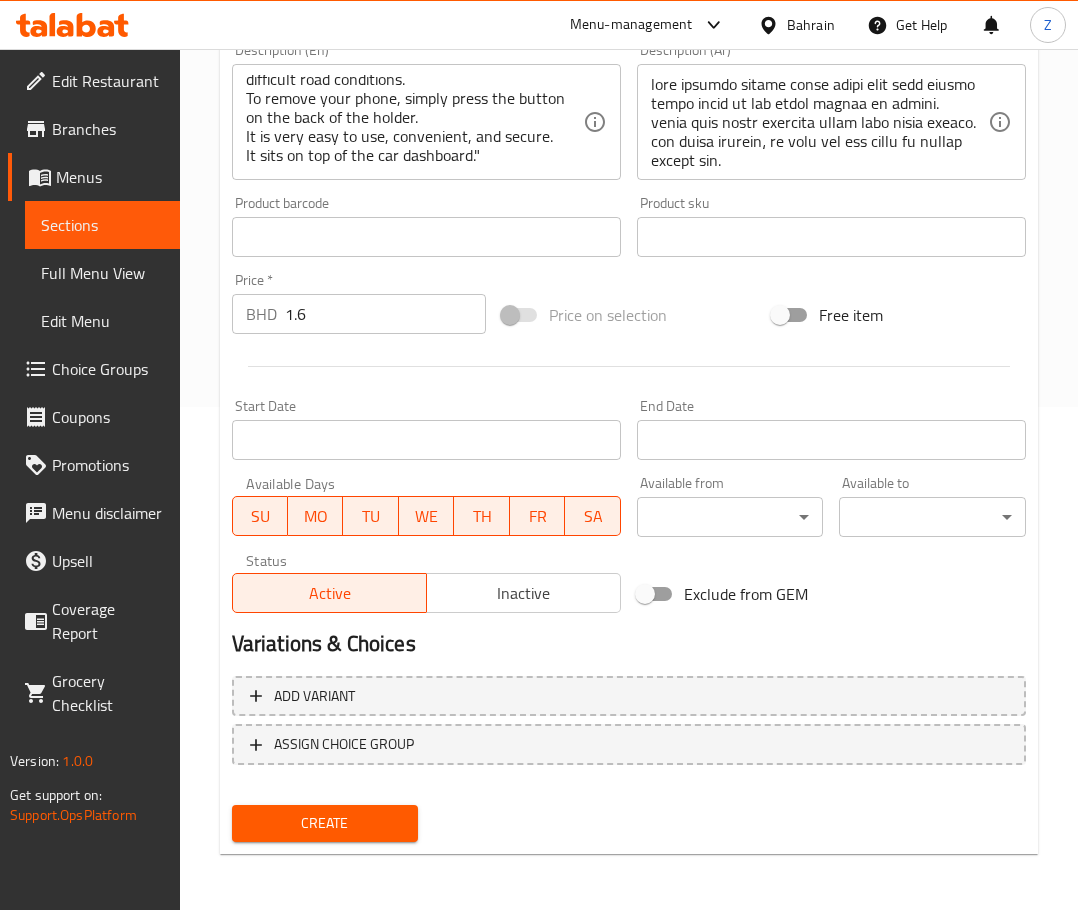type on "حامل هاتف محمول من بيفا" 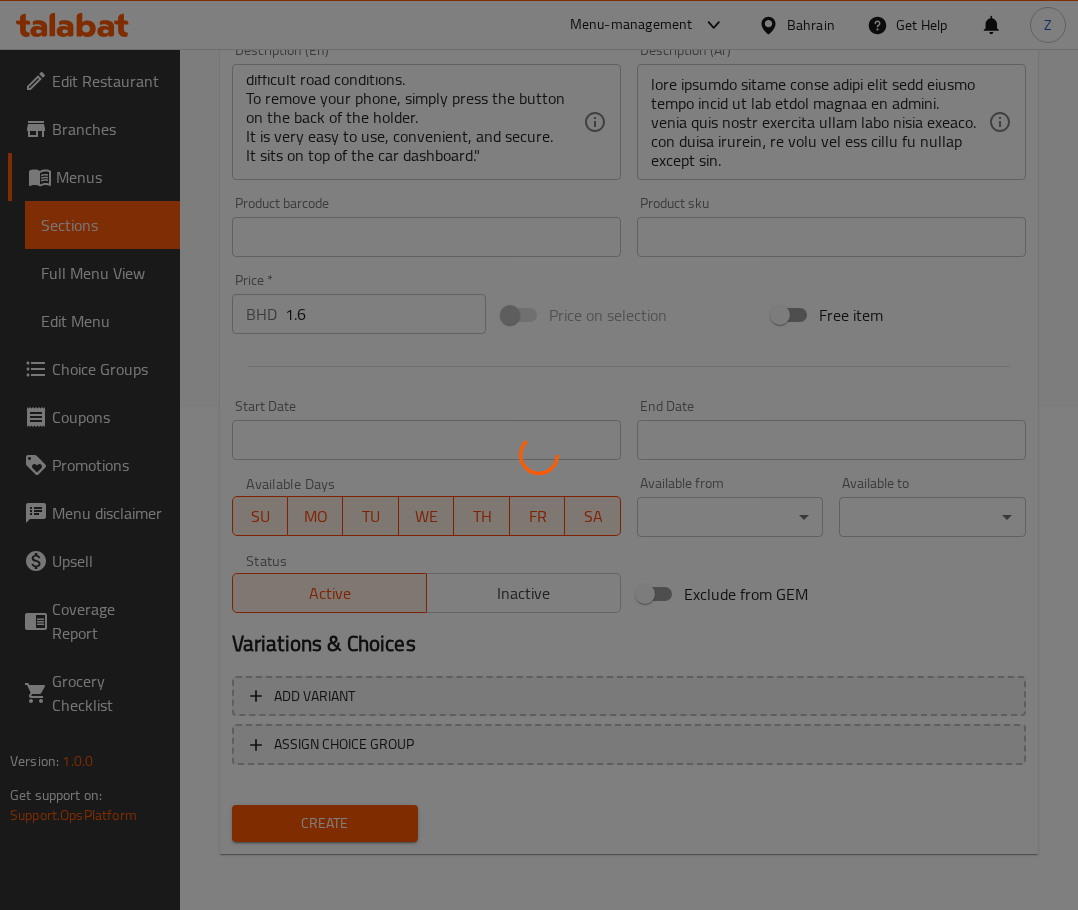 type 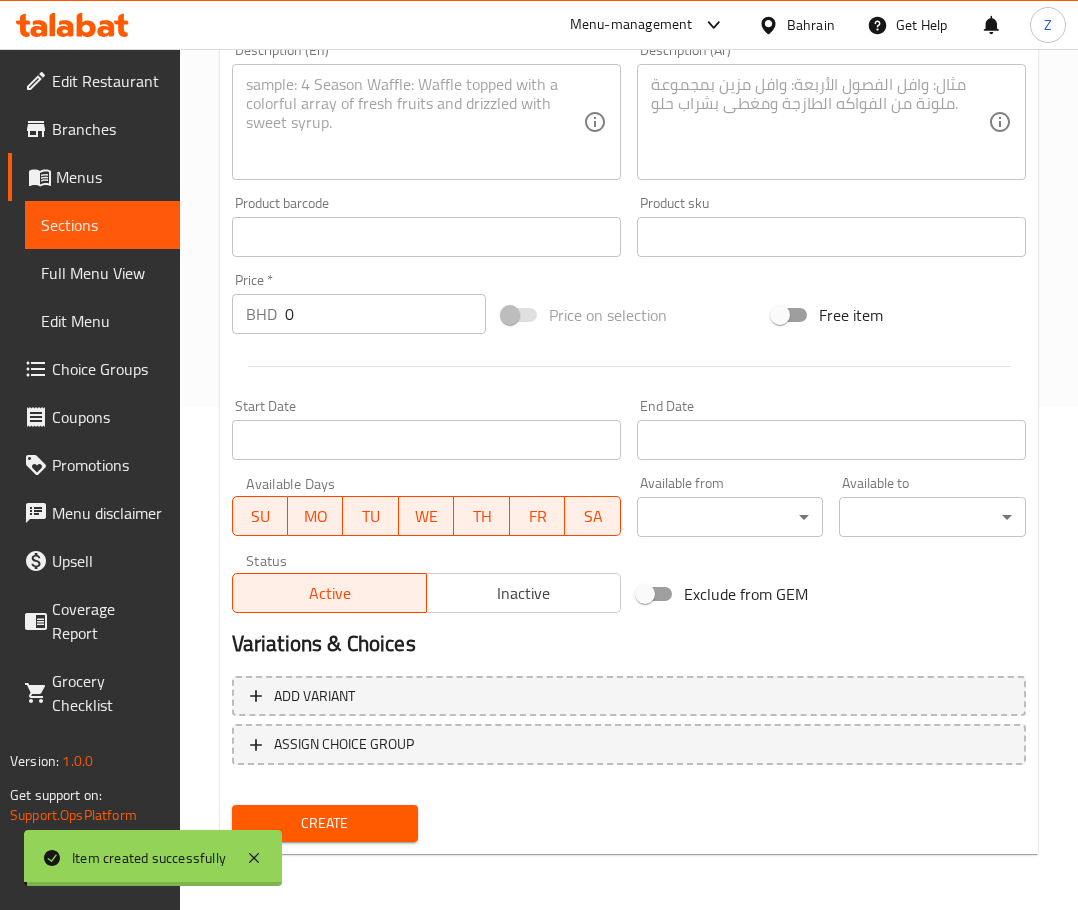 scroll, scrollTop: 0, scrollLeft: 0, axis: both 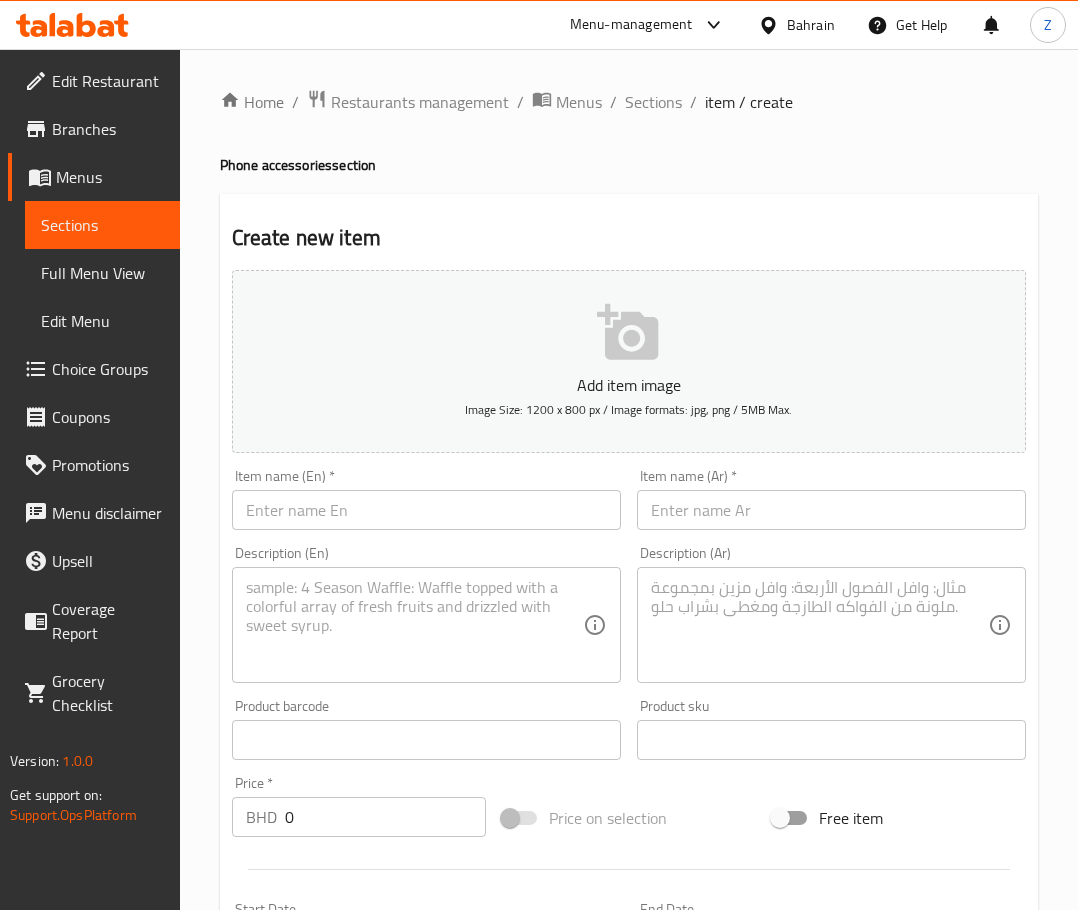 click at bounding box center [426, 510] 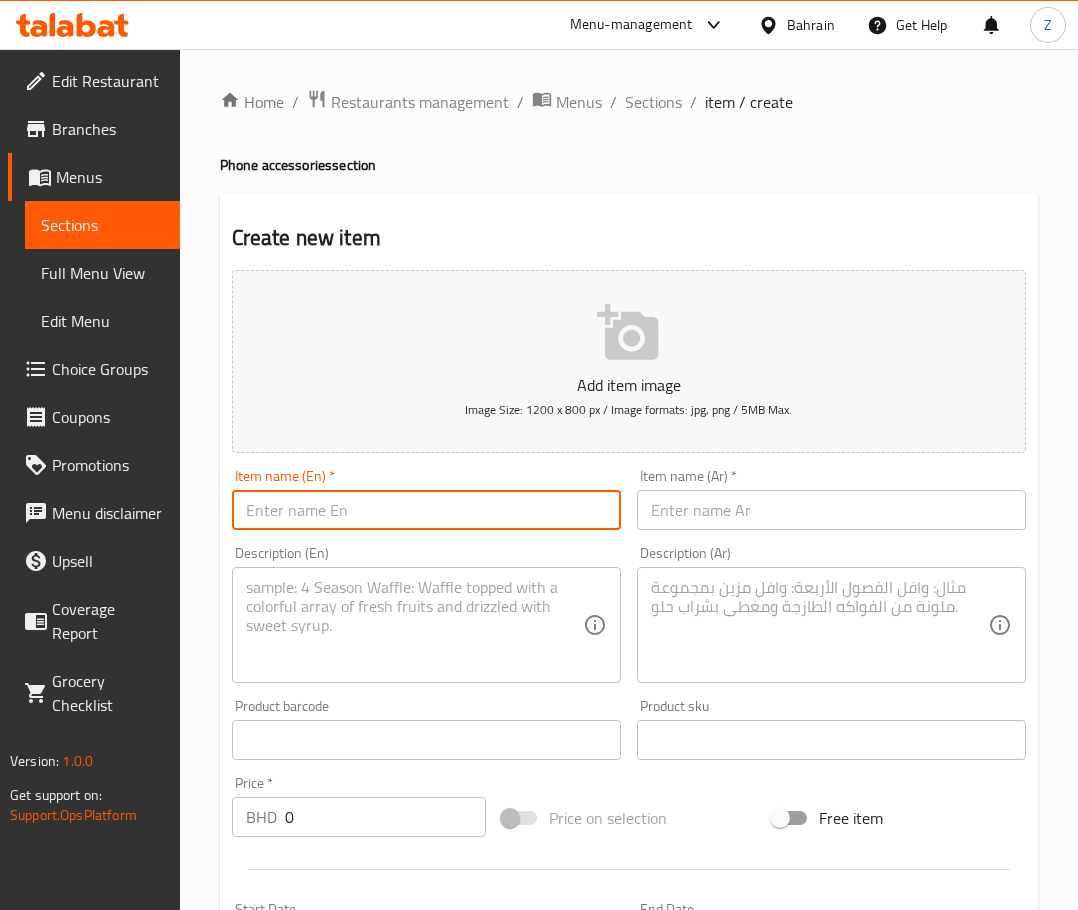 paste on ""BIVA WORELESS CHARGING PHONE "" 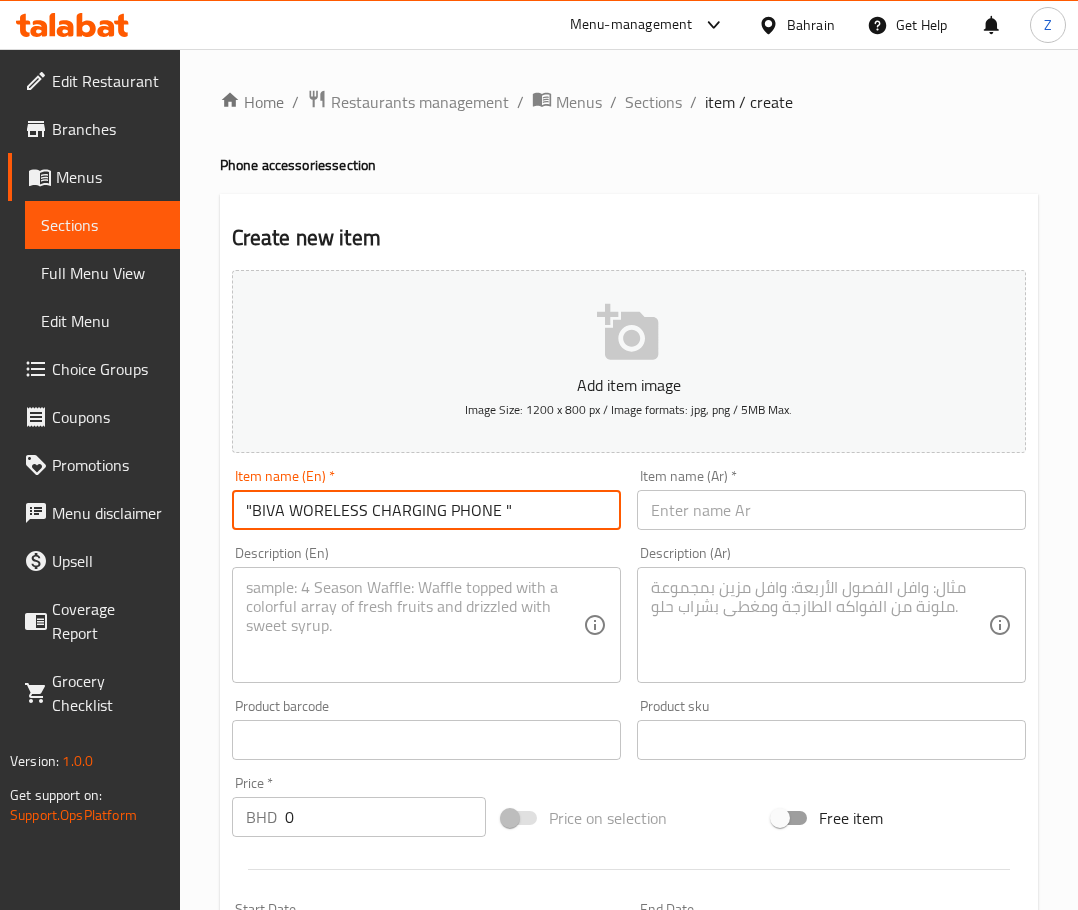 type on ""BIVA WORELESS CHARGING PHONE "" 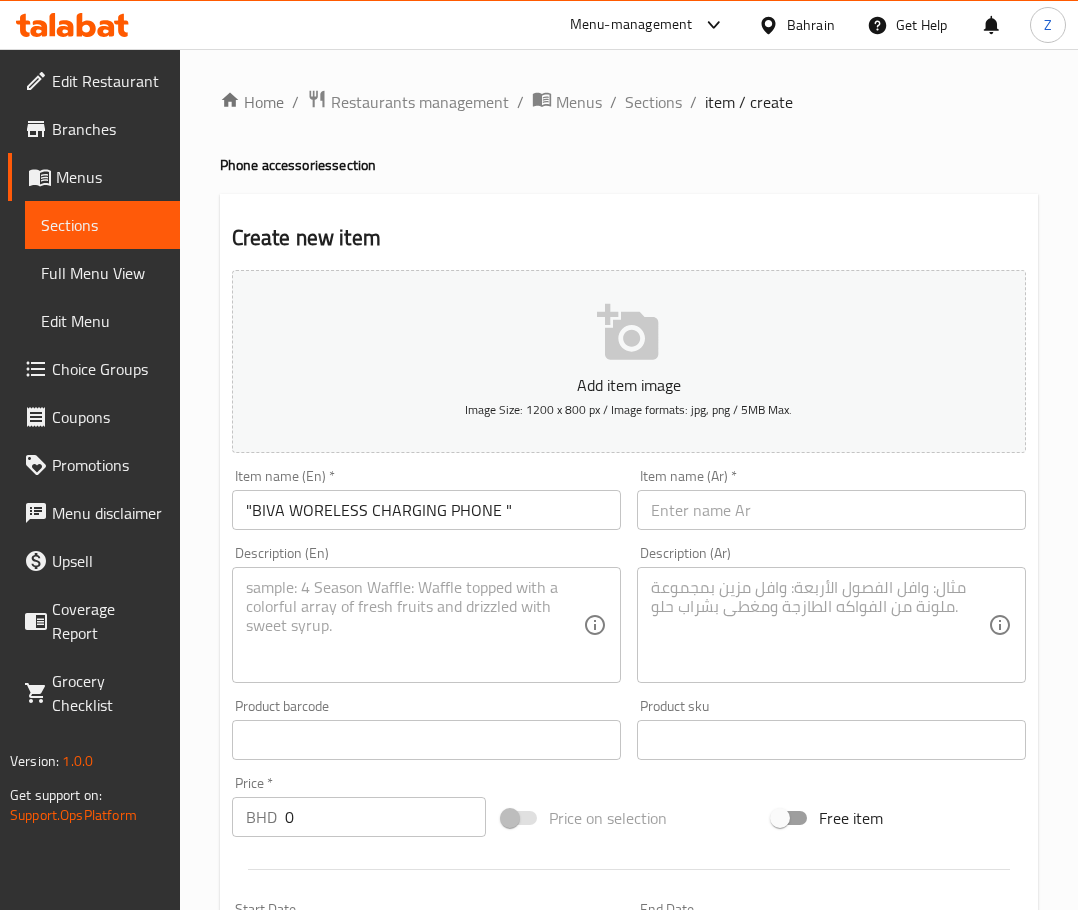 click at bounding box center [414, 625] 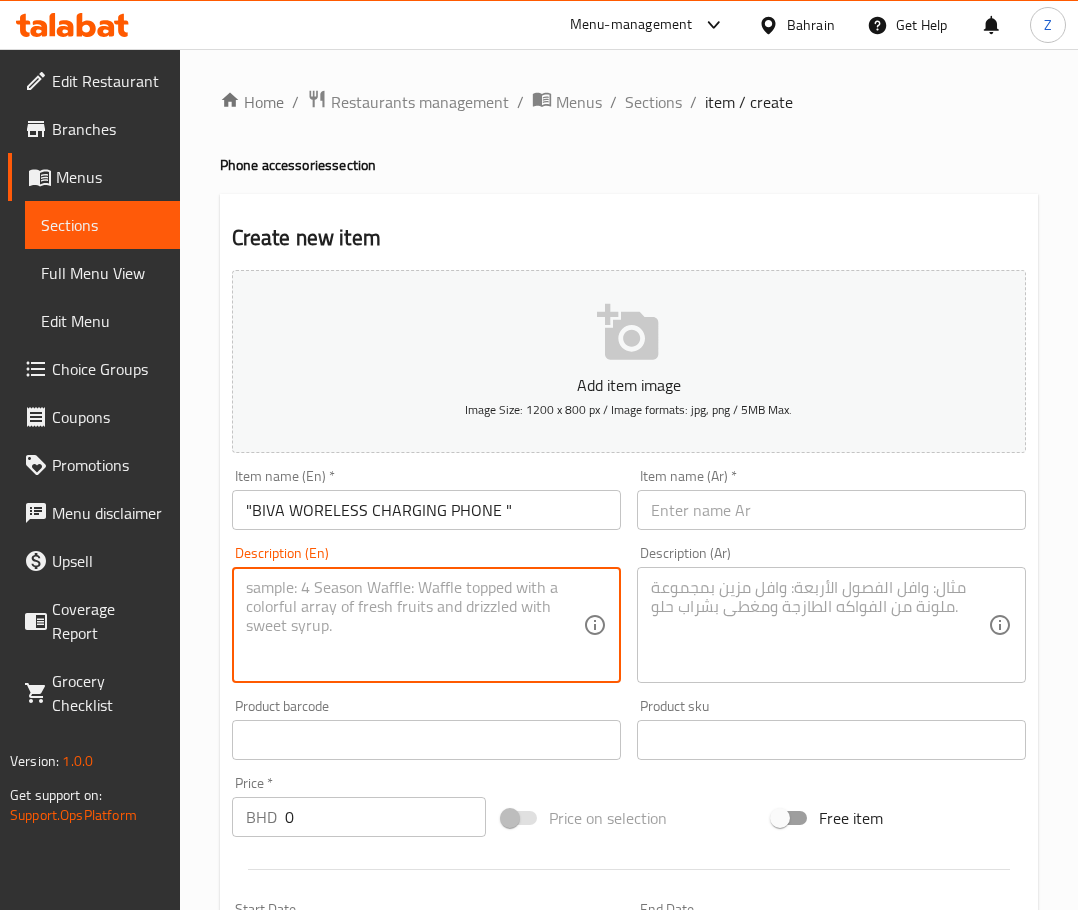 paste on "Car Wireless Charging Phone Holder, 15 Watts" 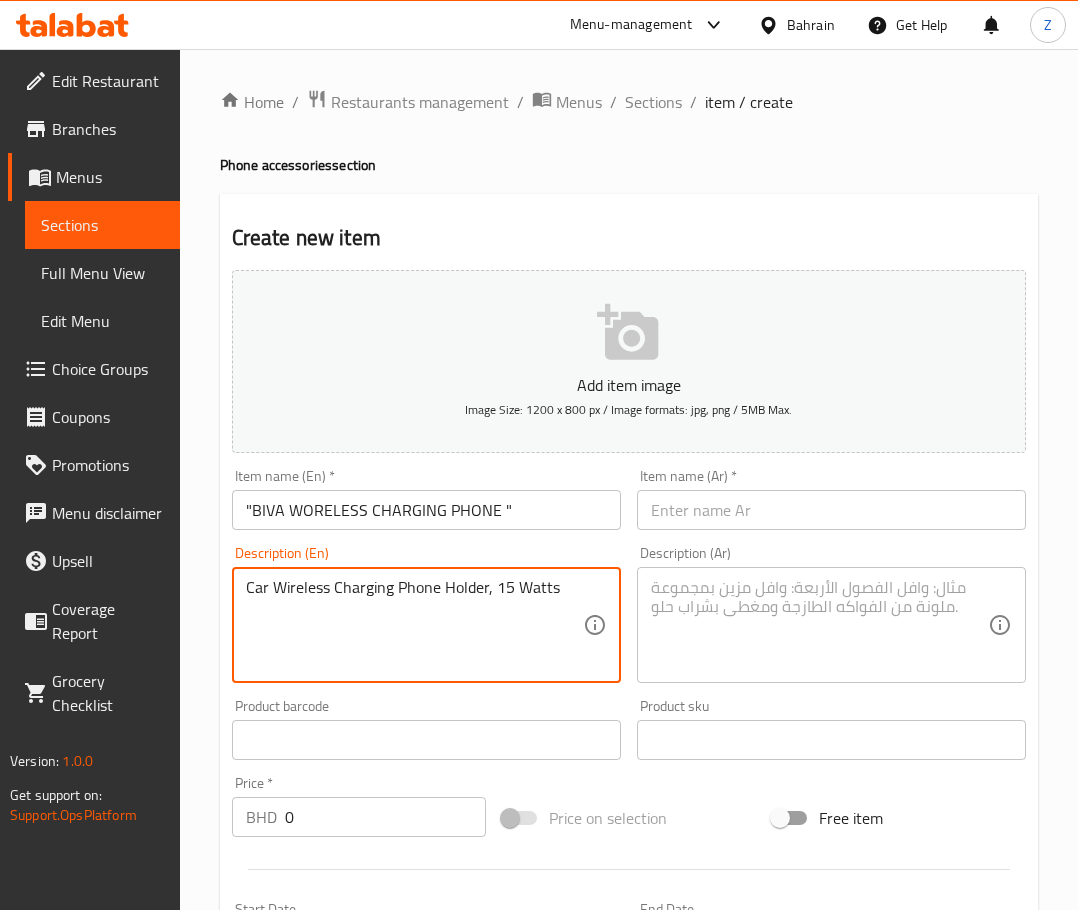 type on "Car Wireless Charging Phone Holder, 15 Watts" 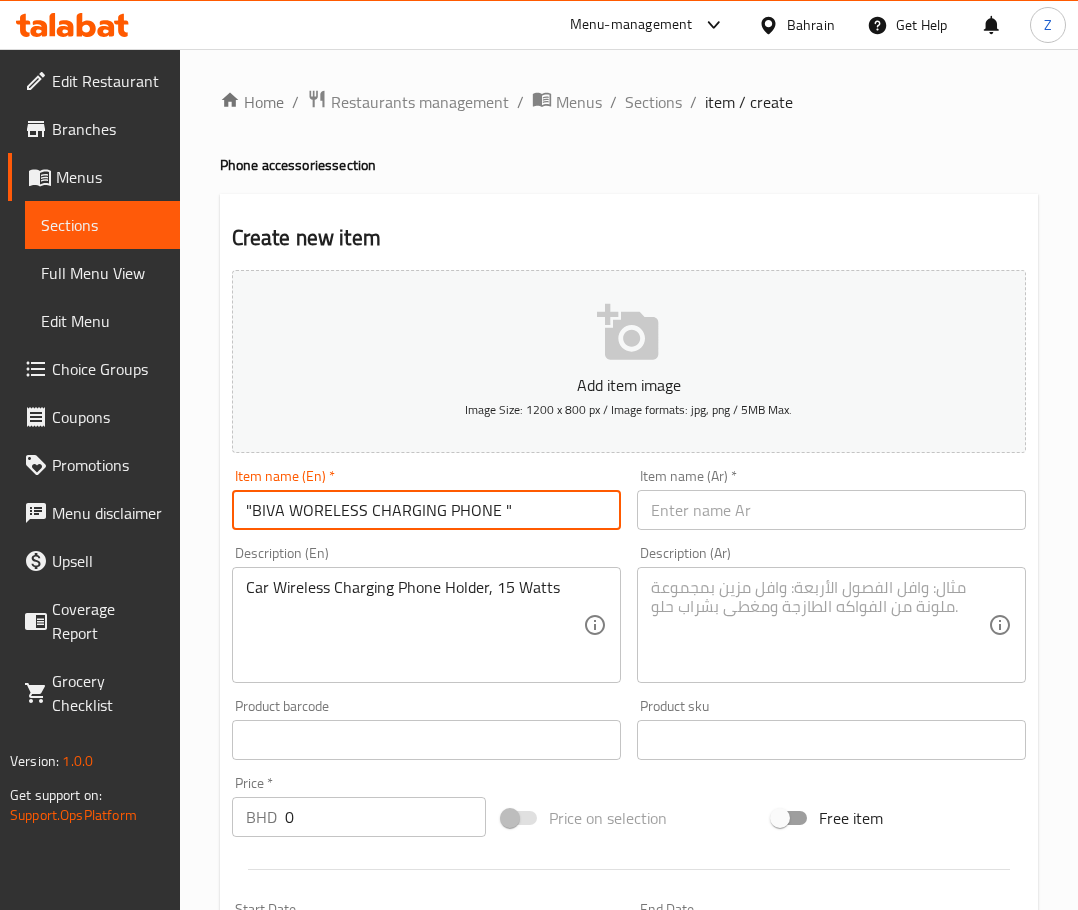 drag, startPoint x: 527, startPoint y: 503, endPoint x: 495, endPoint y: 512, distance: 33.24154 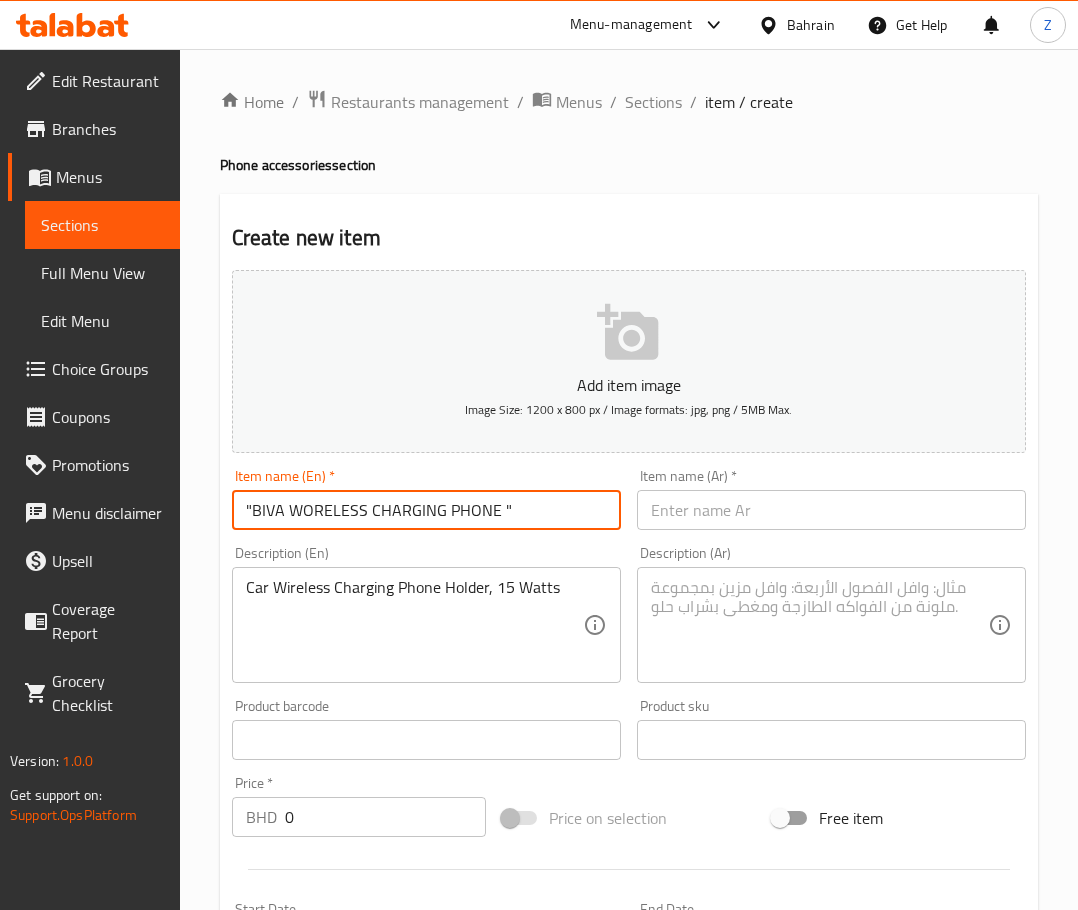 click on ""BIVA WORELESS CHARGING PHONE "" at bounding box center (426, 510) 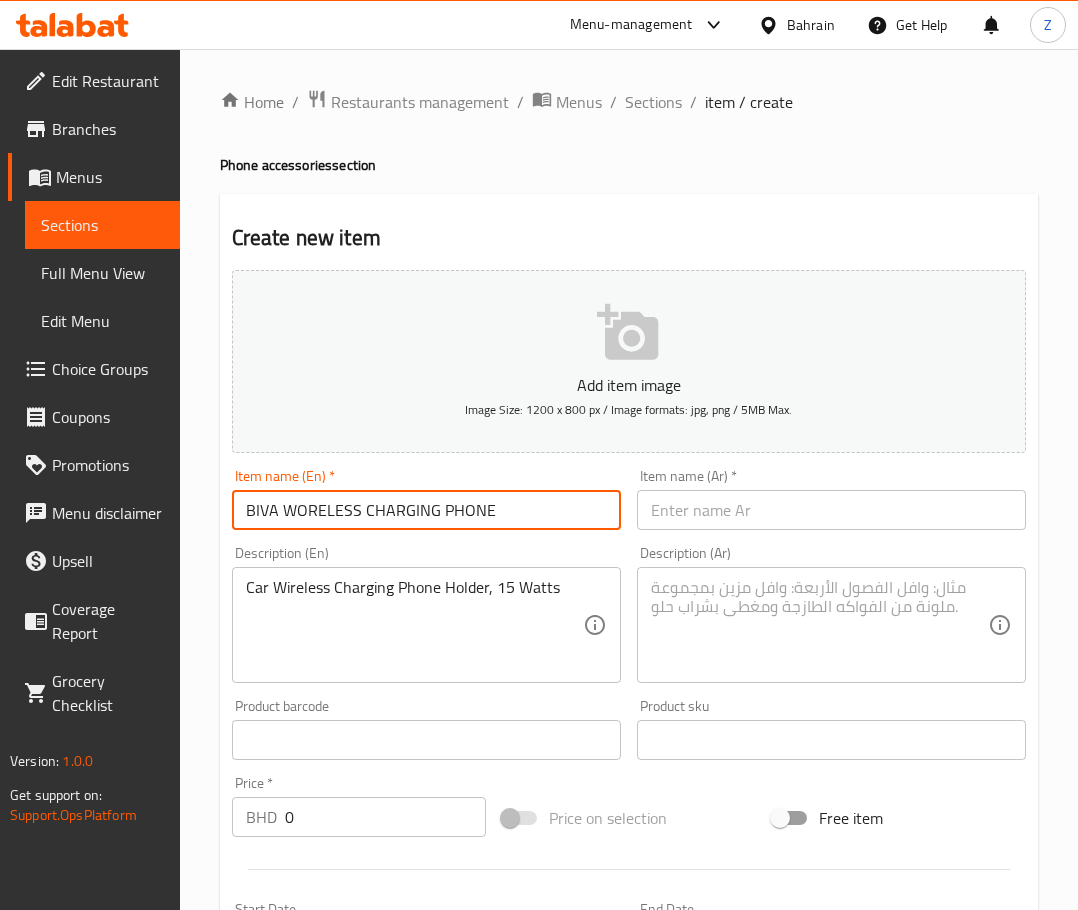 drag, startPoint x: 254, startPoint y: 511, endPoint x: 127, endPoint y: 516, distance: 127.09839 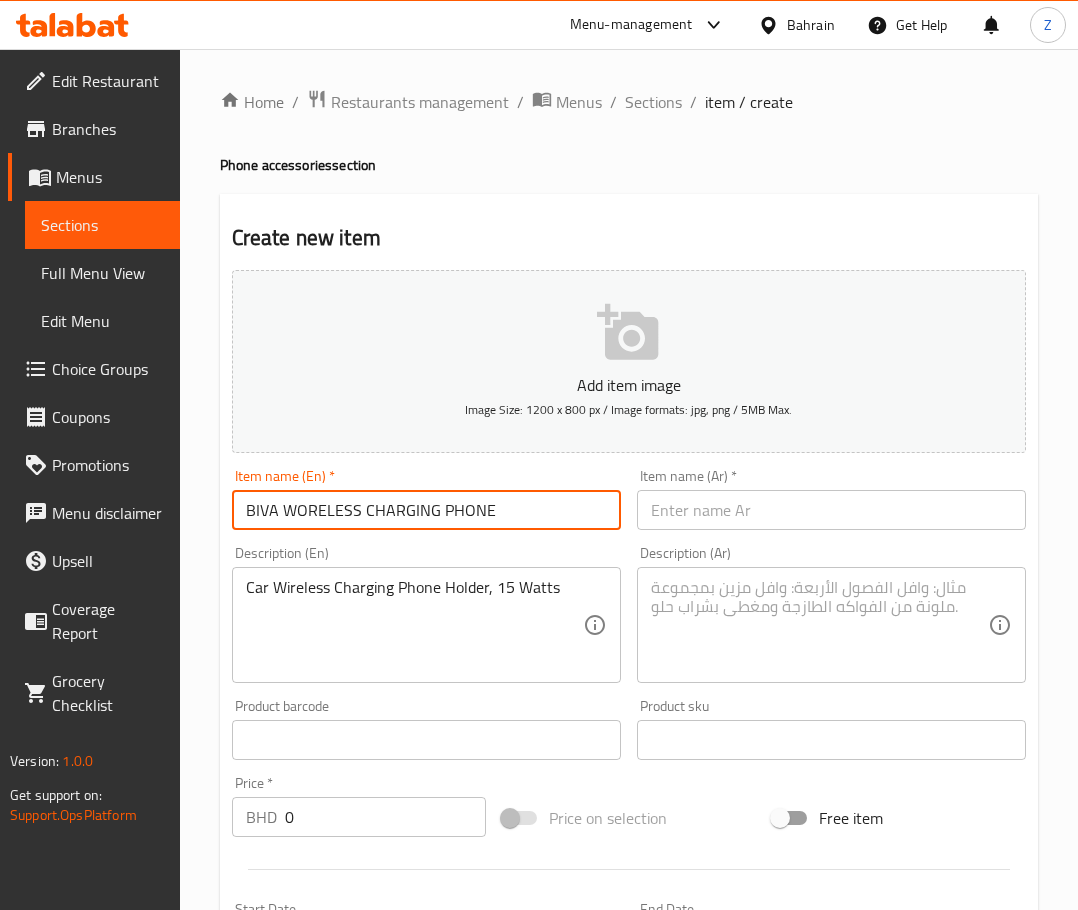 type on "BIVA WORELESS CHARGING PHONE" 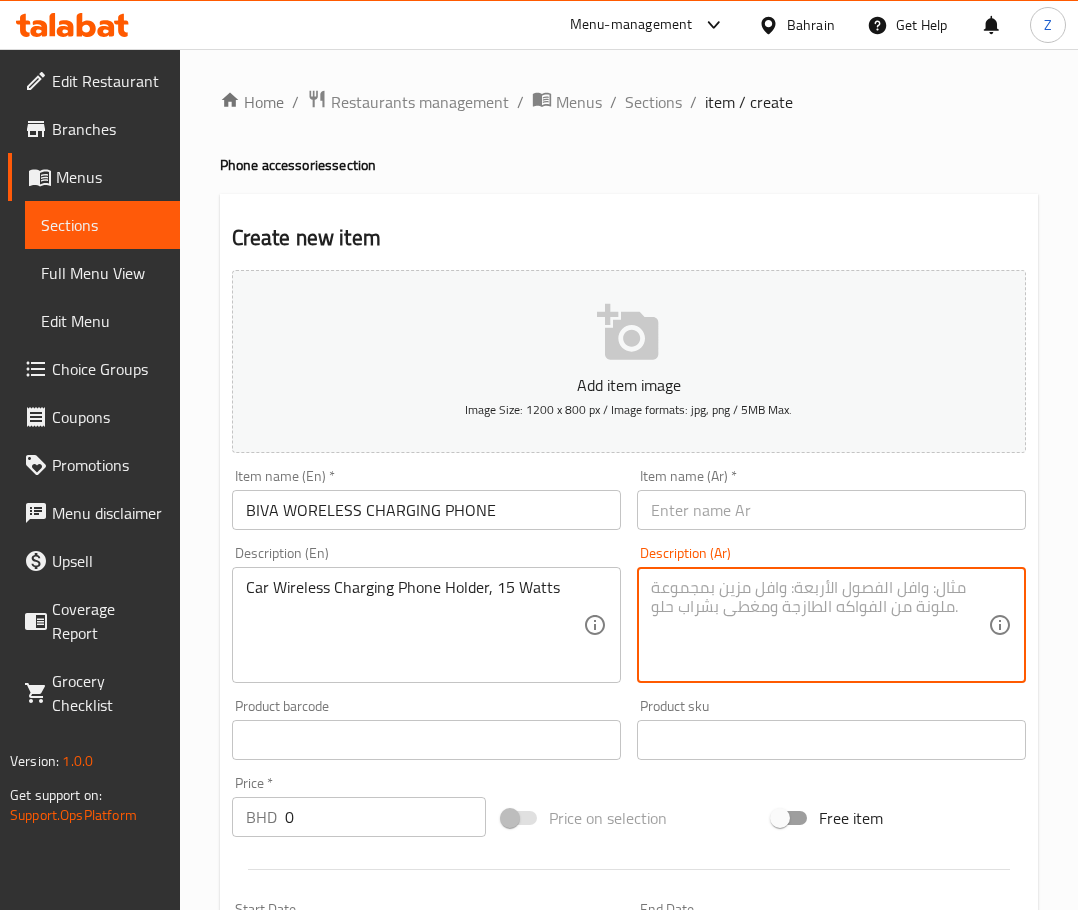 click at bounding box center [819, 625] 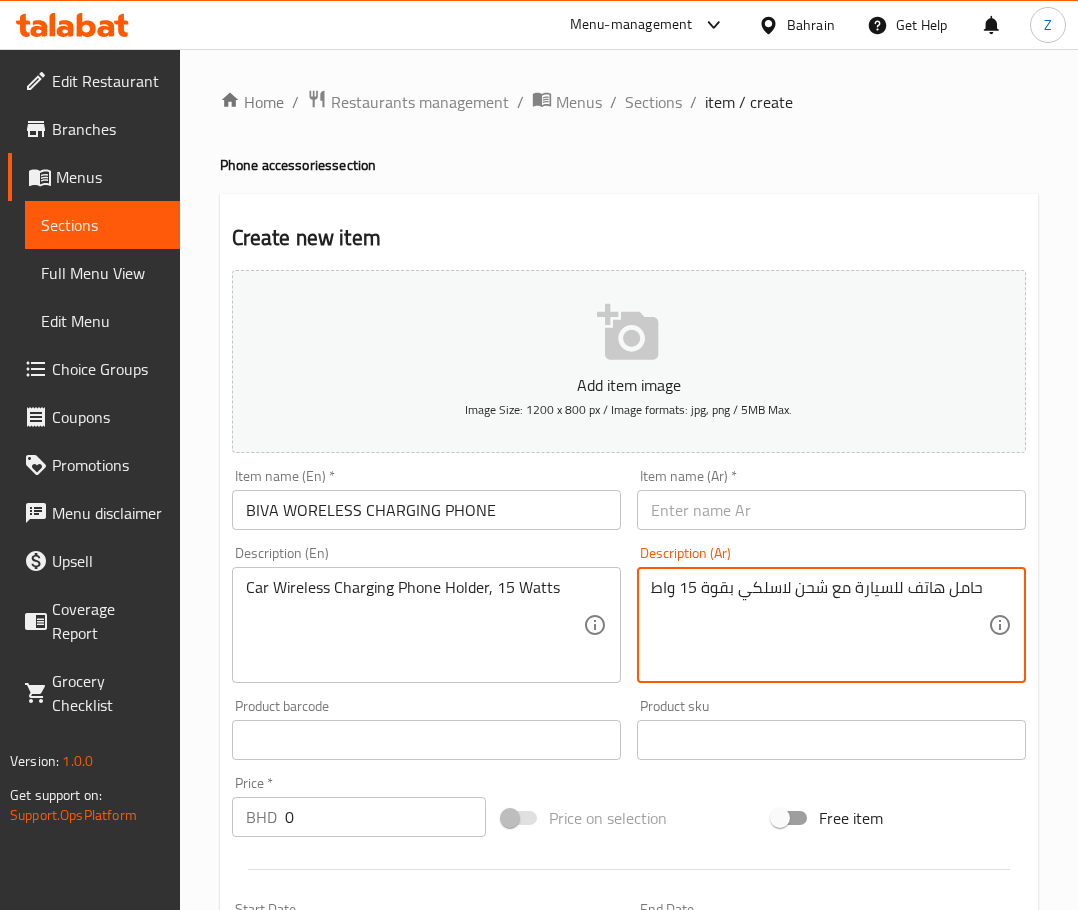 type on "حامل هاتف للسيارة مع شحن لاسلكي بقوة 15 واط" 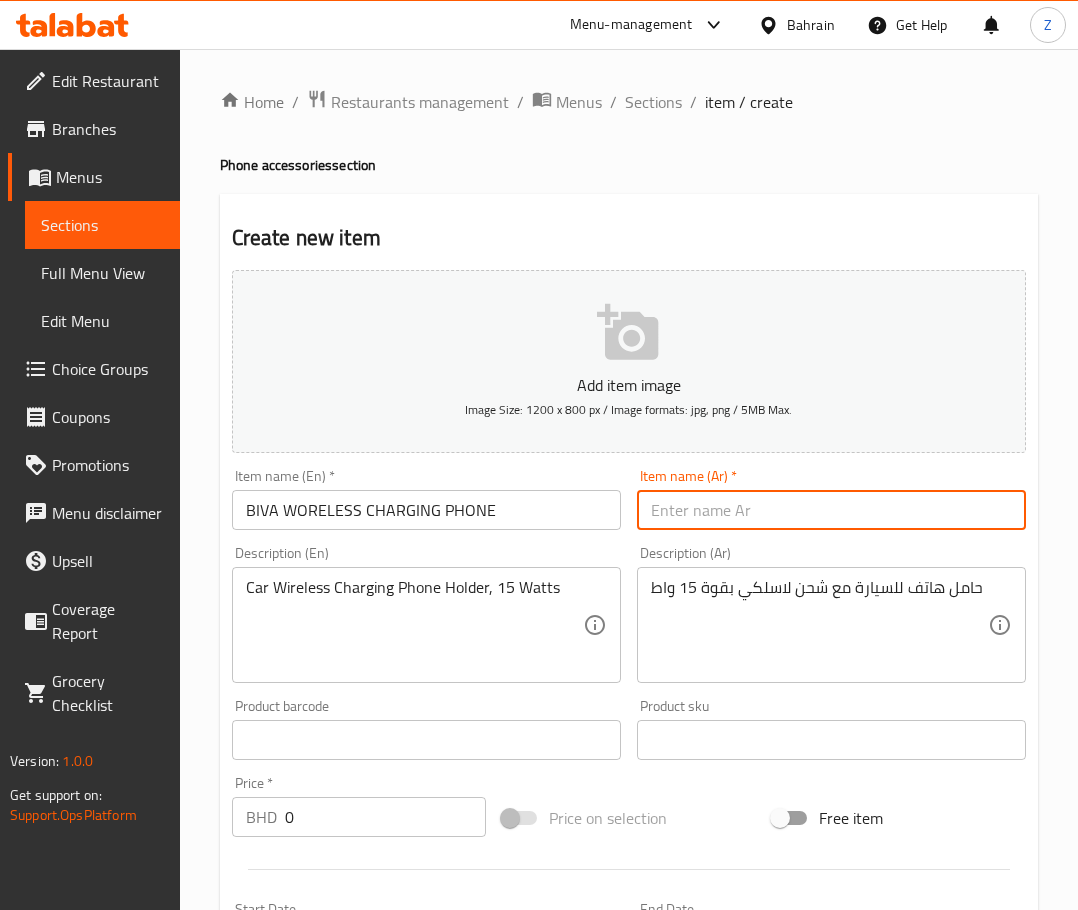 click at bounding box center (831, 510) 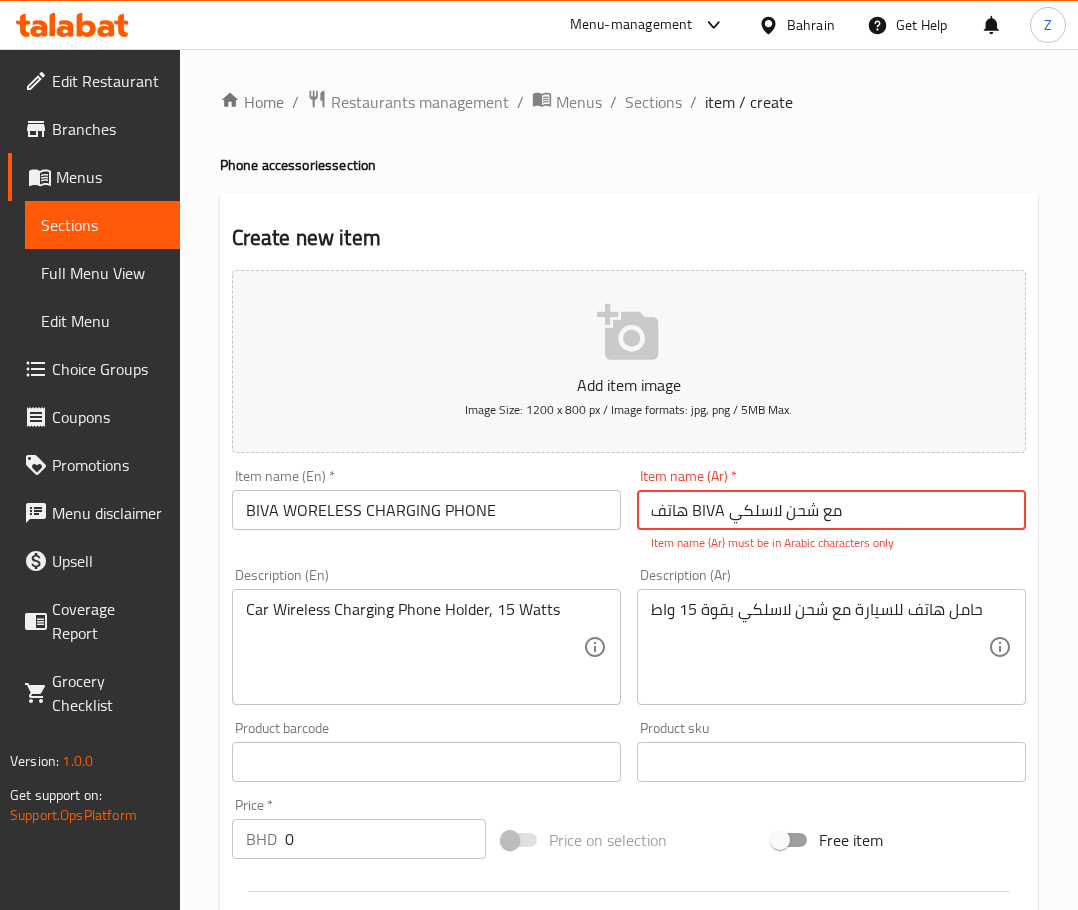drag, startPoint x: 888, startPoint y: 517, endPoint x: 384, endPoint y: 525, distance: 504.06348 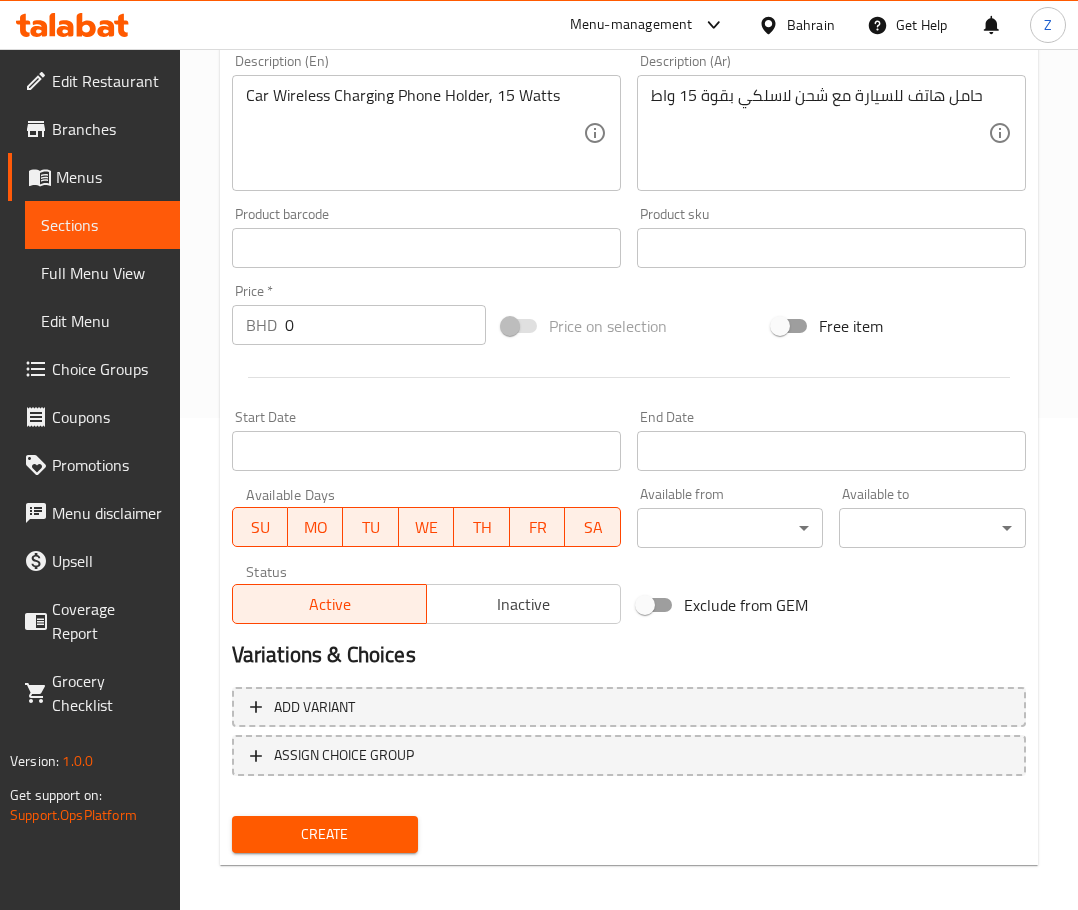 scroll, scrollTop: 503, scrollLeft: 0, axis: vertical 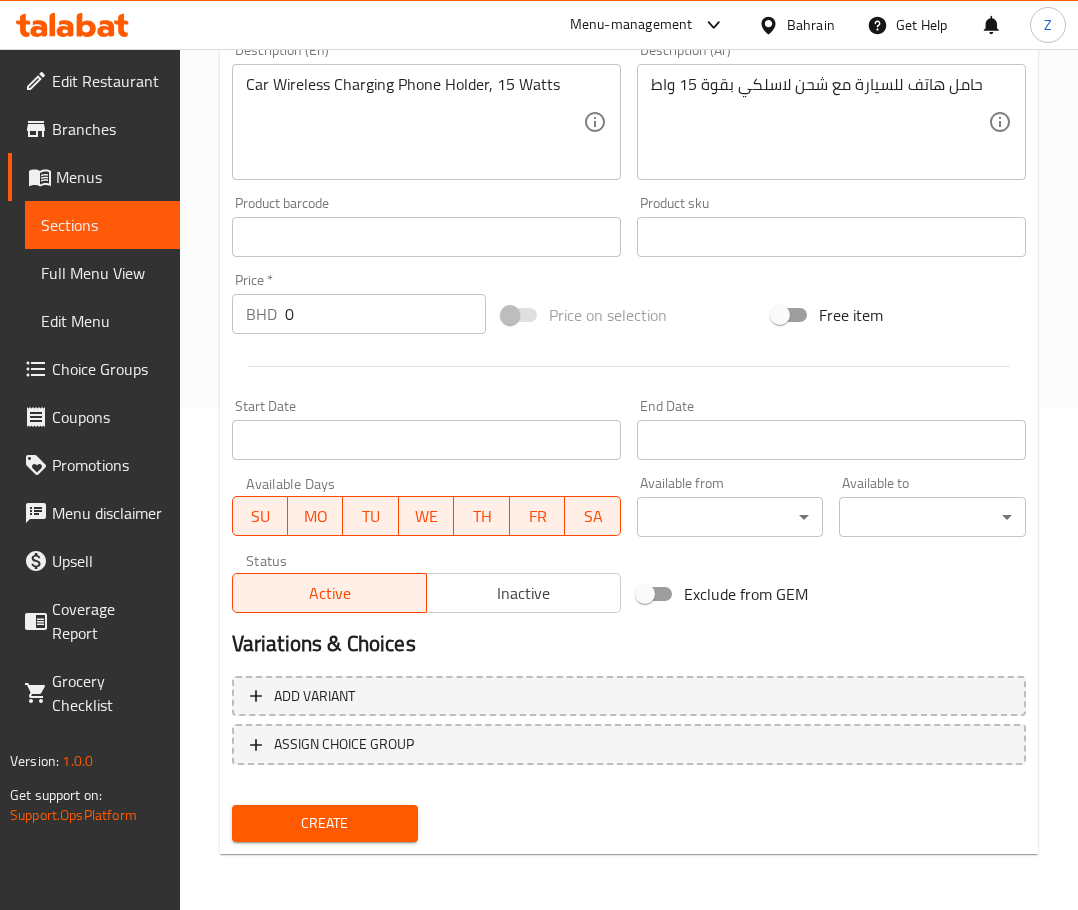 type on "شاحن لاسلكي من بيفا" 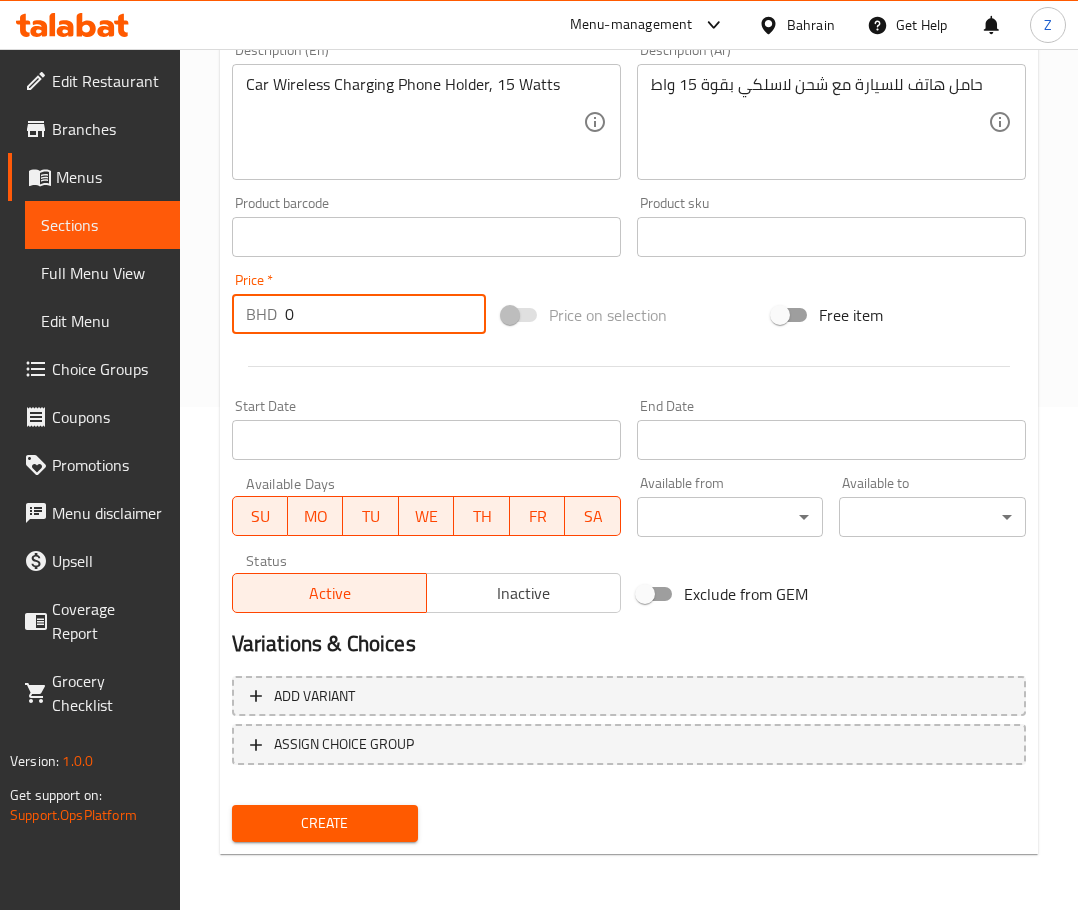 drag, startPoint x: 338, startPoint y: 315, endPoint x: 105, endPoint y: 299, distance: 233.5487 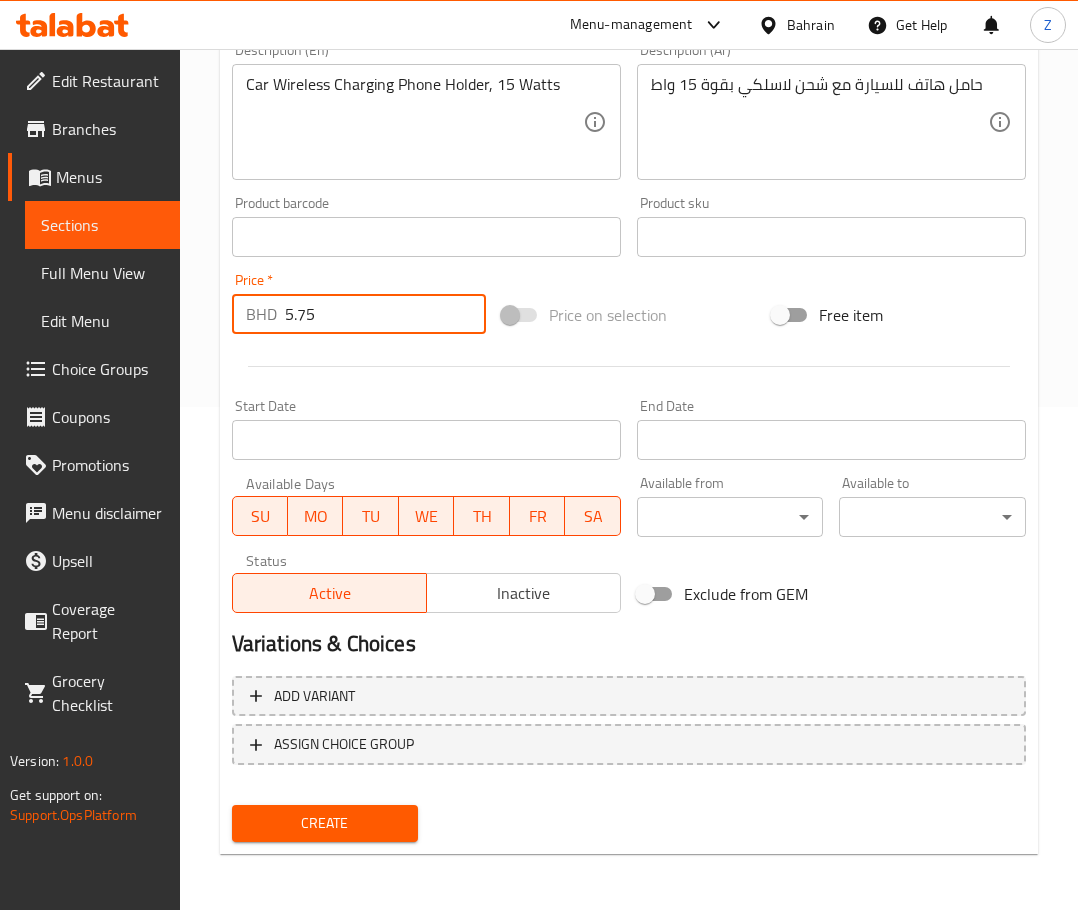 type on "5.75" 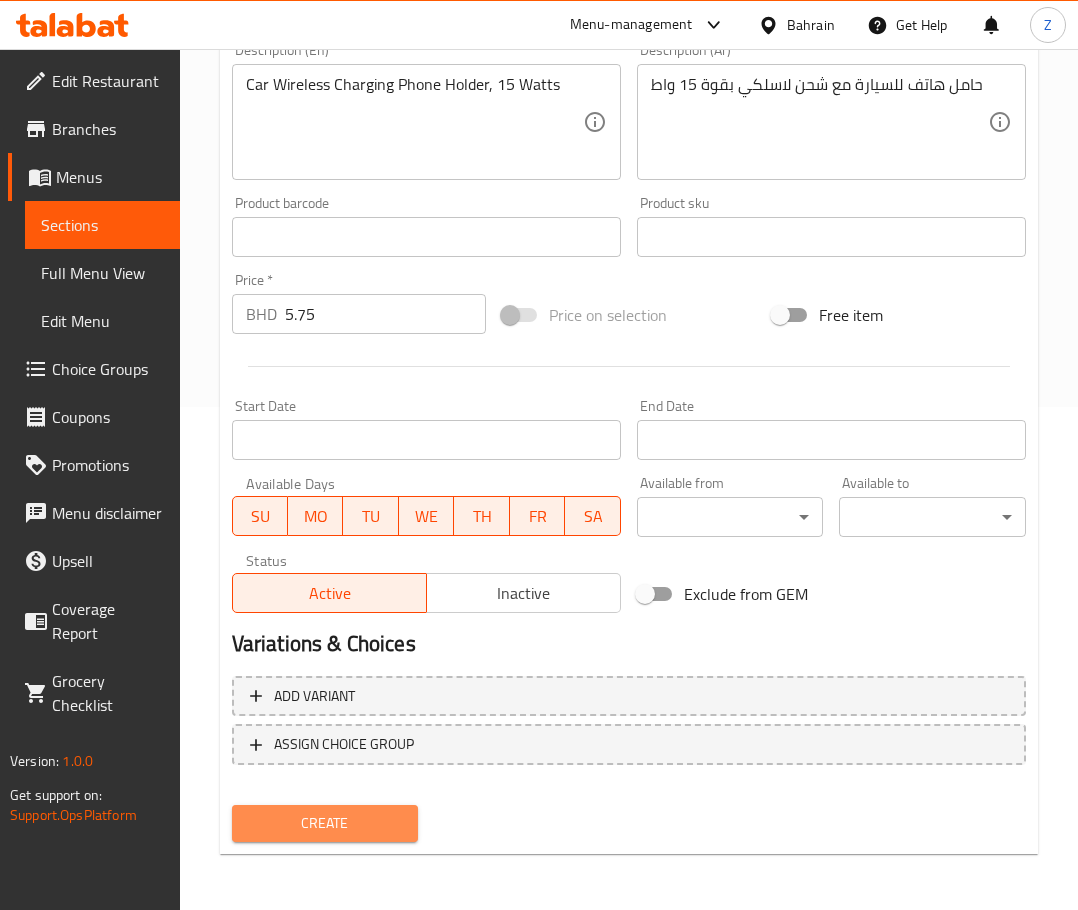 click on "Create" at bounding box center (325, 823) 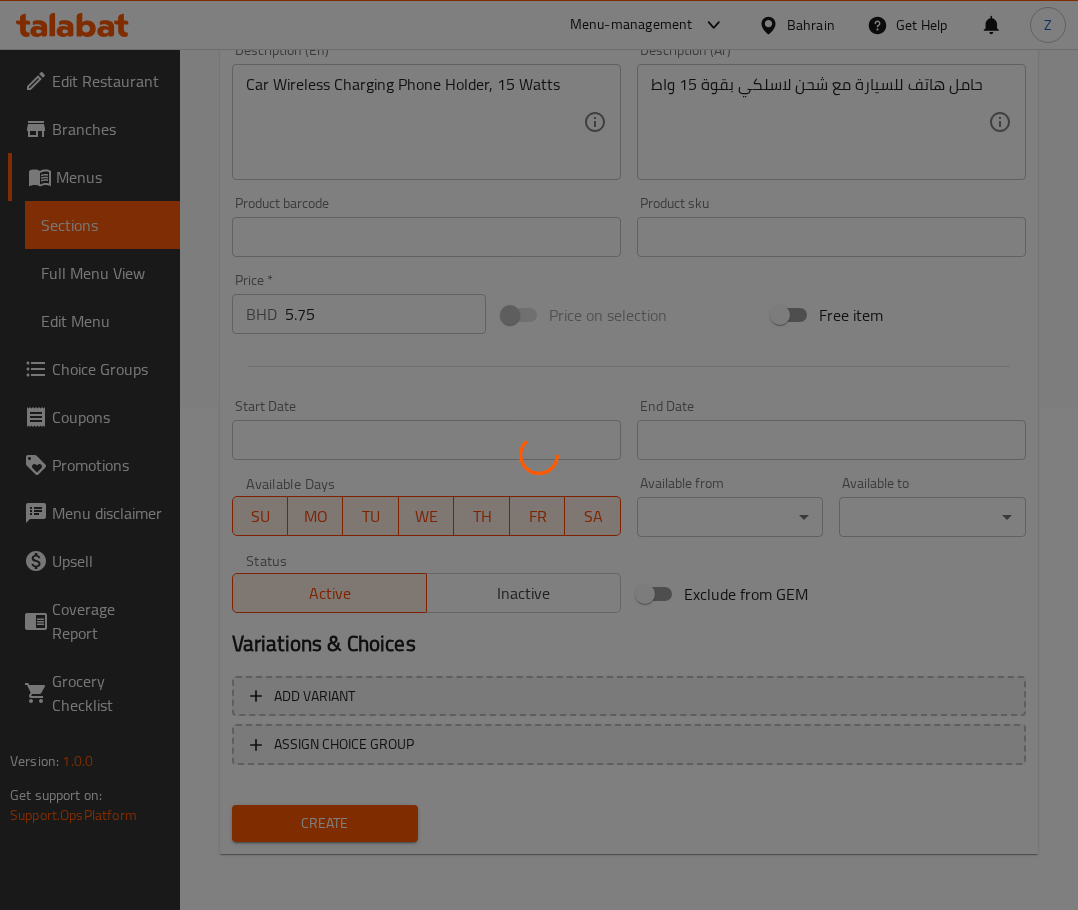 type 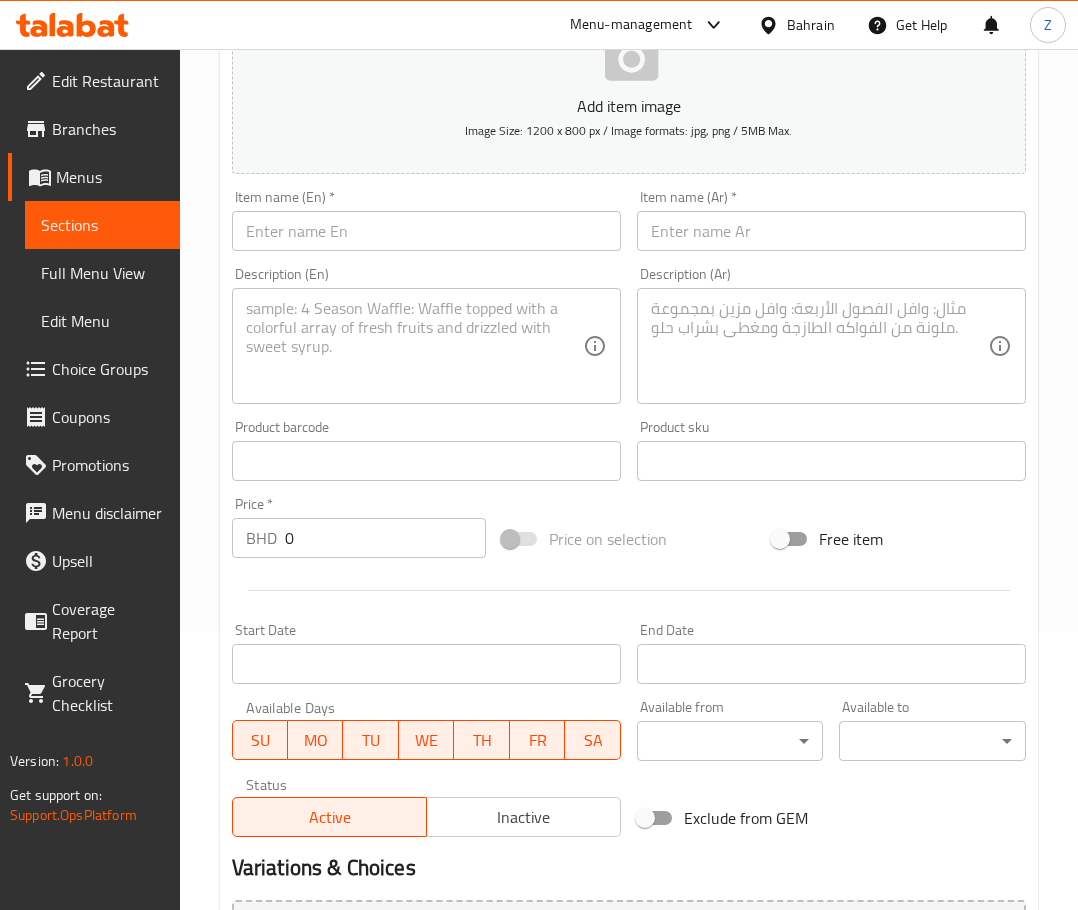 scroll, scrollTop: 0, scrollLeft: 0, axis: both 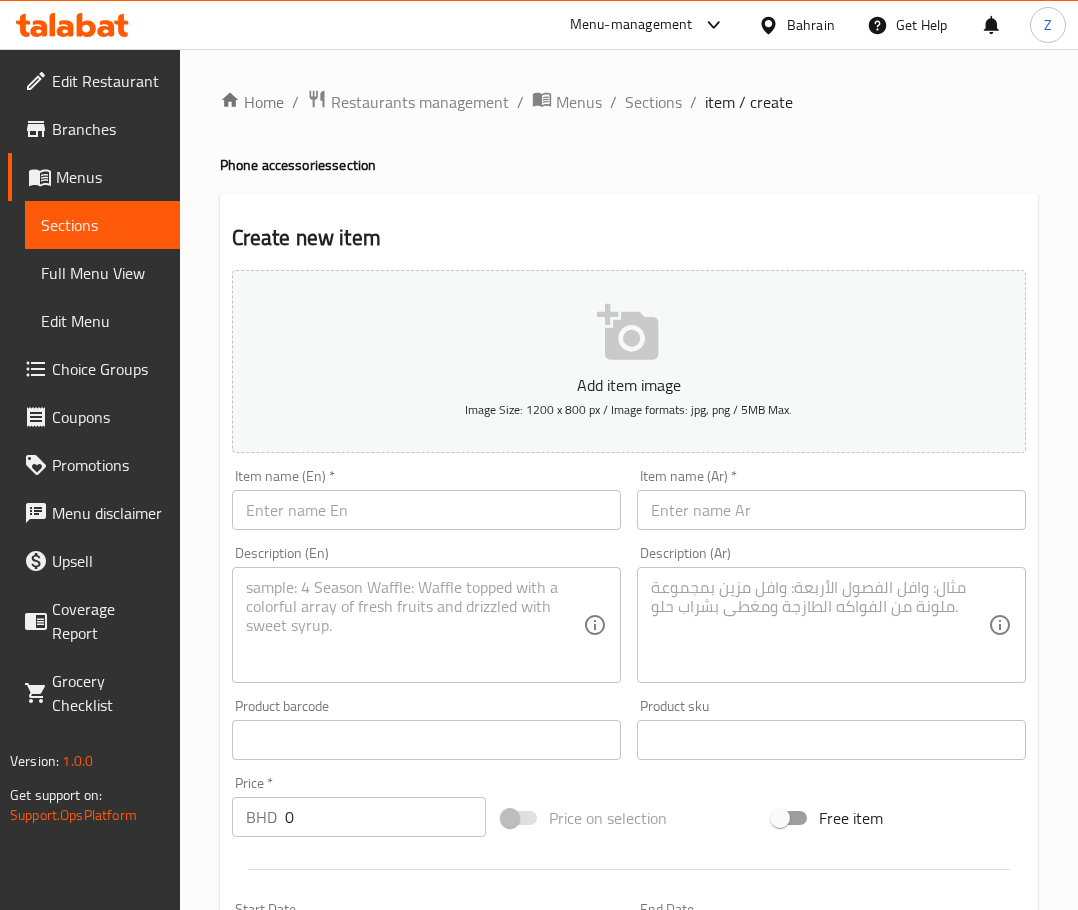 click at bounding box center (426, 510) 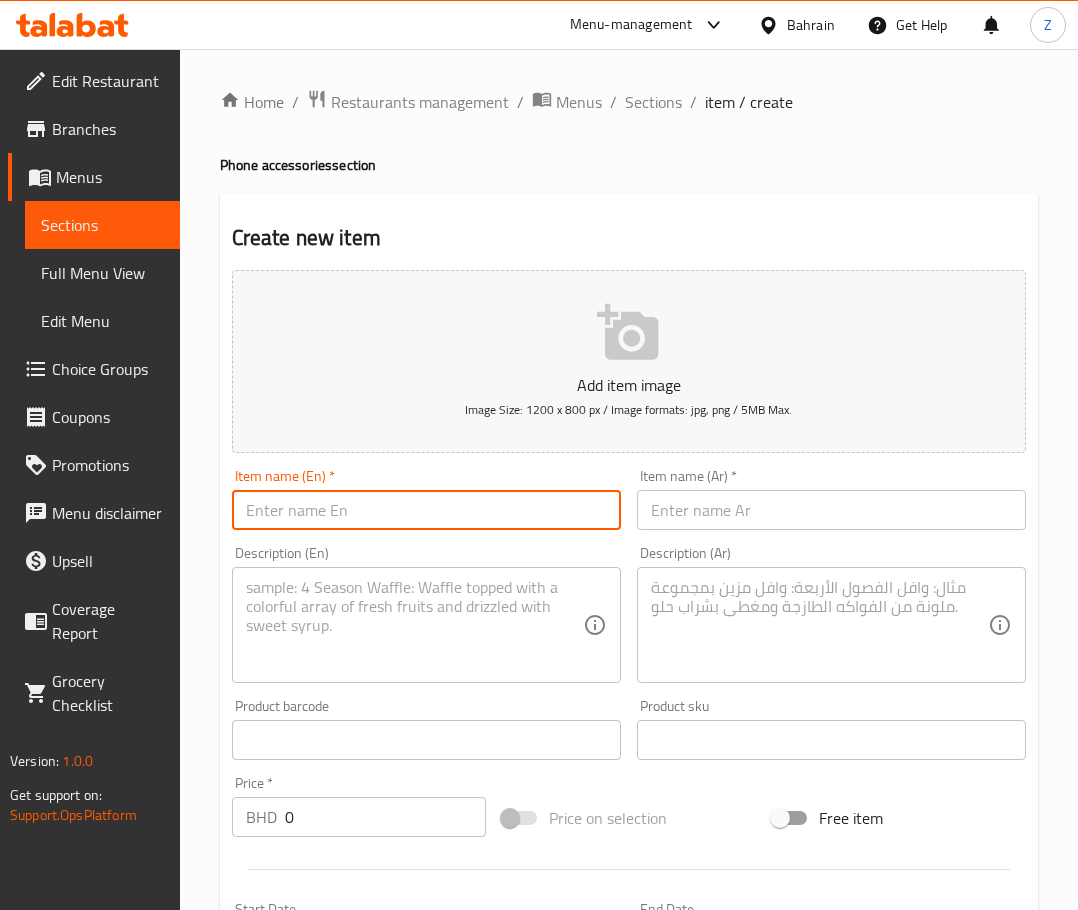 paste on ""BIVA MOBILE HOLDER PHONE "" 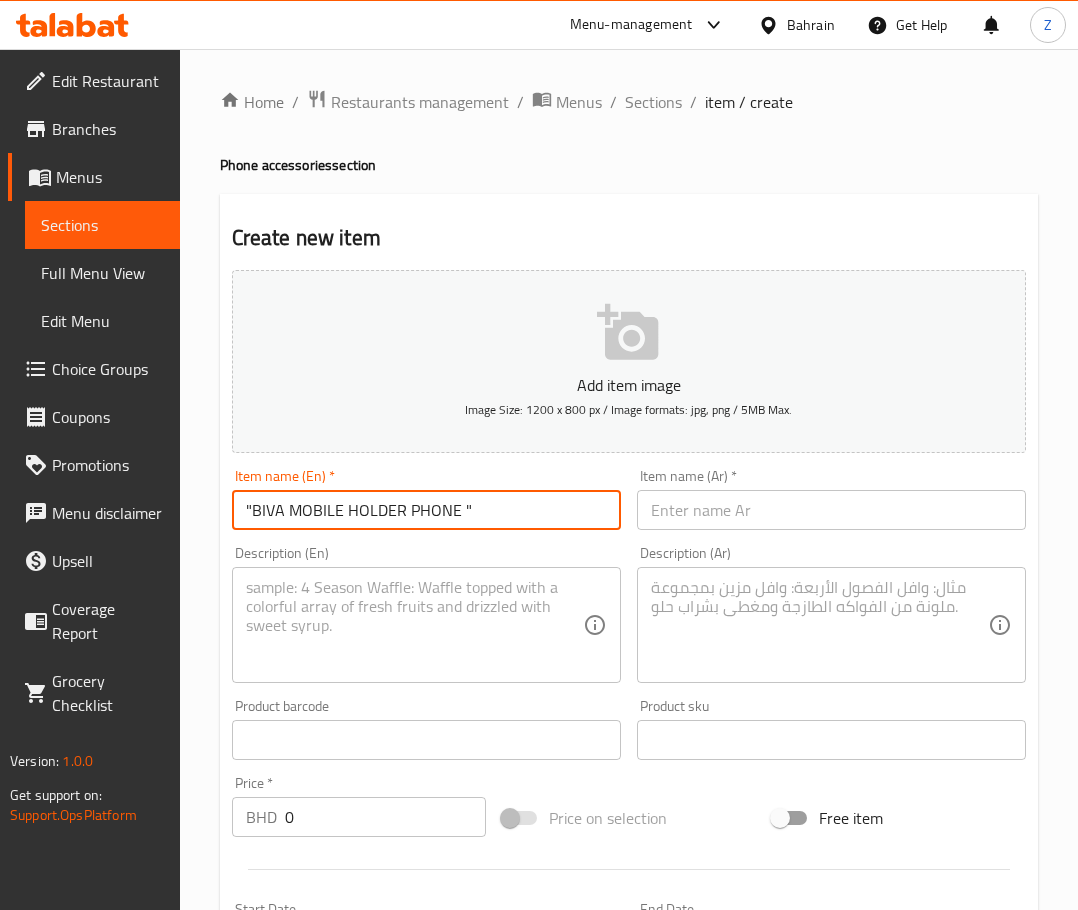 drag, startPoint x: 476, startPoint y: 515, endPoint x: 456, endPoint y: 504, distance: 22.825424 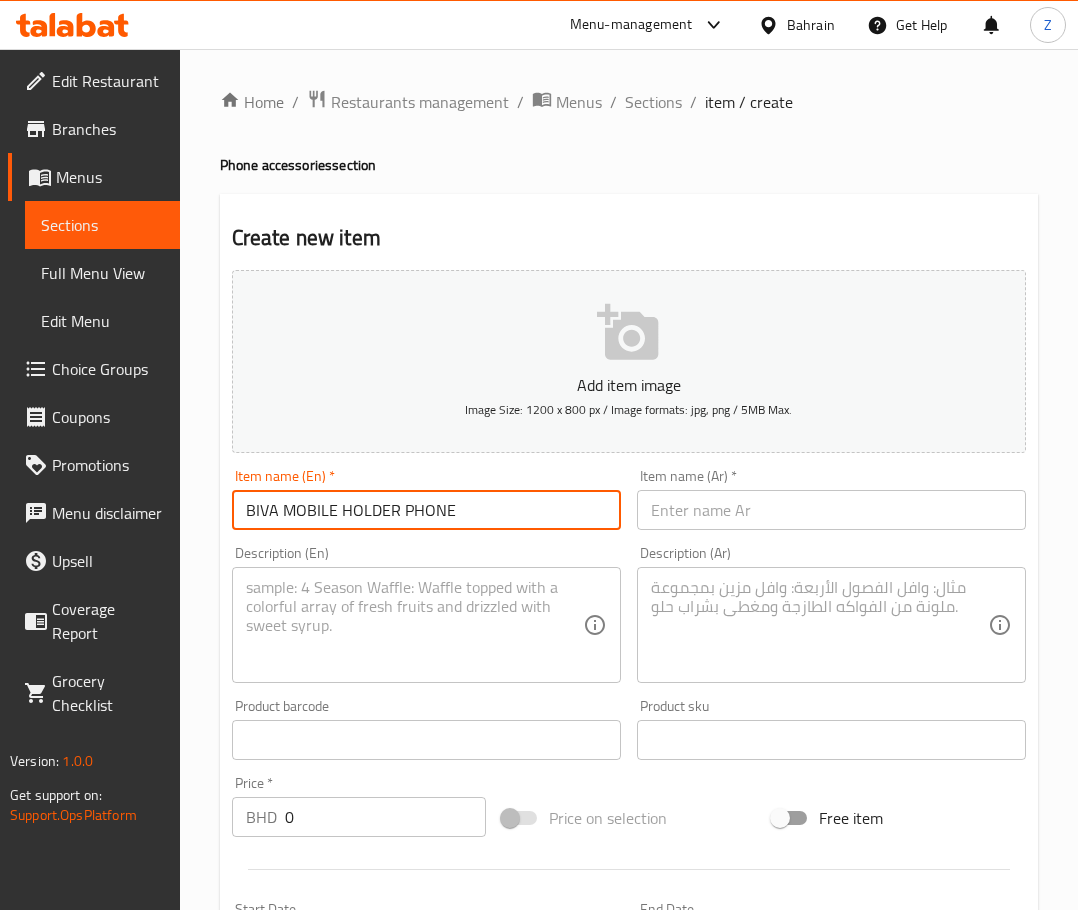 drag, startPoint x: 252, startPoint y: 508, endPoint x: 173, endPoint y: 475, distance: 85.61542 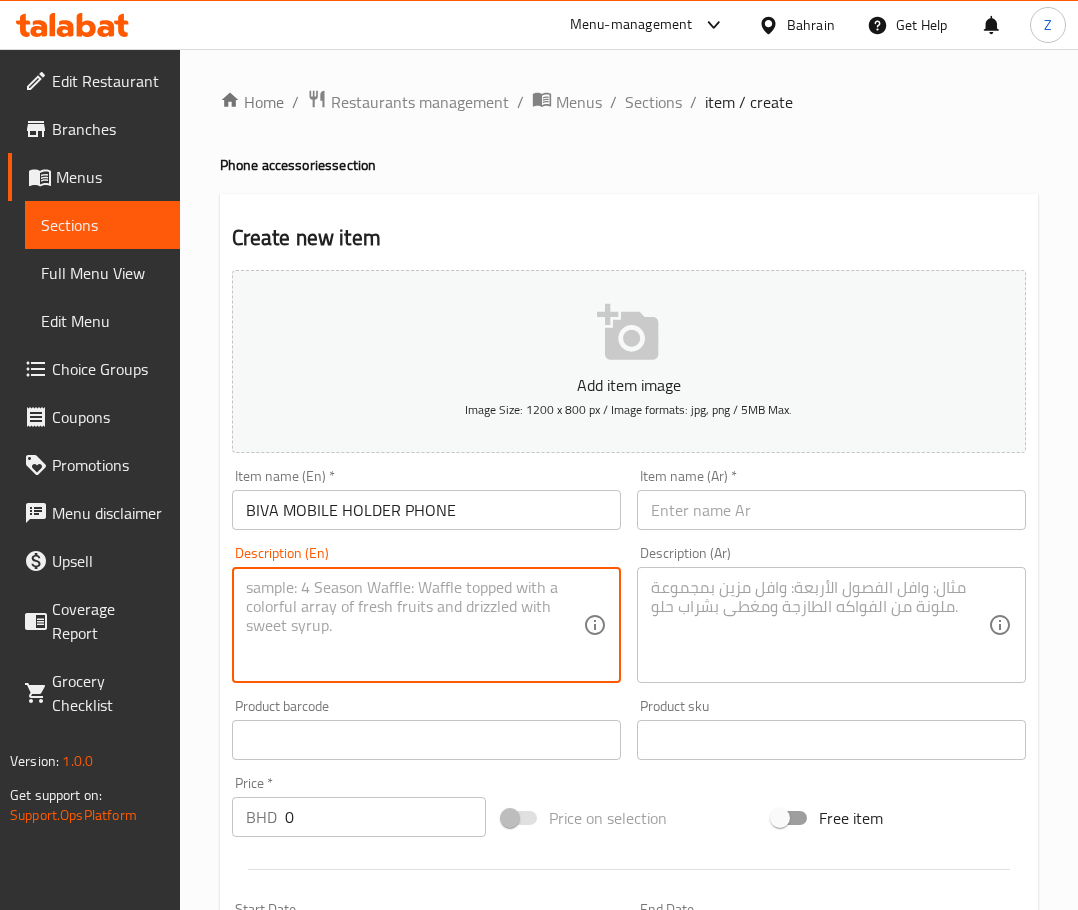 click at bounding box center (414, 625) 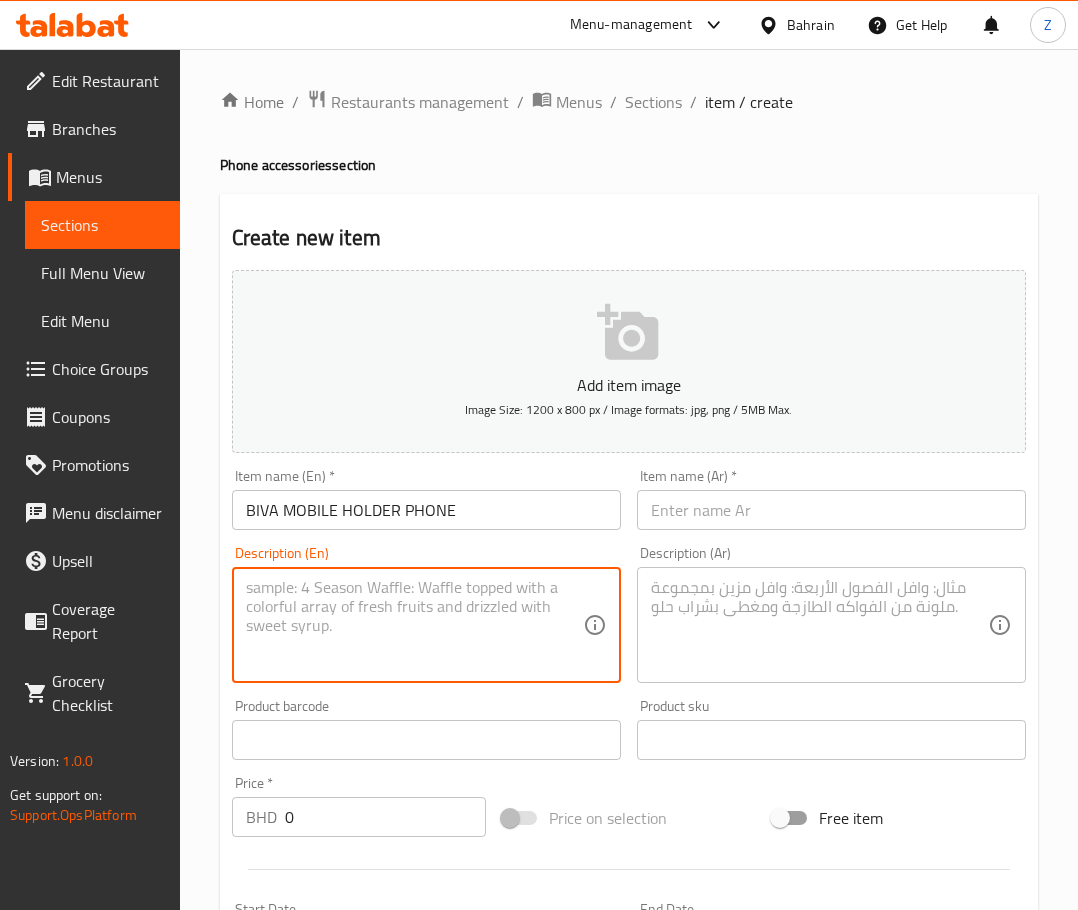paste on ""The simple one-touch mounting system locks and releases your device with the push of a button on the back of the holder.
The super-sticky gel pad adheres securely to most surfaces.
When you get in the car, simply place your phone in the holder for a secure fit.
Wash the surface where you plan to place the holder thoroughly.
The holder has a dedicated hole for the charger cable, so you can easily plug it in while traveling.
Thanks to the triangular mounting structure and the non-scratch silicone protective mat, your phone stays firmly and securely in place even in difficult road conditions.
To remove your phone, simply press the button on the back of the holder.
It is very easy to use, convenient, and secure.
It sits on top of the car dashboard."" 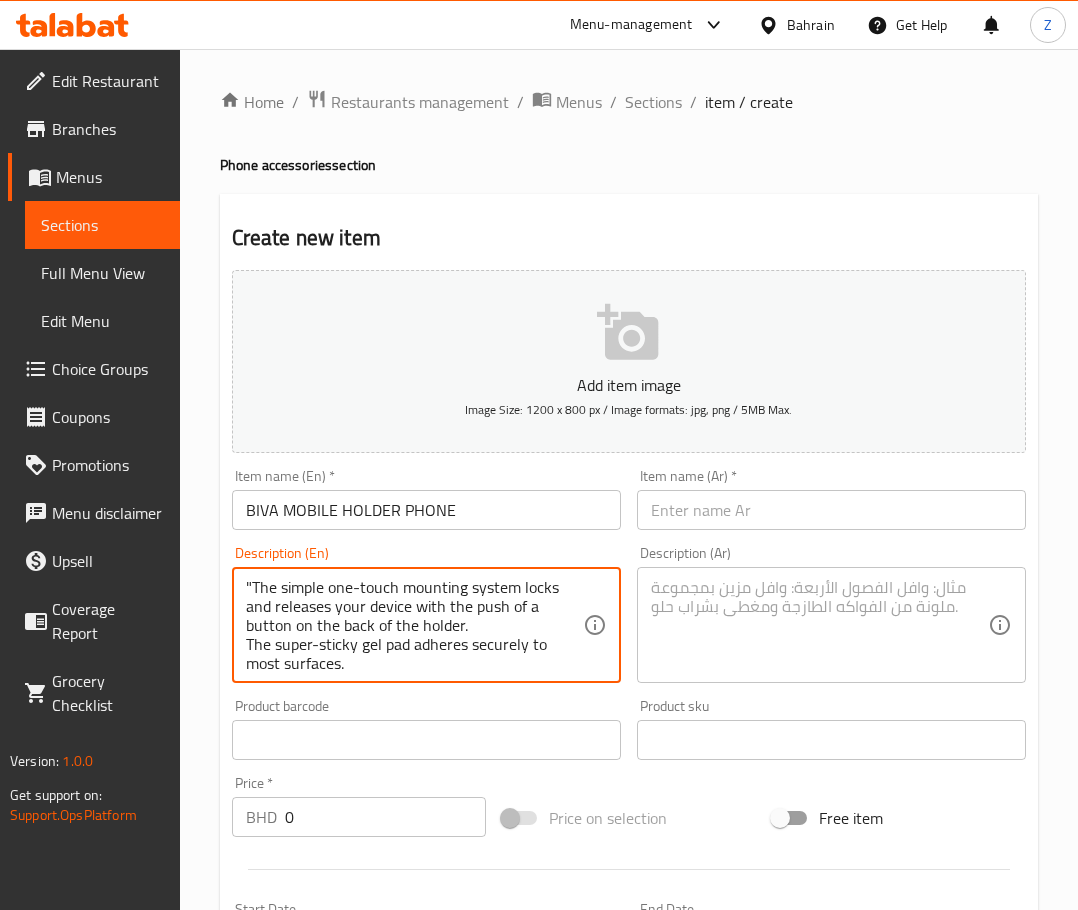 scroll, scrollTop: 271, scrollLeft: 0, axis: vertical 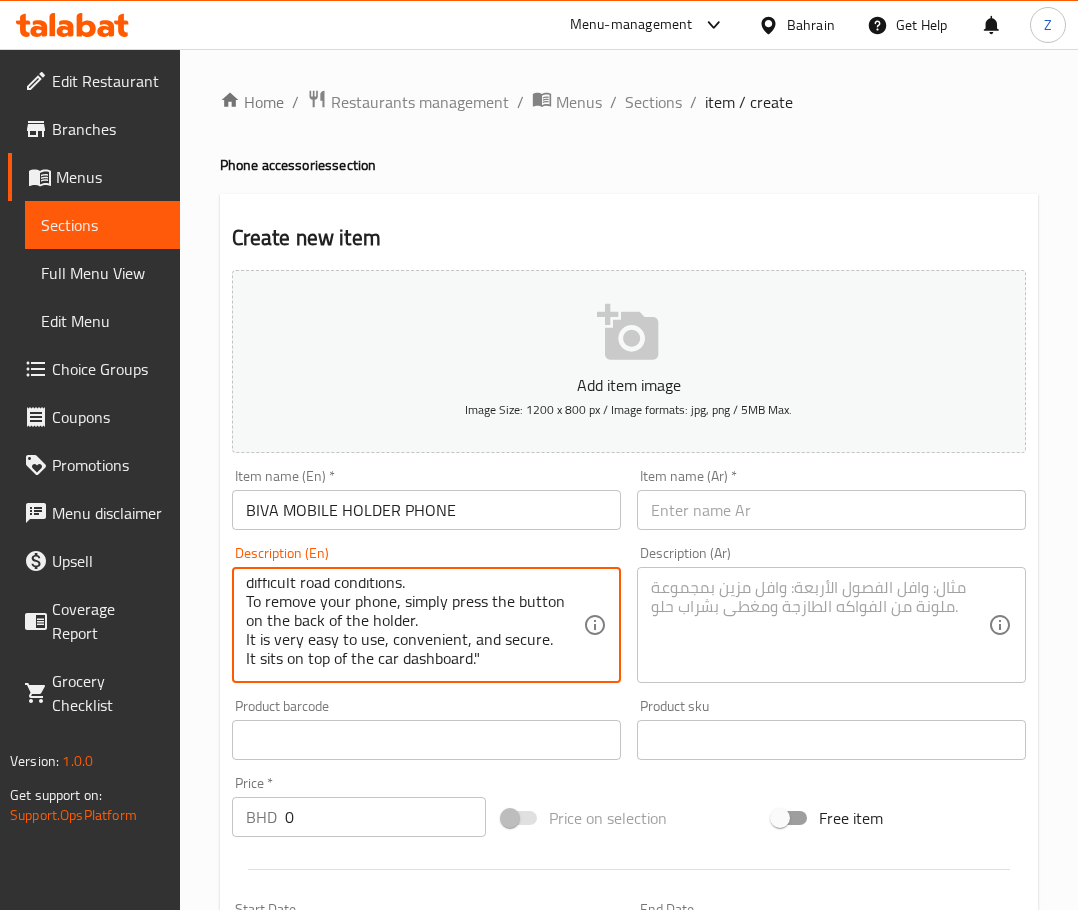 drag, startPoint x: 498, startPoint y: 668, endPoint x: 473, endPoint y: 656, distance: 27.730848 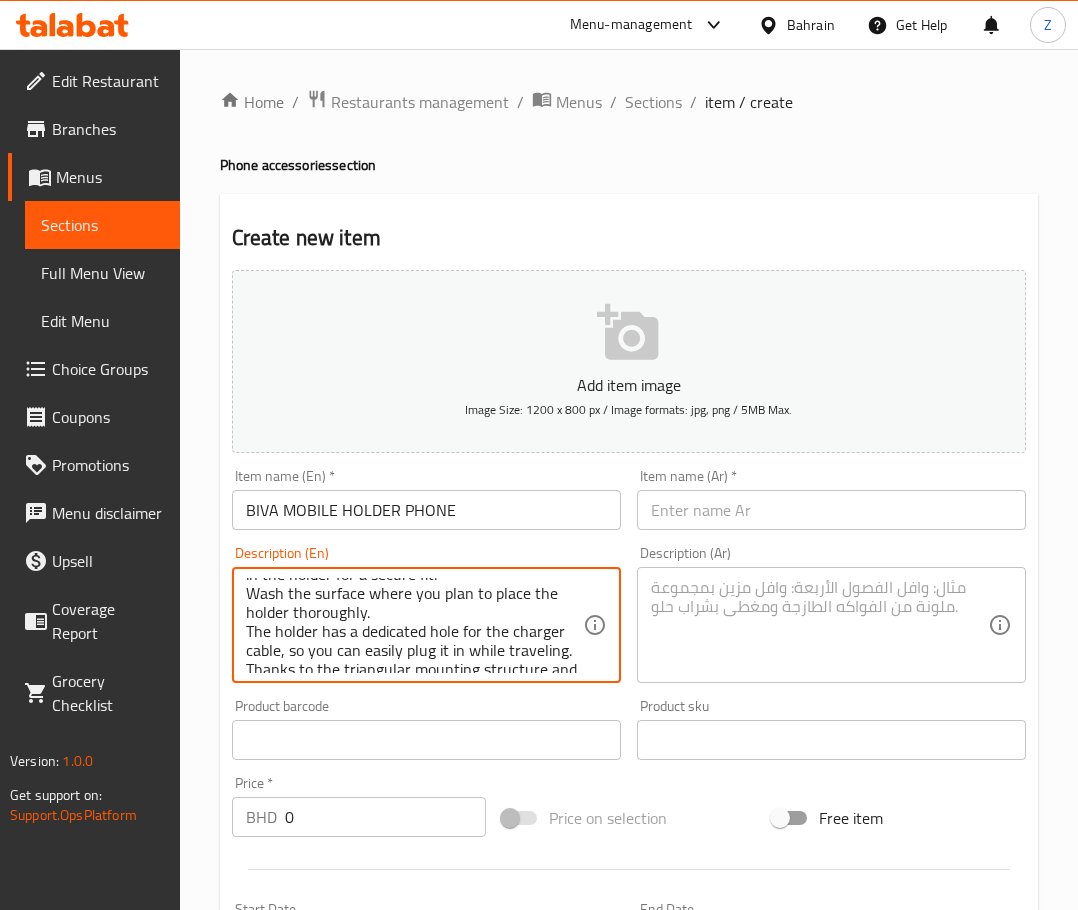 scroll, scrollTop: 0, scrollLeft: 0, axis: both 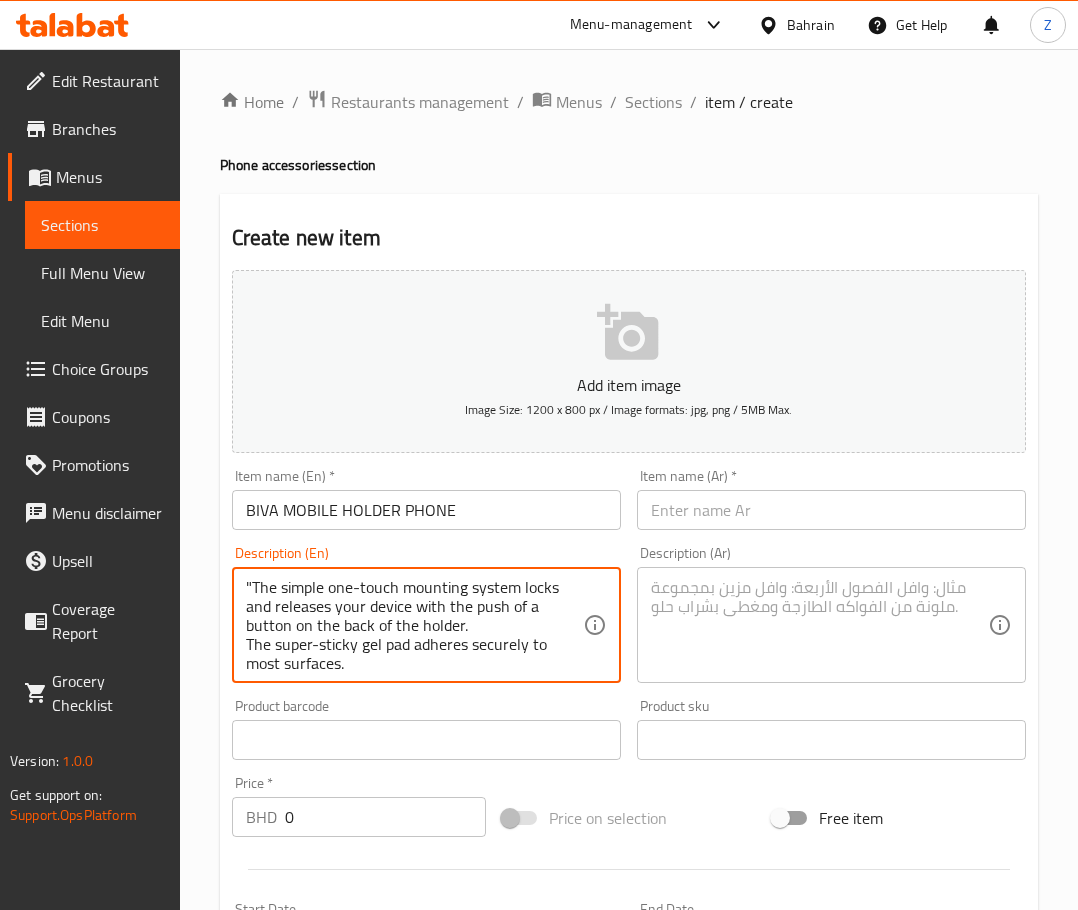 drag, startPoint x: 253, startPoint y: 580, endPoint x: 195, endPoint y: 564, distance: 60.166435 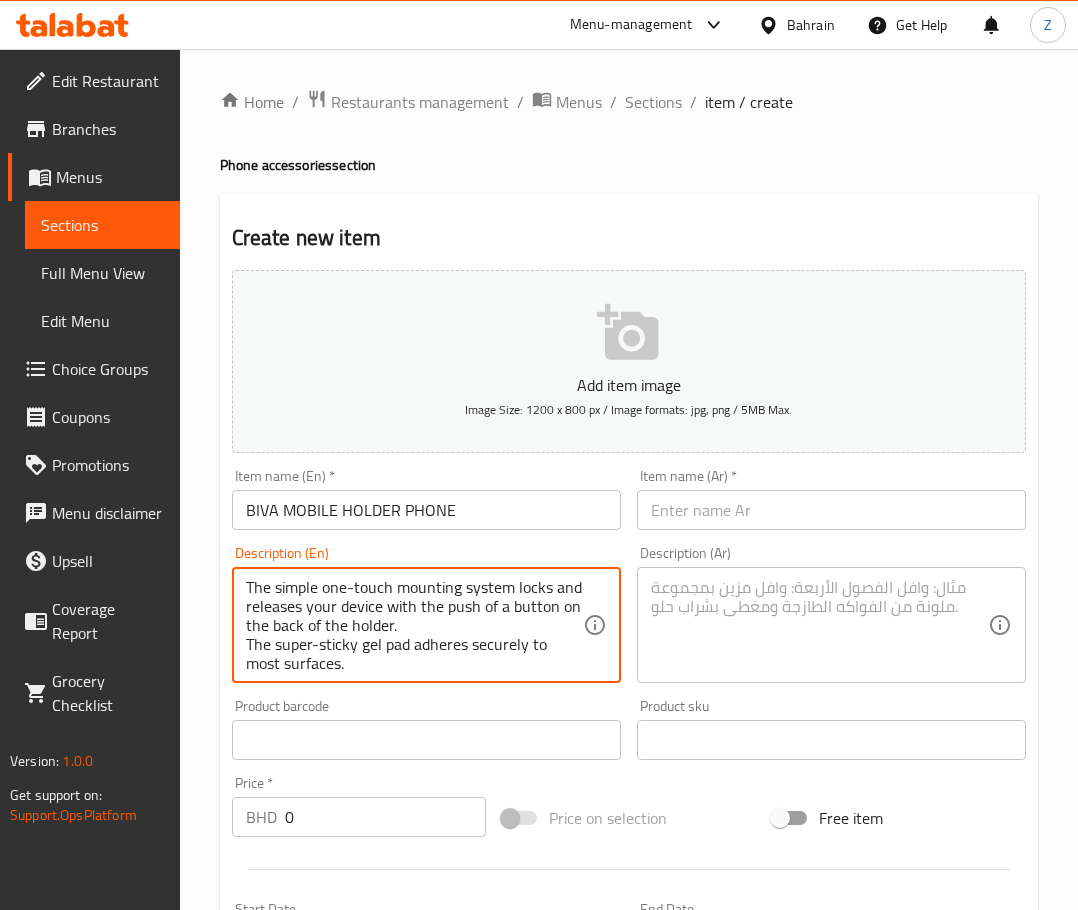 type on "The simple one-touch mounting system locks and releases your device with the push of a button on the back of the holder.
The super-sticky gel pad adheres securely to most surfaces.
When you get in the car, simply place your phone in the holder for a secure fit.
Wash the surface where you plan to place the holder thoroughly.
The holder has a dedicated hole for the charger cable, so you can easily plug it in while traveling.
Thanks to the triangular mounting structure and the non-scratch silicone protective mat, your phone stays firmly and securely in place even in difficult road conditions.
To remove your phone, simply press the button on the back of the holder.
It is very easy to use, convenient, and secure.
It sits on top of the car dashboard." 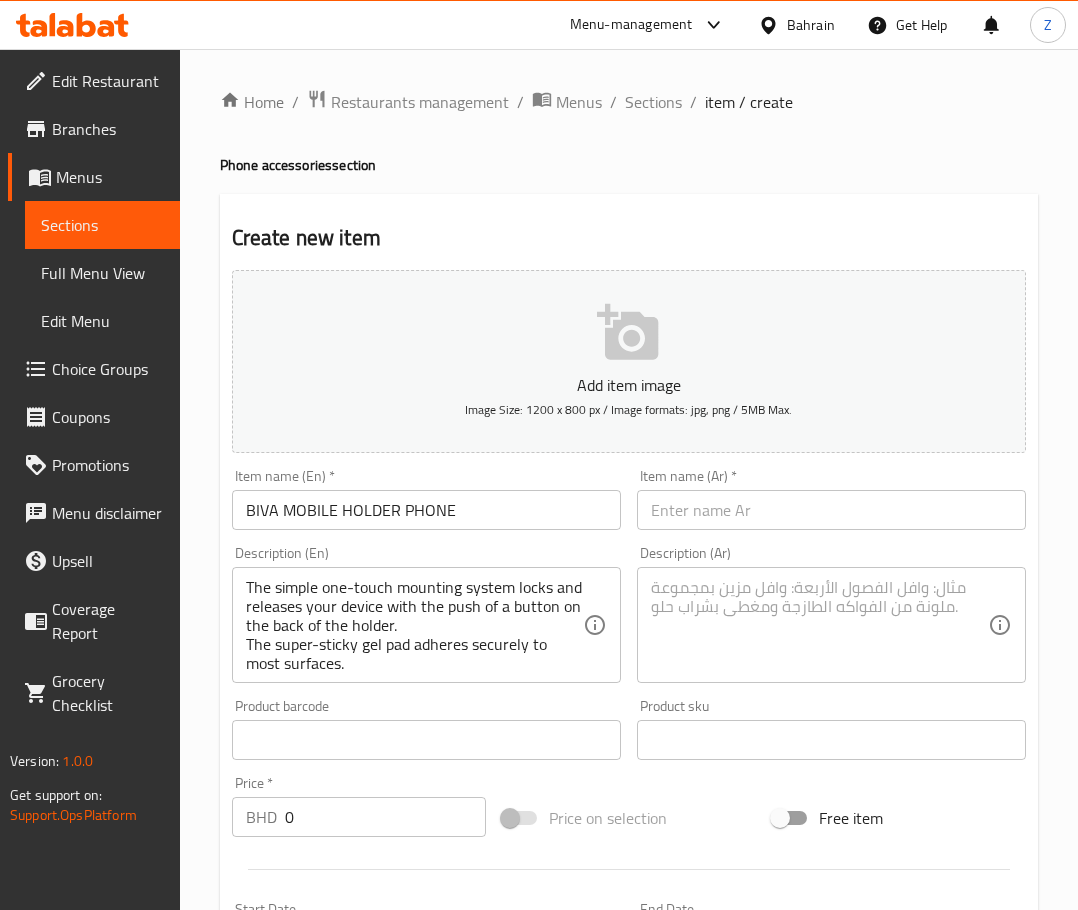 click at bounding box center [819, 625] 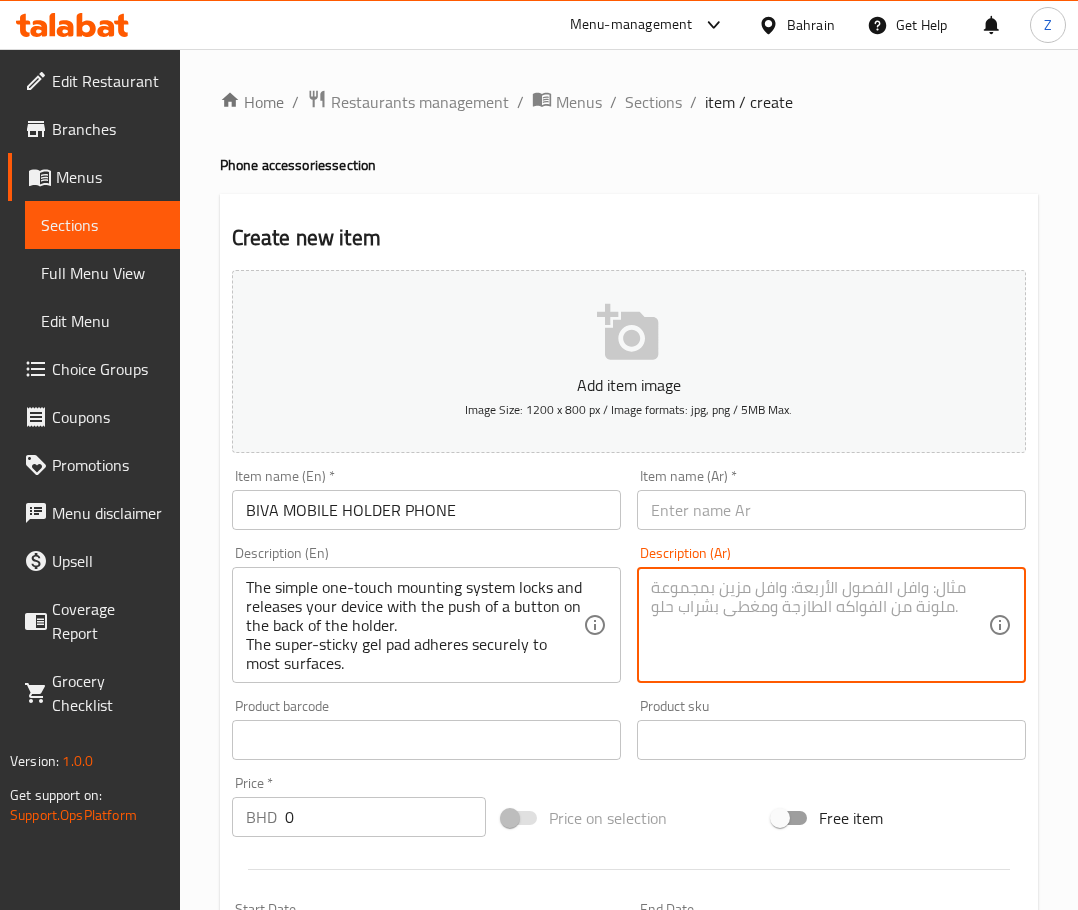 paste on "نظام التثبيت البسيط بلمسة واحدة يقوم بقفل وإطلاق جهازك بضغطة زر في الجزء الخلفي من الحامل.
وسادة الجل الفائقة اللصق تلتصق بقوة بمعظم الأسطح.
عند دخولك السيارة، ما عليك سوى وضع هاتفك في الحامل لتثبيت آمن.
نظّف السطح الذي تخطط لوضع الحامل عليه جيدًا.
يحتوي الحامل على فتحة مخصصة لكابل الشحن، مما يتيح لك توصيله بسهولة أثناء التنقل.
بفضل هيكل التثبيت الثلاثي وسجادة السيليكون الواقية غير القابلة للخدش، يبقى هاتفك ثابتًا وآمنًا حتى في ظروف الطرق الصعبة.
لإزالة هاتفك، ما عليك سوى الضغط على الزر الموجود في الجزء الخلفي من الحامل.
سهل الاستخدام للغاية، مريح وآمن.
يتم تثبيته على لوحة عدادات السيارة...." 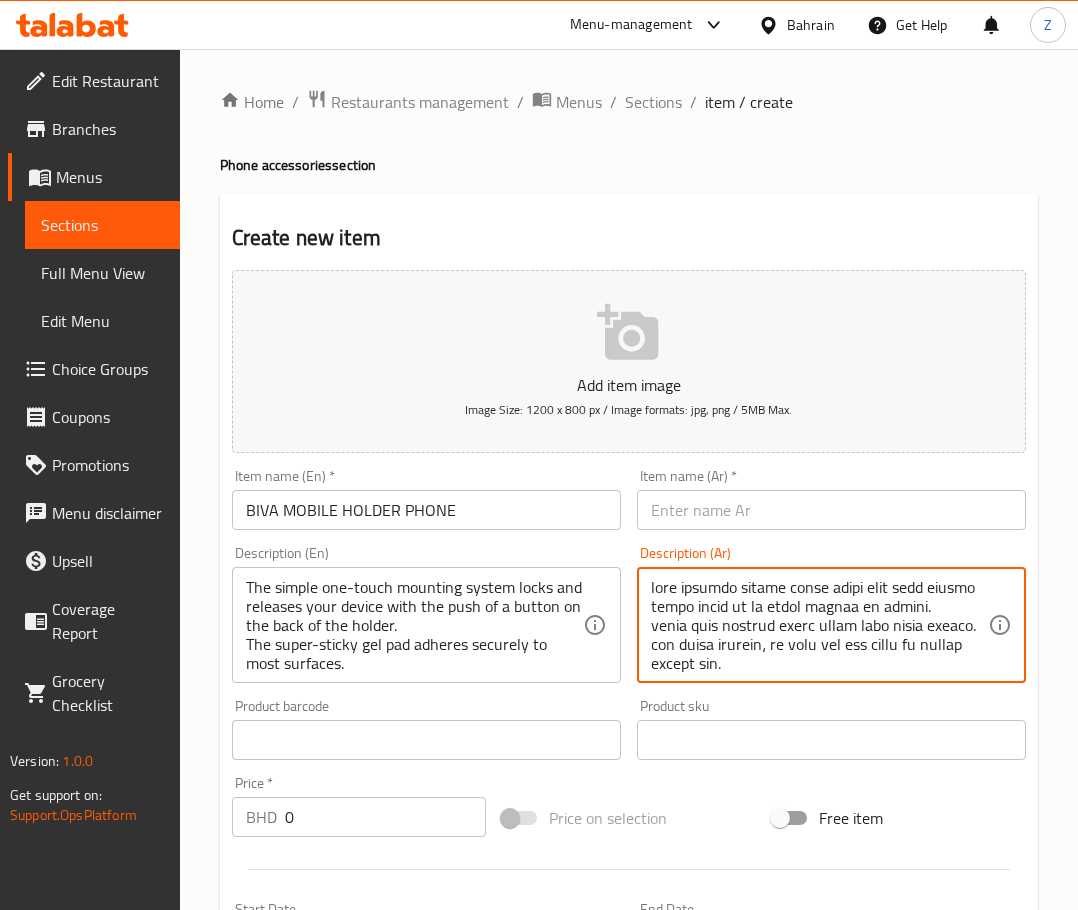 scroll, scrollTop: 252, scrollLeft: 0, axis: vertical 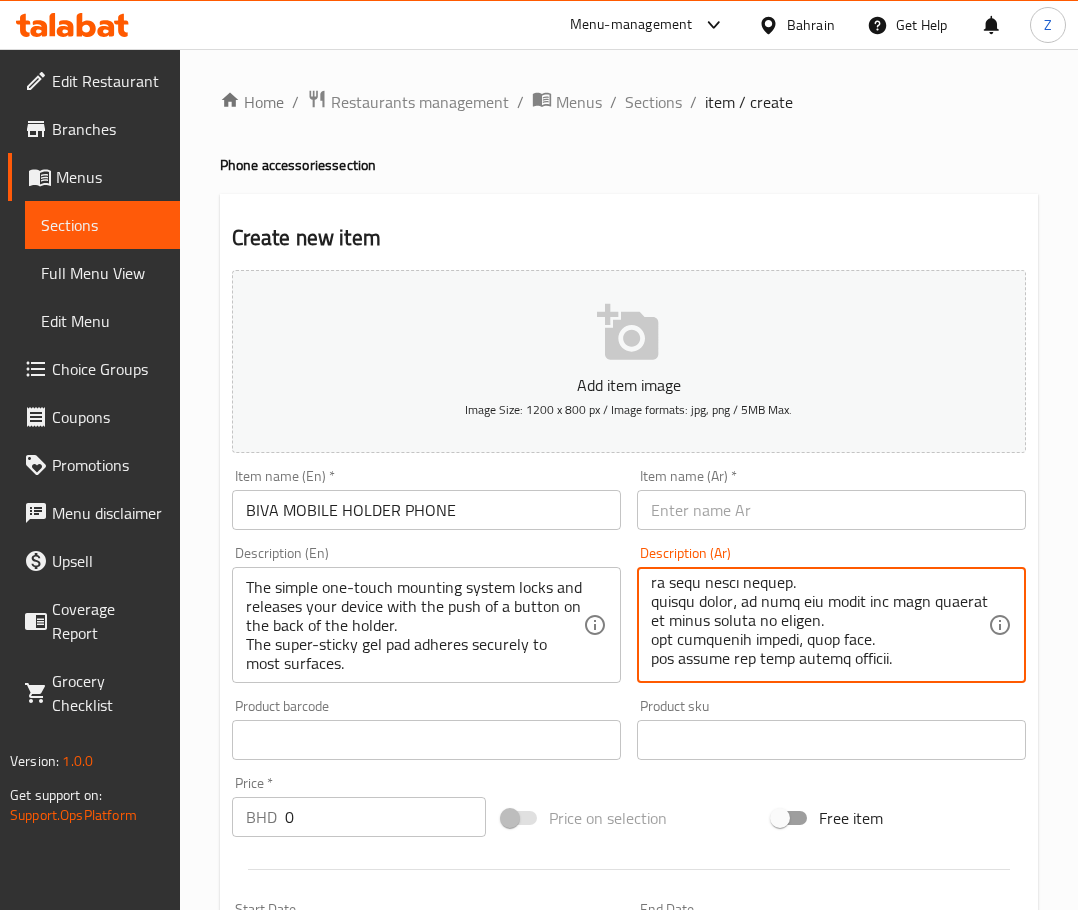 type on "نظام التثبيت البسيط بلمسة واحدة يقوم بقفل وإطلاق جهازك بضغطة زر في الجزء الخلفي من الحامل.
وسادة الجل الفائقة اللصق تلتصق بقوة بمعظم الأسطح.
عند دخولك السيارة، ما عليك سوى وضع هاتفك في الحامل لتثبيت آمن.
نظّف السطح الذي تخطط لوضع الحامل عليه جيدًا.
يحتوي الحامل على فتحة مخصصة لكابل الشحن، مما يتيح لك توصيله بسهولة أثناء التنقل.
بفضل هيكل التثبيت الثلاثي وسجادة السيليكون الواقية غير القابلة للخدش، يبقى هاتفك ثابتًا وآمنًا حتى في ظروف الطرق الصعبة.
لإزالة هاتفك، ما عليك سوى الضغط على الزر الموجود في الجزء الخلفي من الحامل.
سهل الاستخدام للغاية، مريح وآمن.
يتم تثبيته على لوحة عدادات السيارة...." 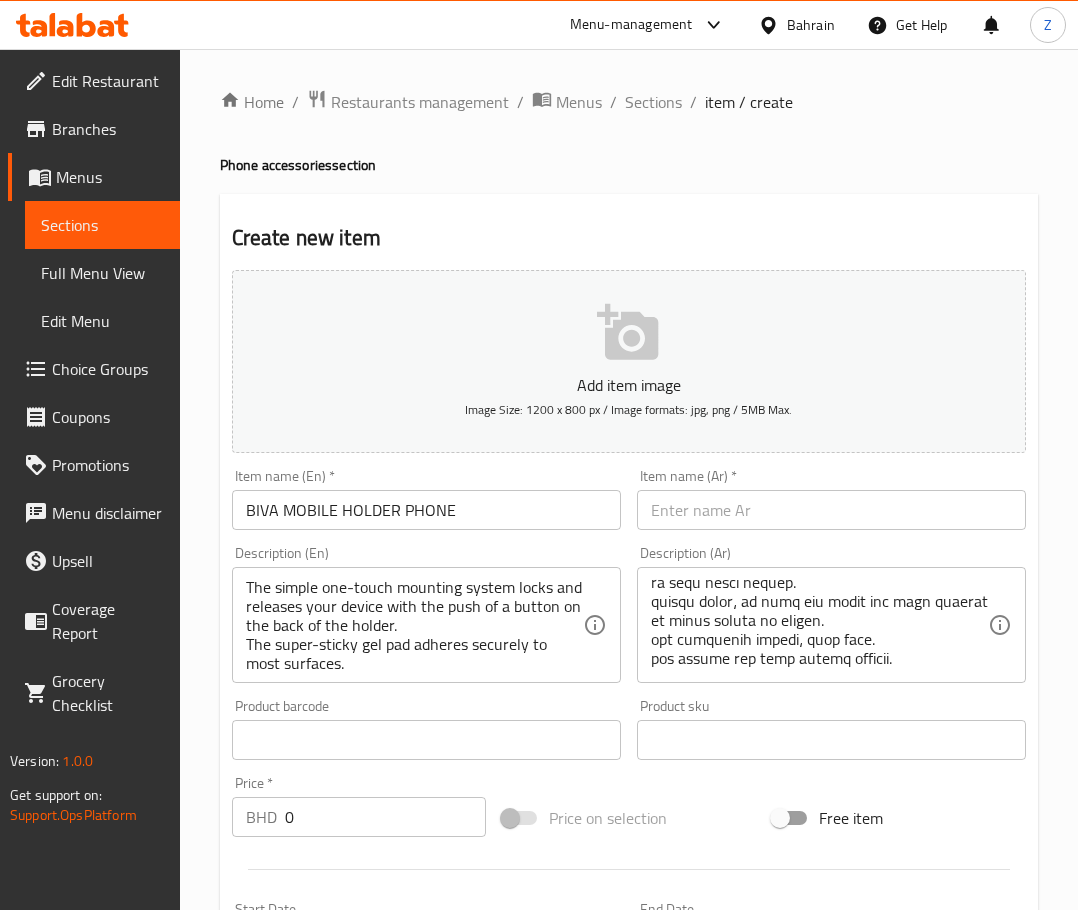 click at bounding box center (831, 510) 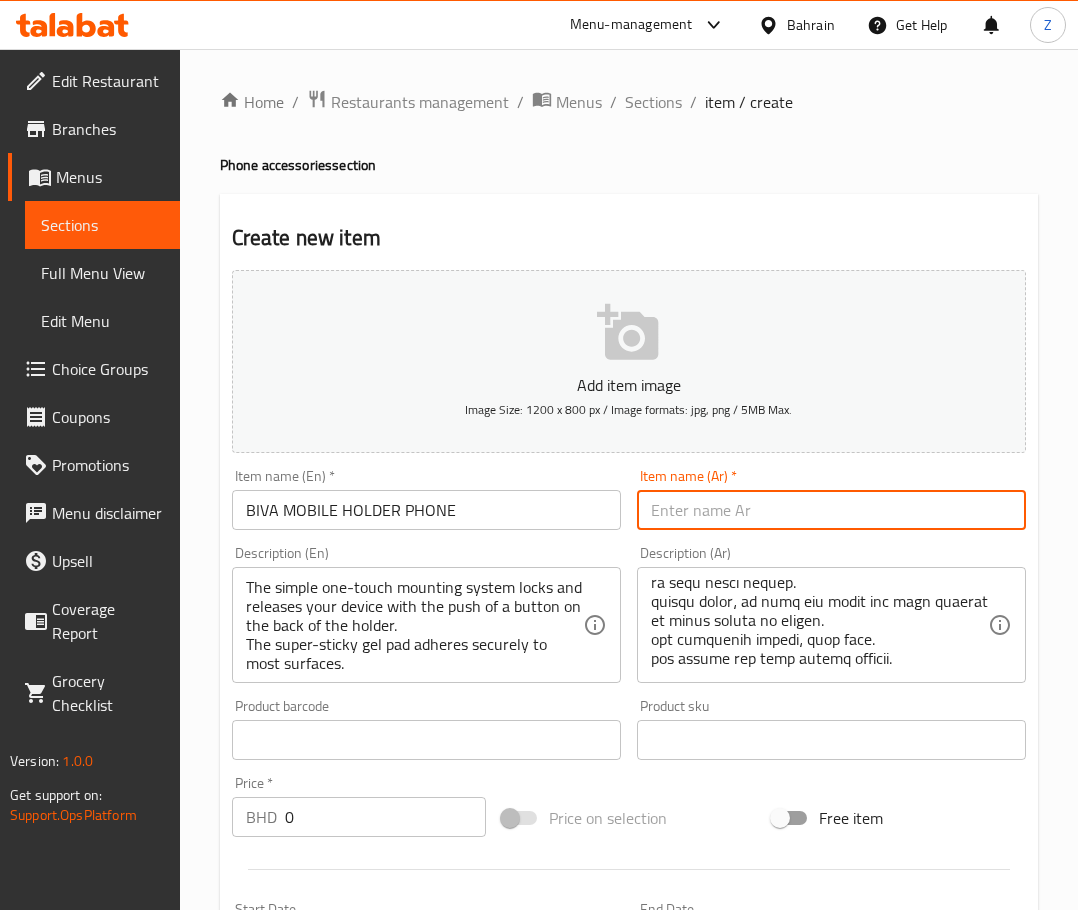 paste on "حامل هاتف محمول BIVA" 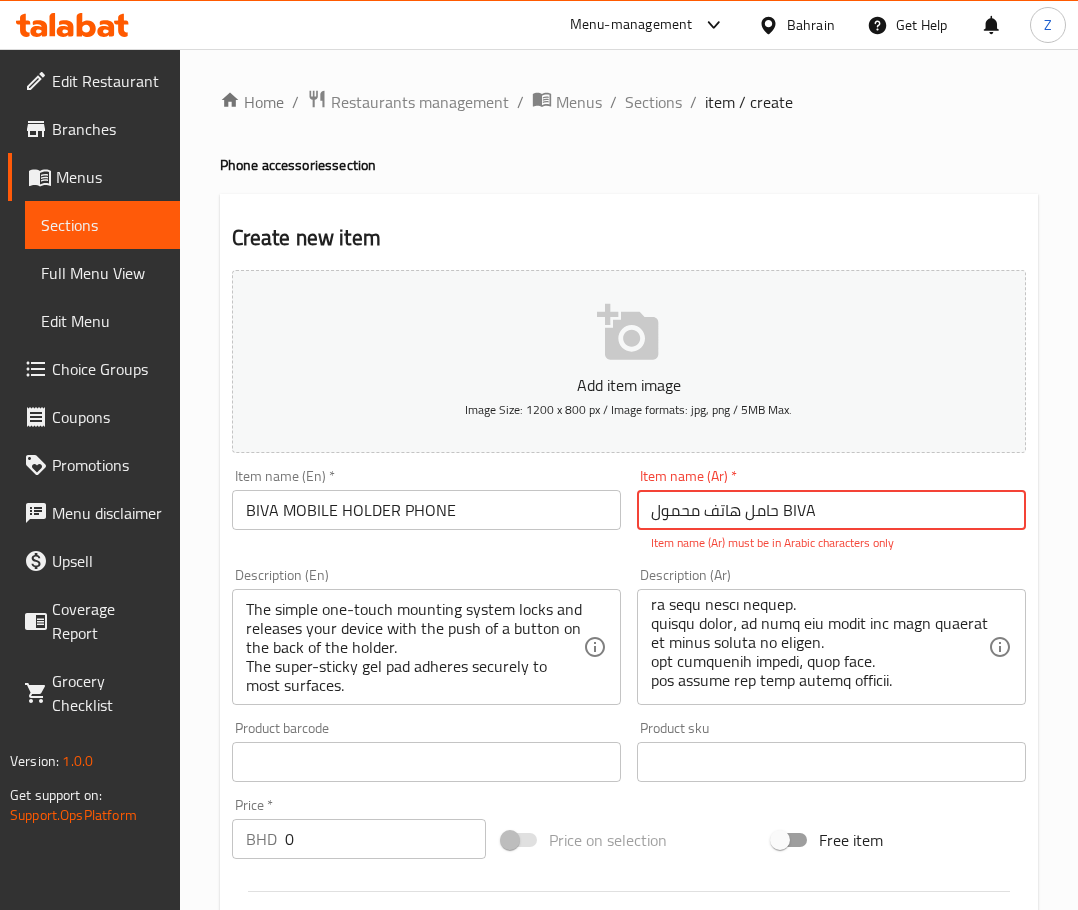 drag, startPoint x: 837, startPoint y: 491, endPoint x: 781, endPoint y: 501, distance: 56.88585 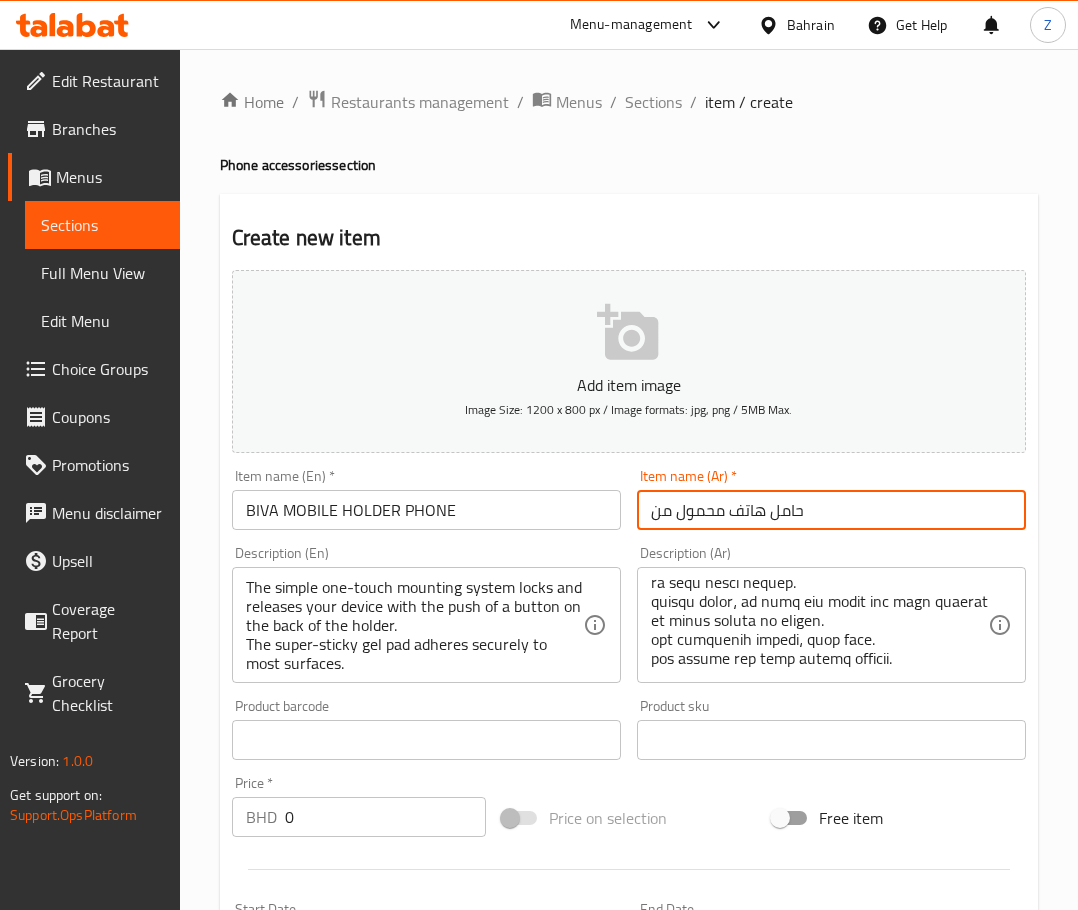 type on "حامل هاتف محمول من بيفا" 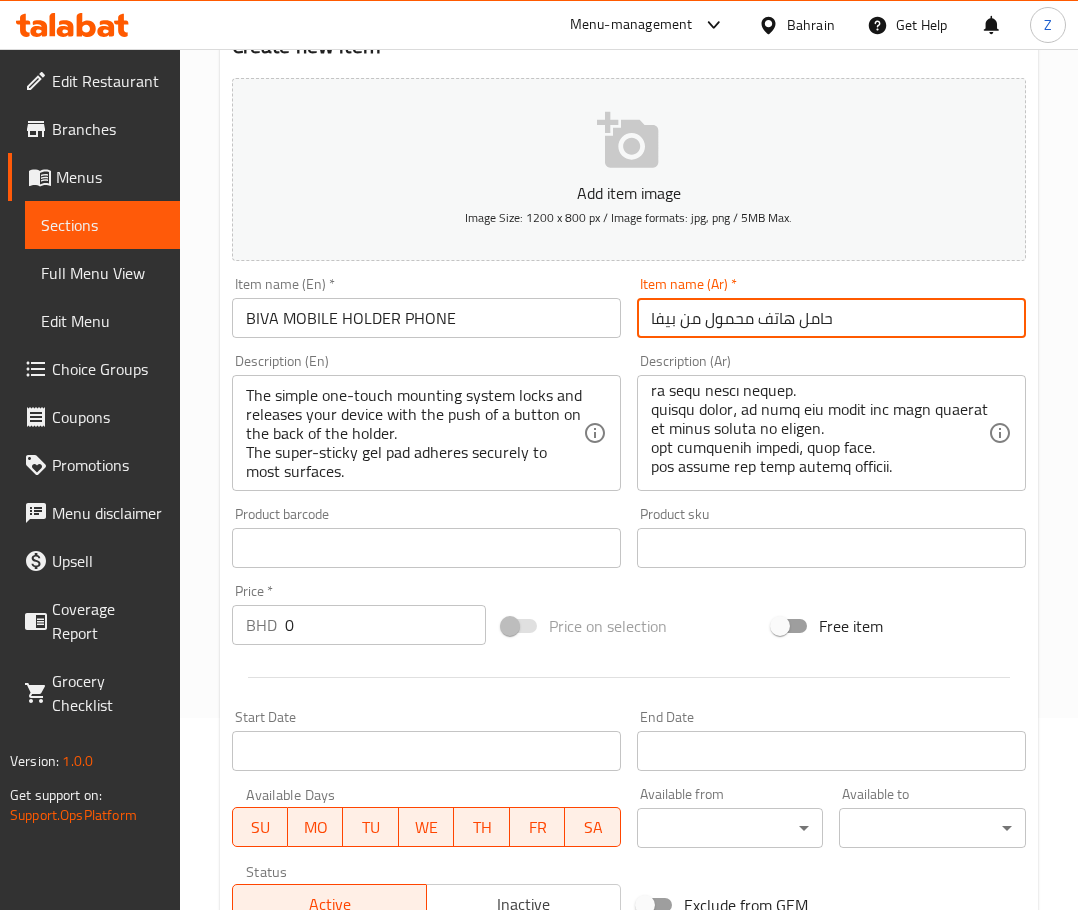 scroll, scrollTop: 200, scrollLeft: 0, axis: vertical 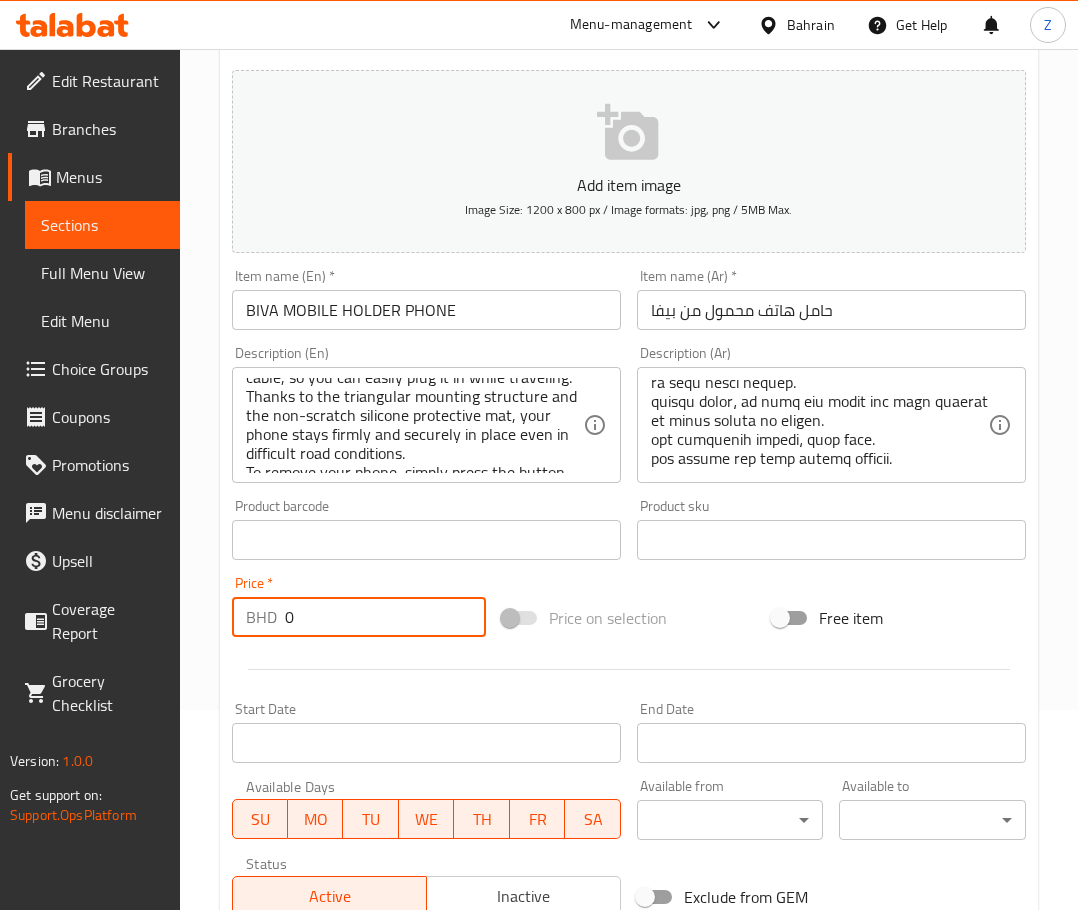 drag, startPoint x: 317, startPoint y: 611, endPoint x: 270, endPoint y: 608, distance: 47.095646 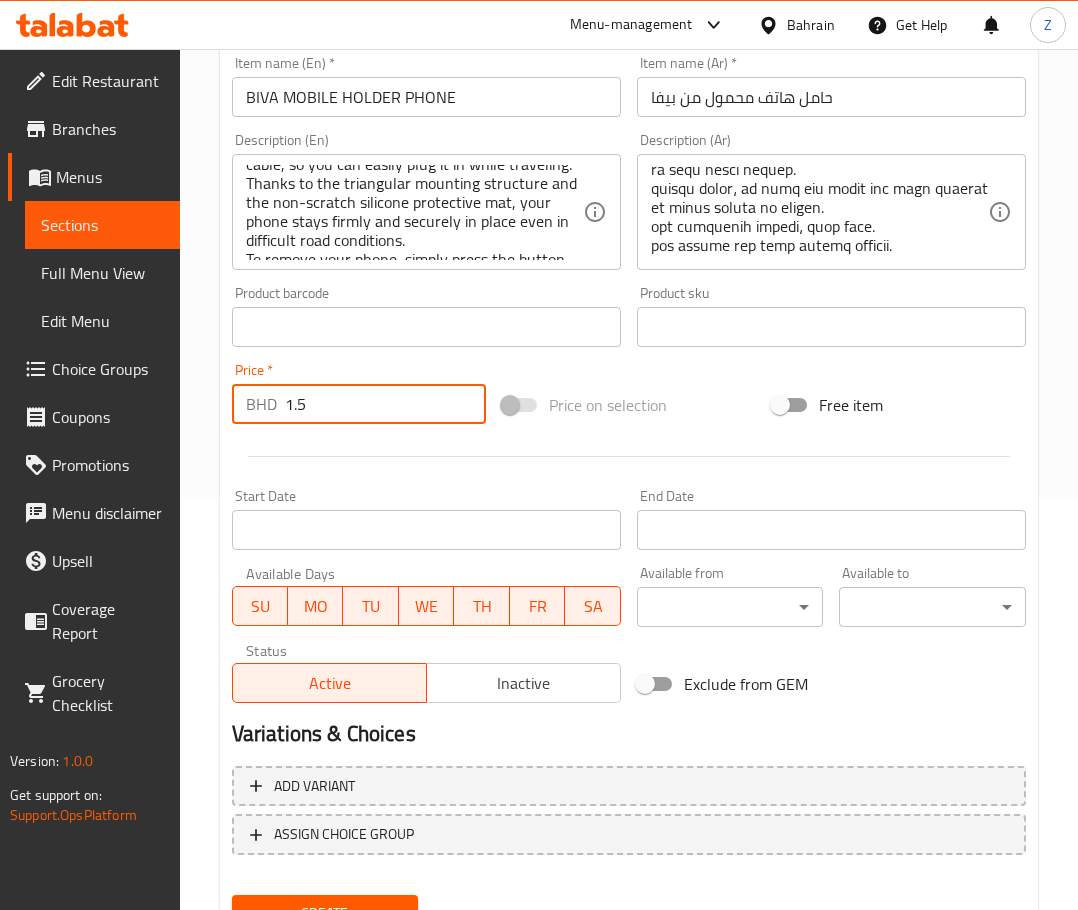 scroll, scrollTop: 503, scrollLeft: 0, axis: vertical 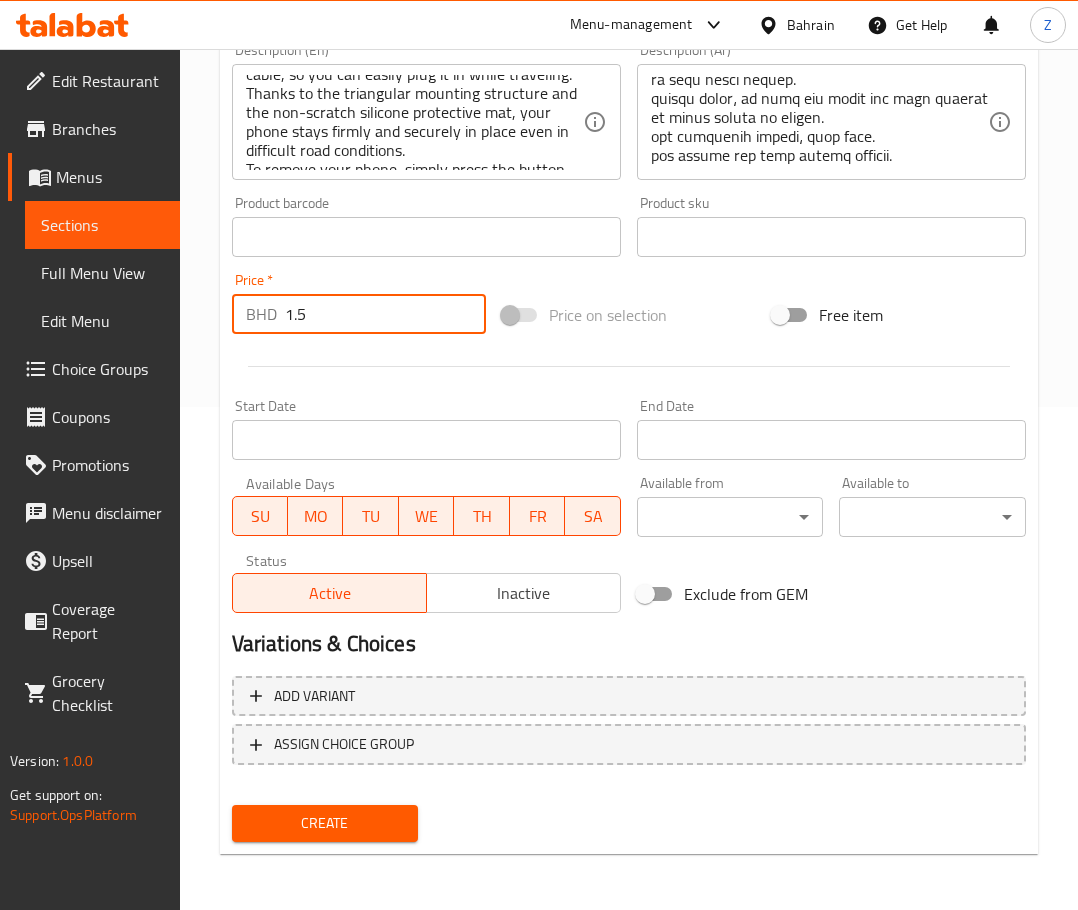 type on "1.5" 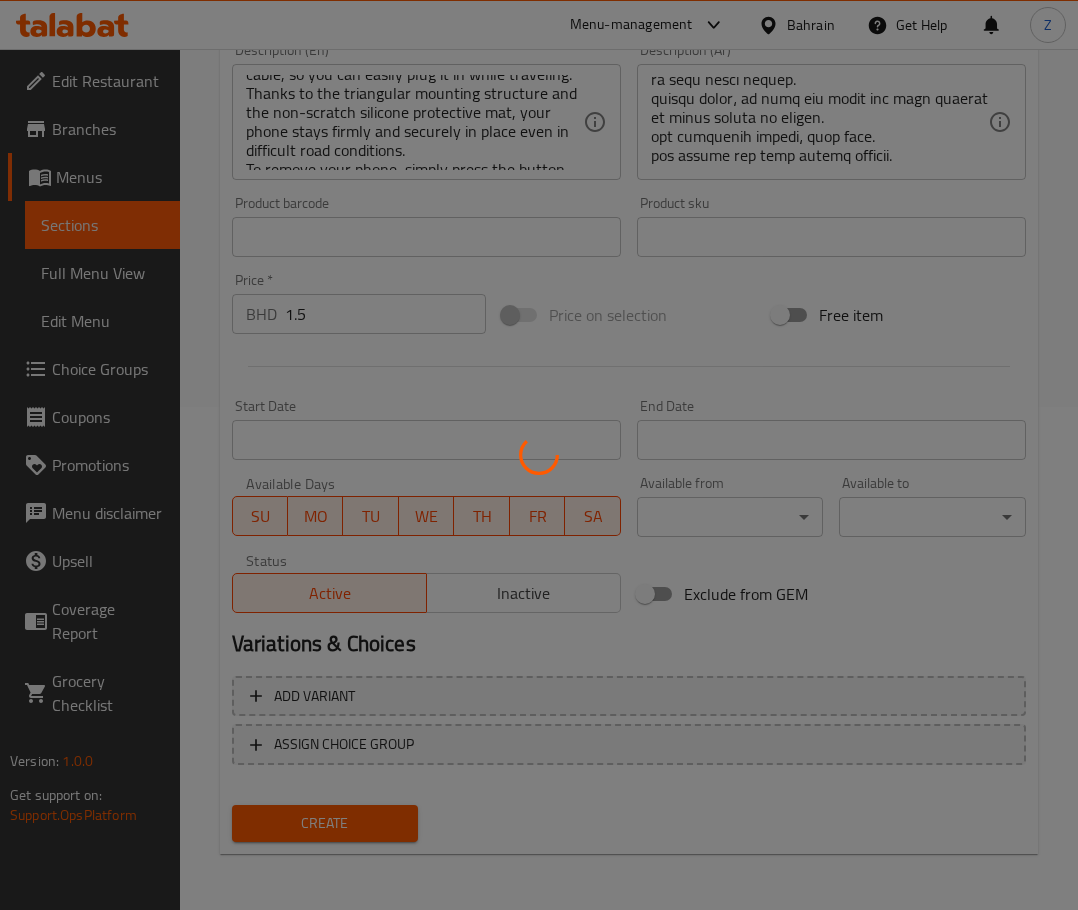 type 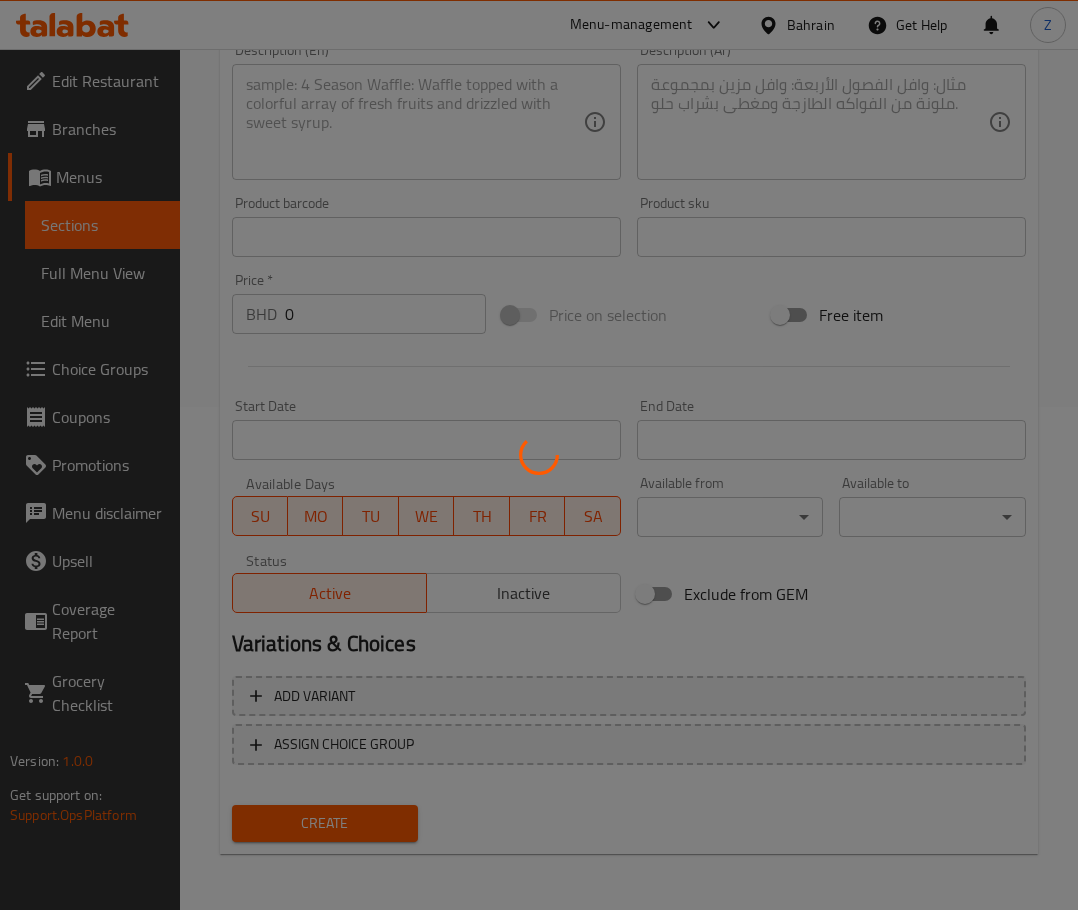scroll, scrollTop: 0, scrollLeft: 0, axis: both 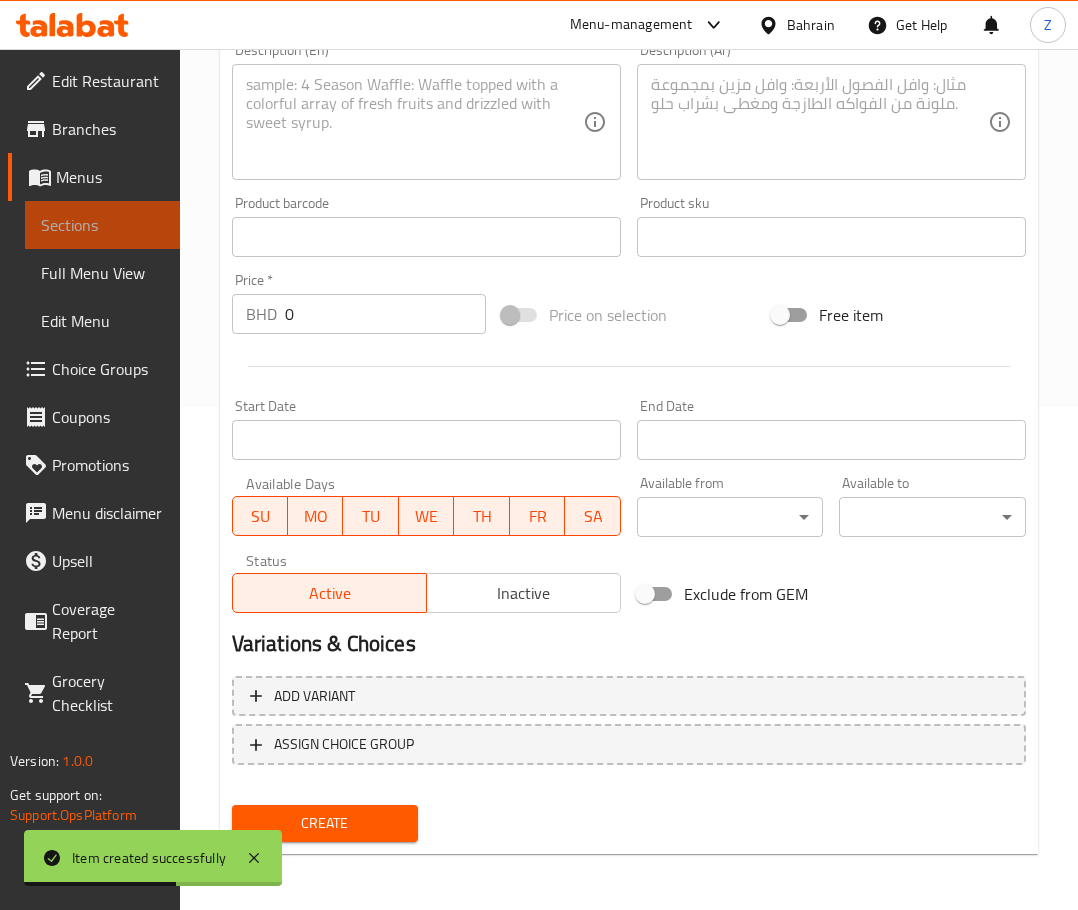 click on "Sections" at bounding box center (102, 225) 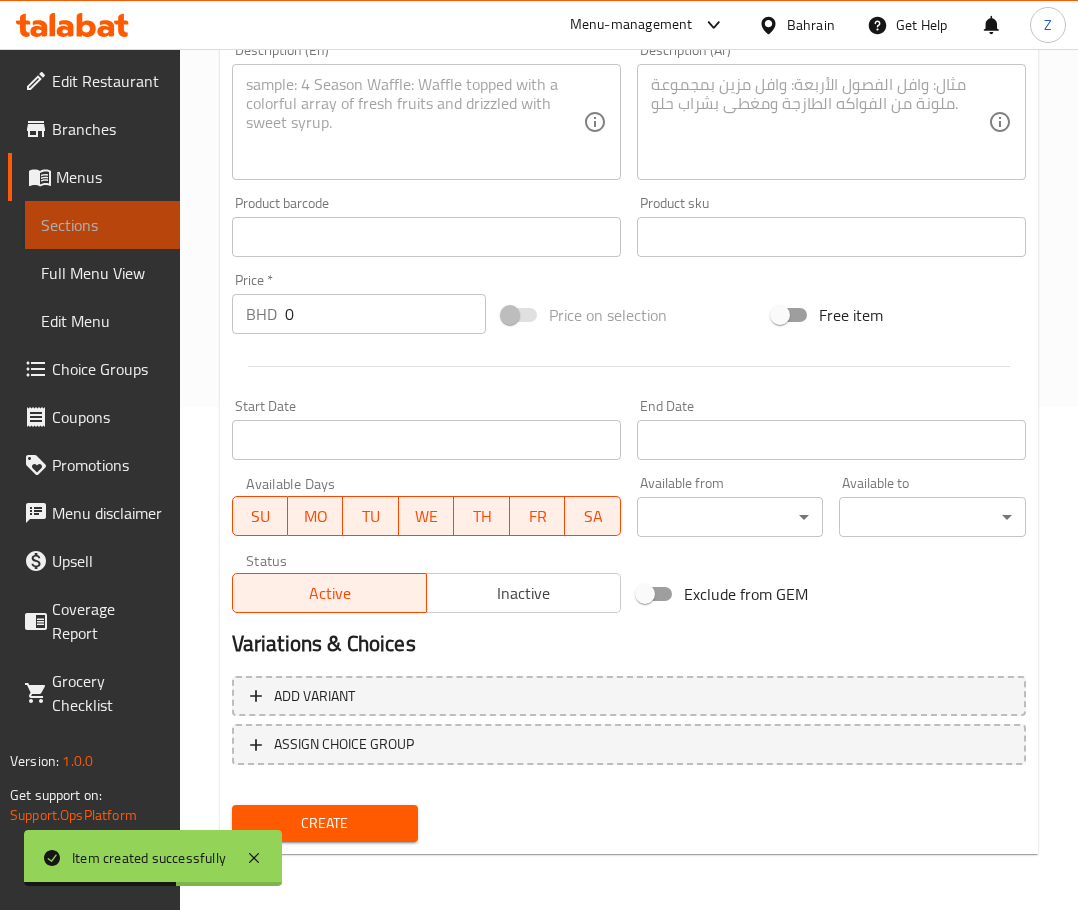 scroll, scrollTop: 0, scrollLeft: 0, axis: both 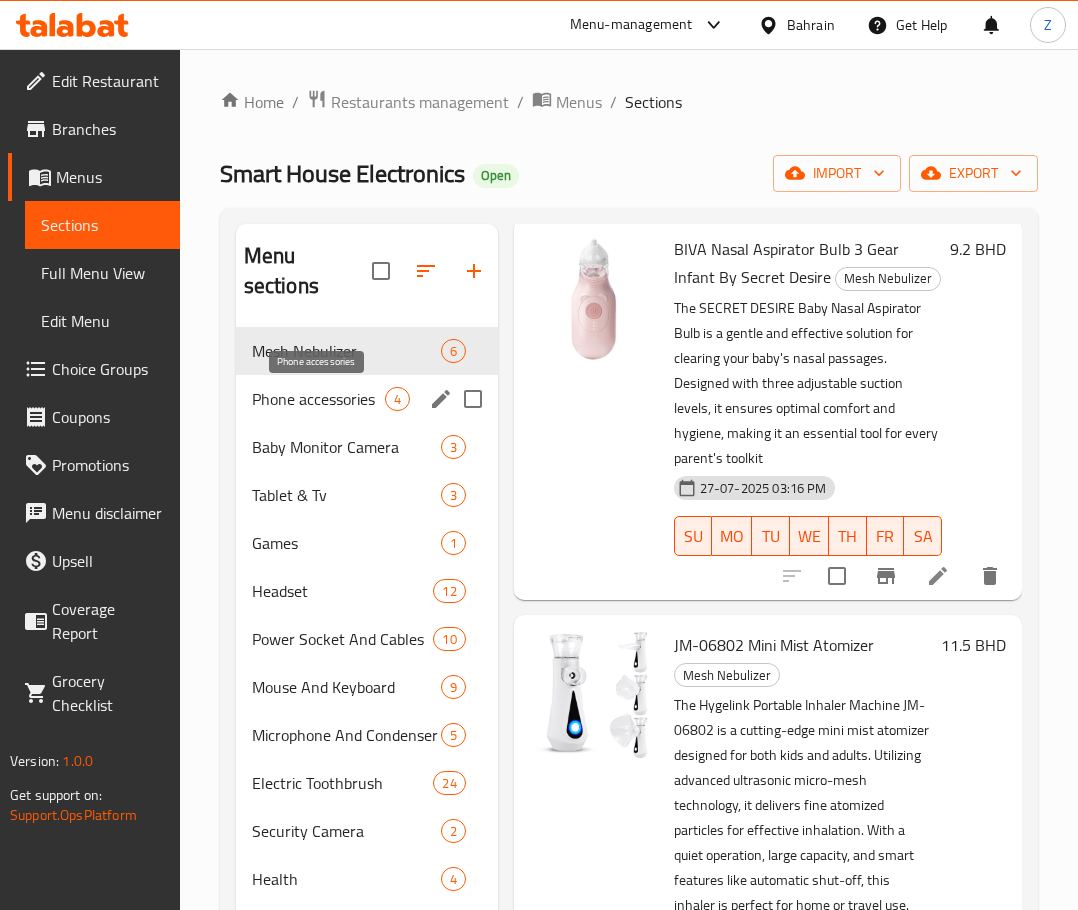 click on "Phone accessories" at bounding box center (318, 399) 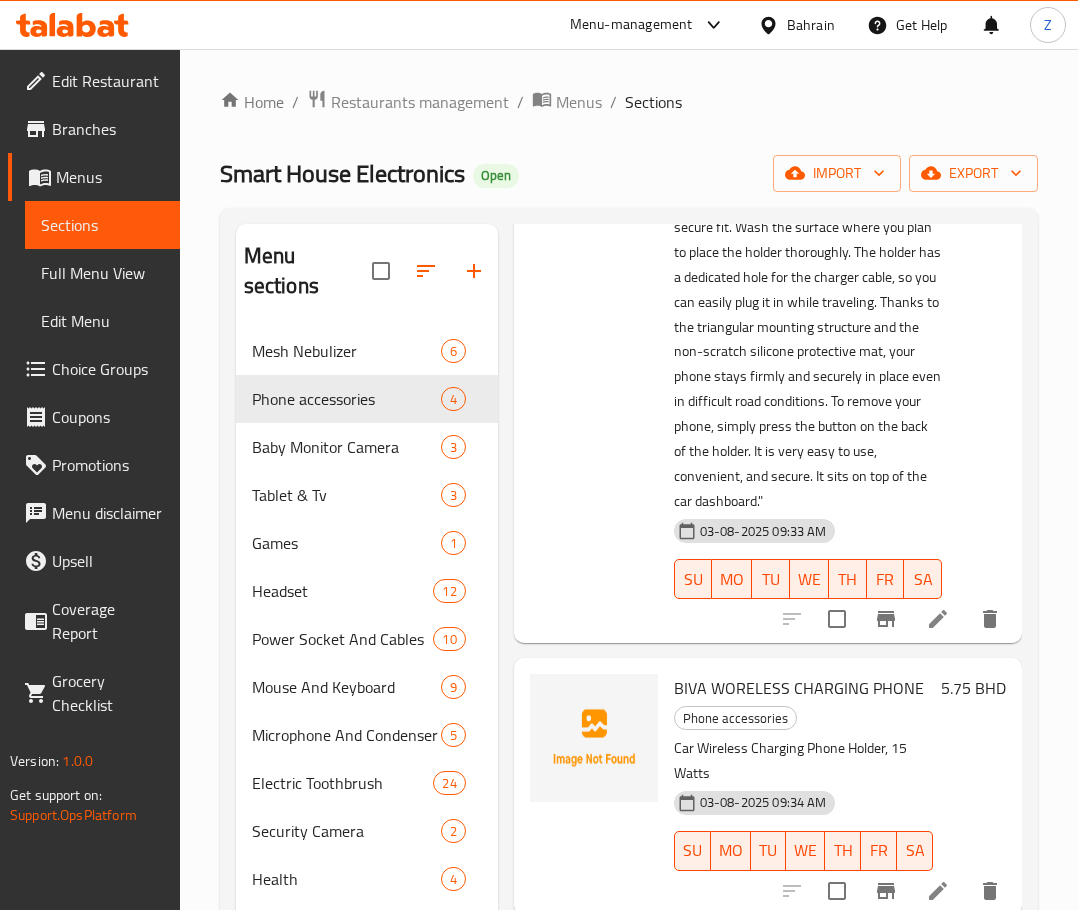 scroll, scrollTop: 1006, scrollLeft: 0, axis: vertical 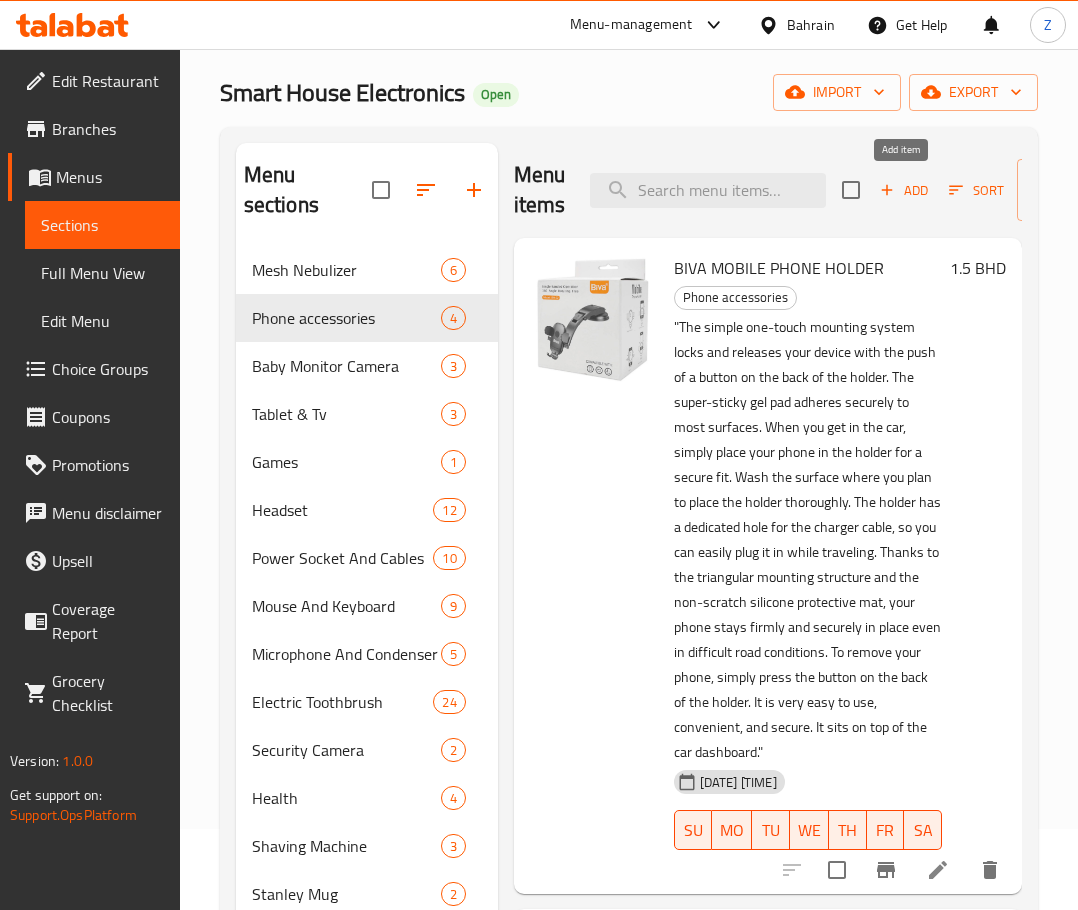 click on "Add" at bounding box center (904, 190) 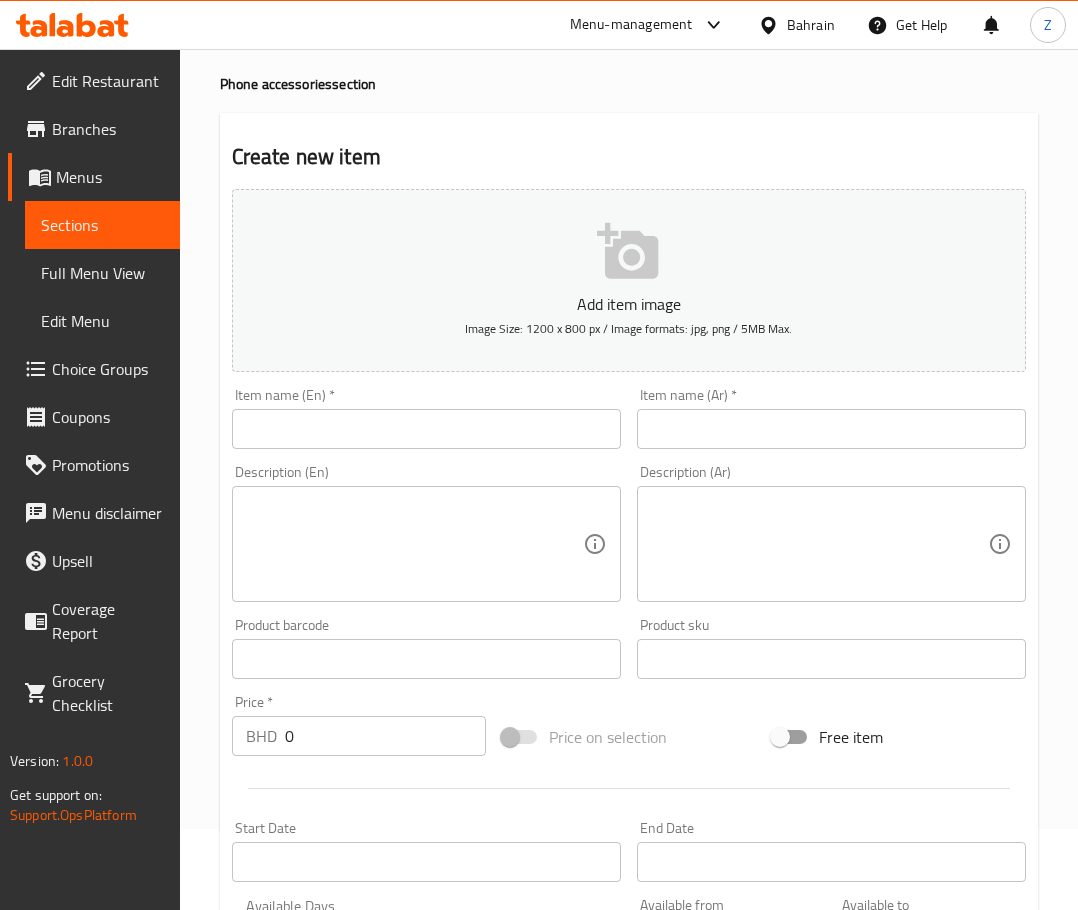 click at bounding box center [426, 429] 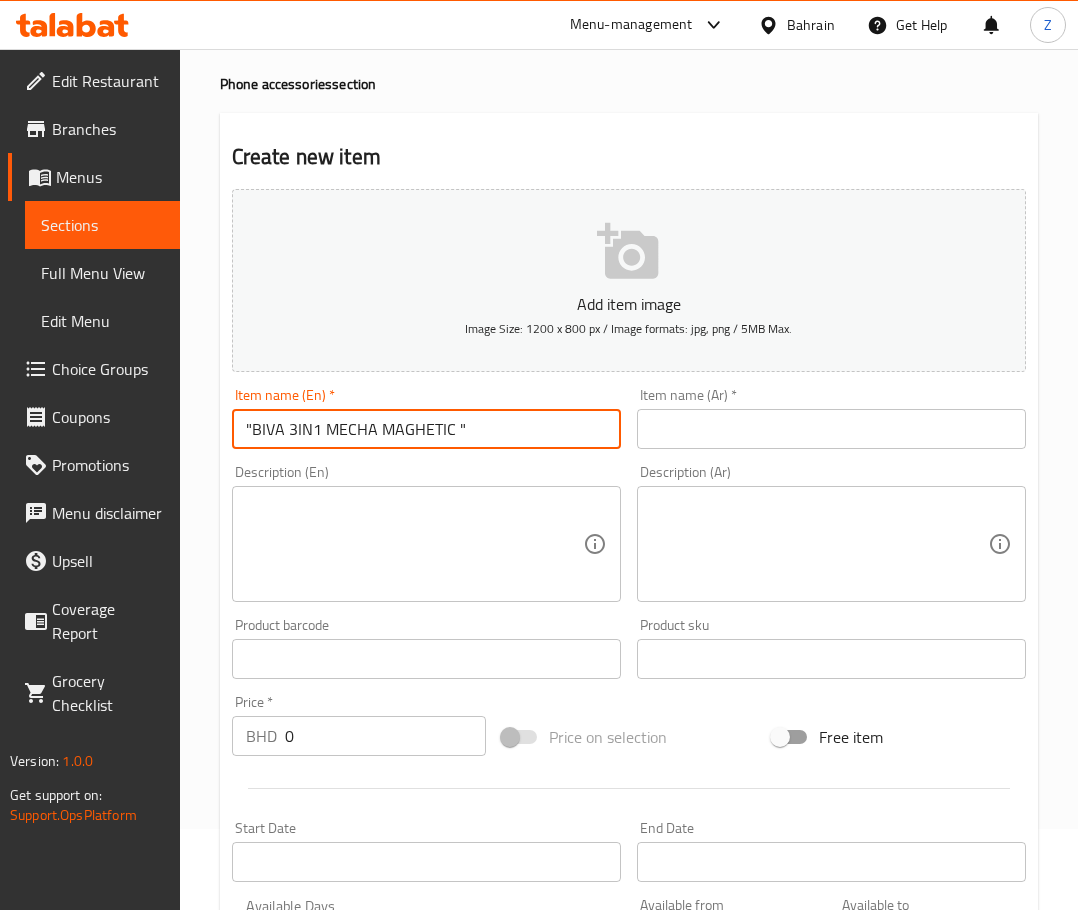type on ""BIVA 3IN1 MECHA MAGHETIC "" 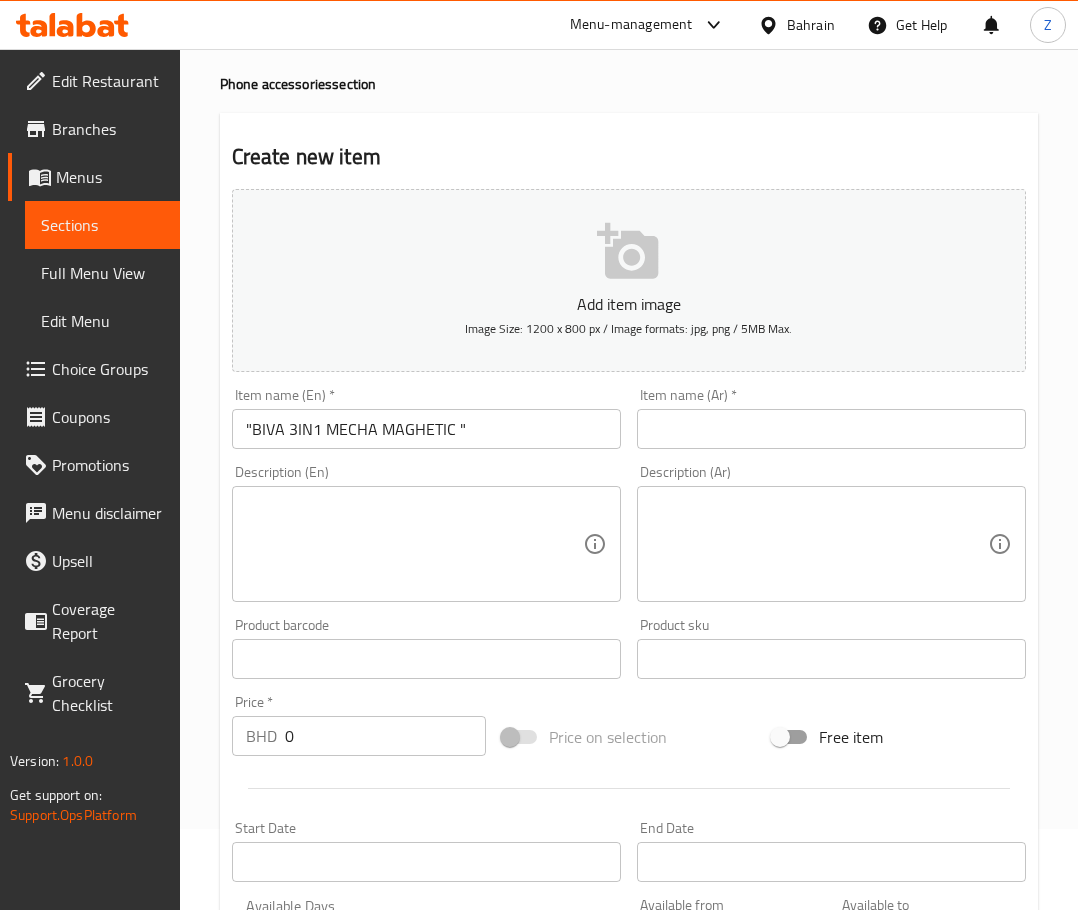 click at bounding box center [414, 544] 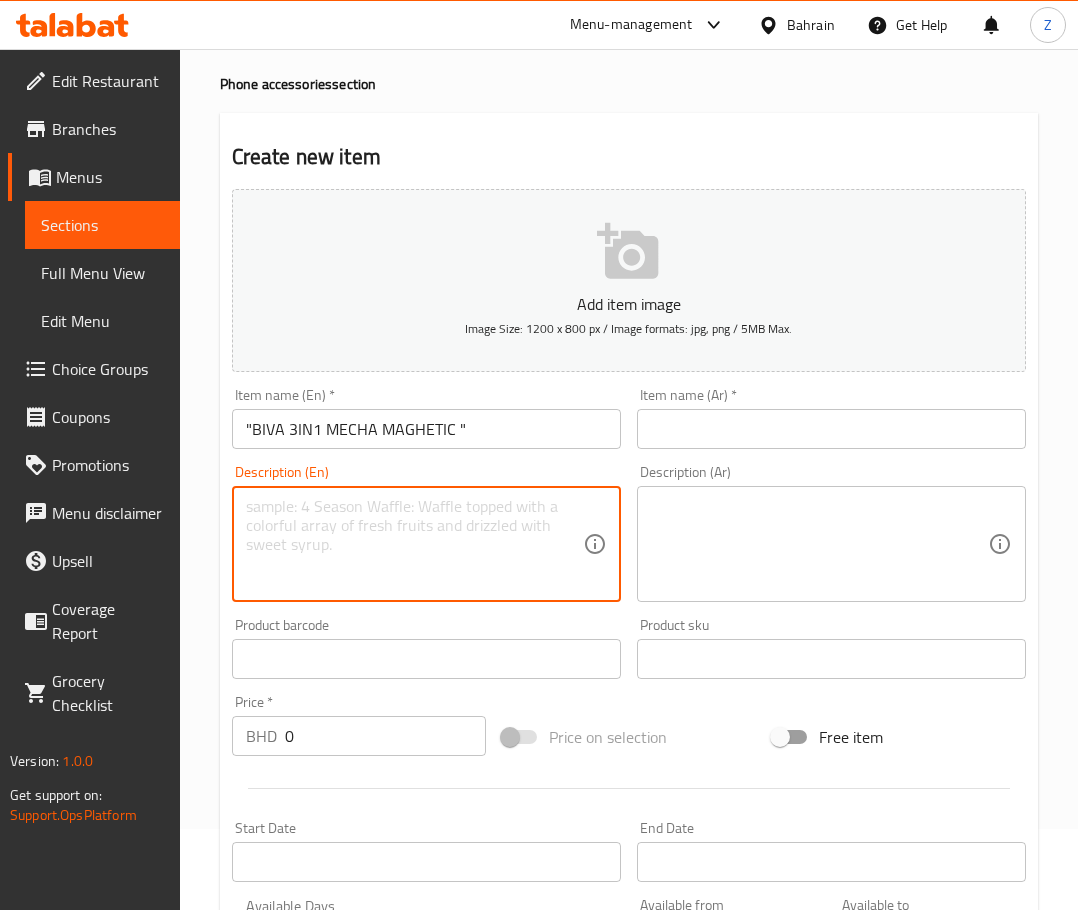 paste on "Biva WLC-14 3in1 Mecha Maghetic Multifunctional Wireless Charger and Stand with Apple Watch Charging" 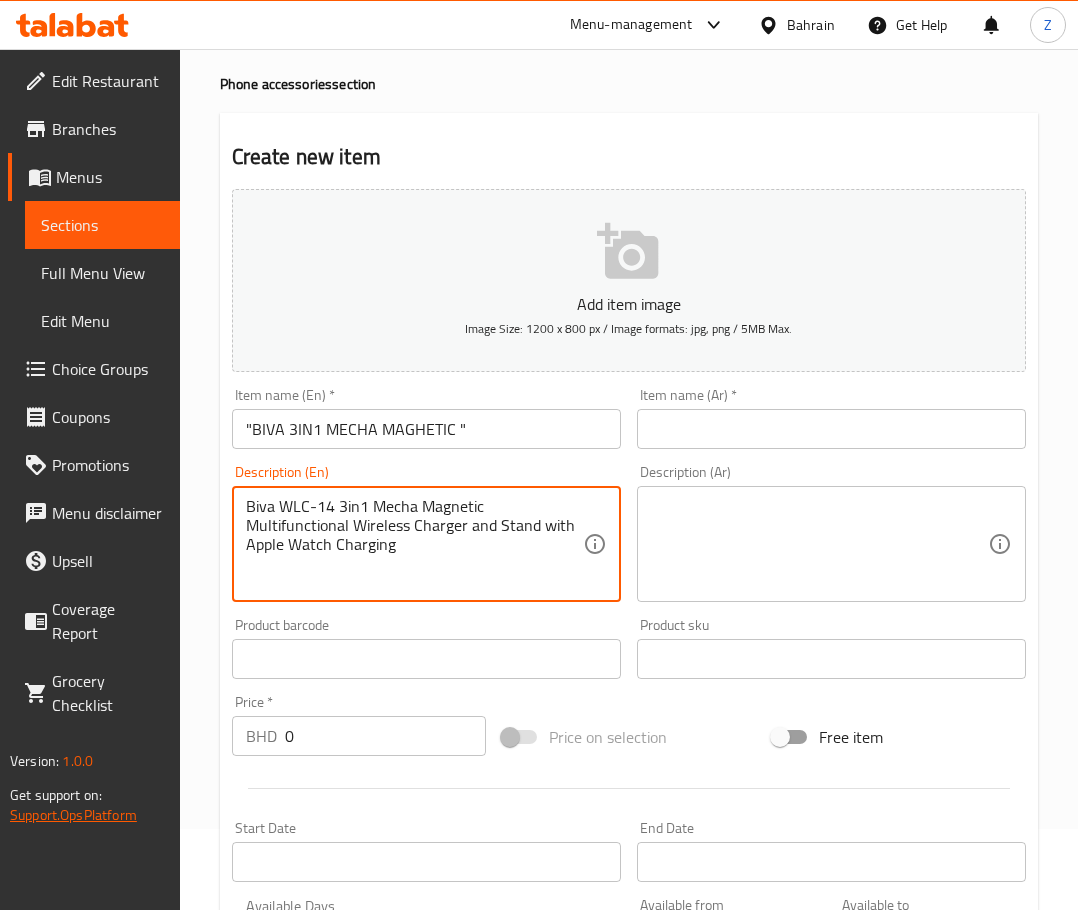 type on "Biva WLC-14 3in1 Mecha Magnetic Multifunctional Wireless Charger and Stand with Apple Watch Charging" 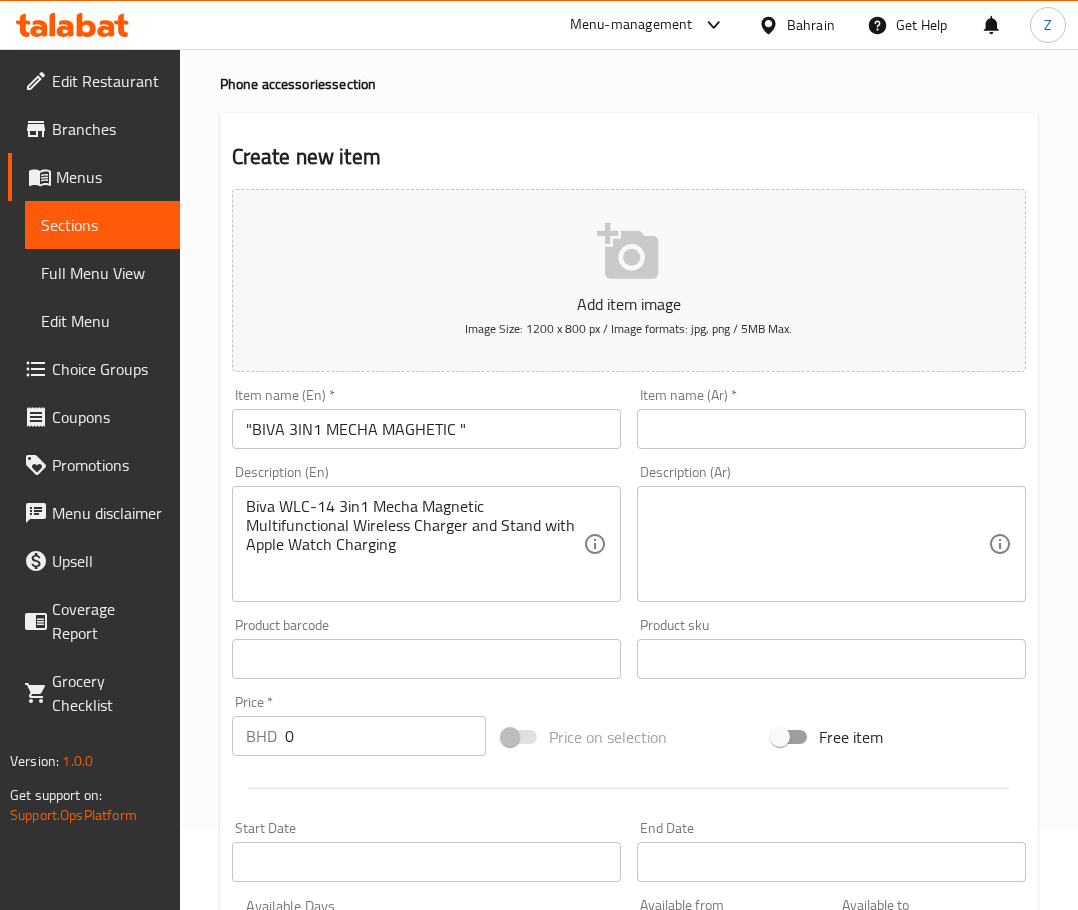 click at bounding box center [831, 429] 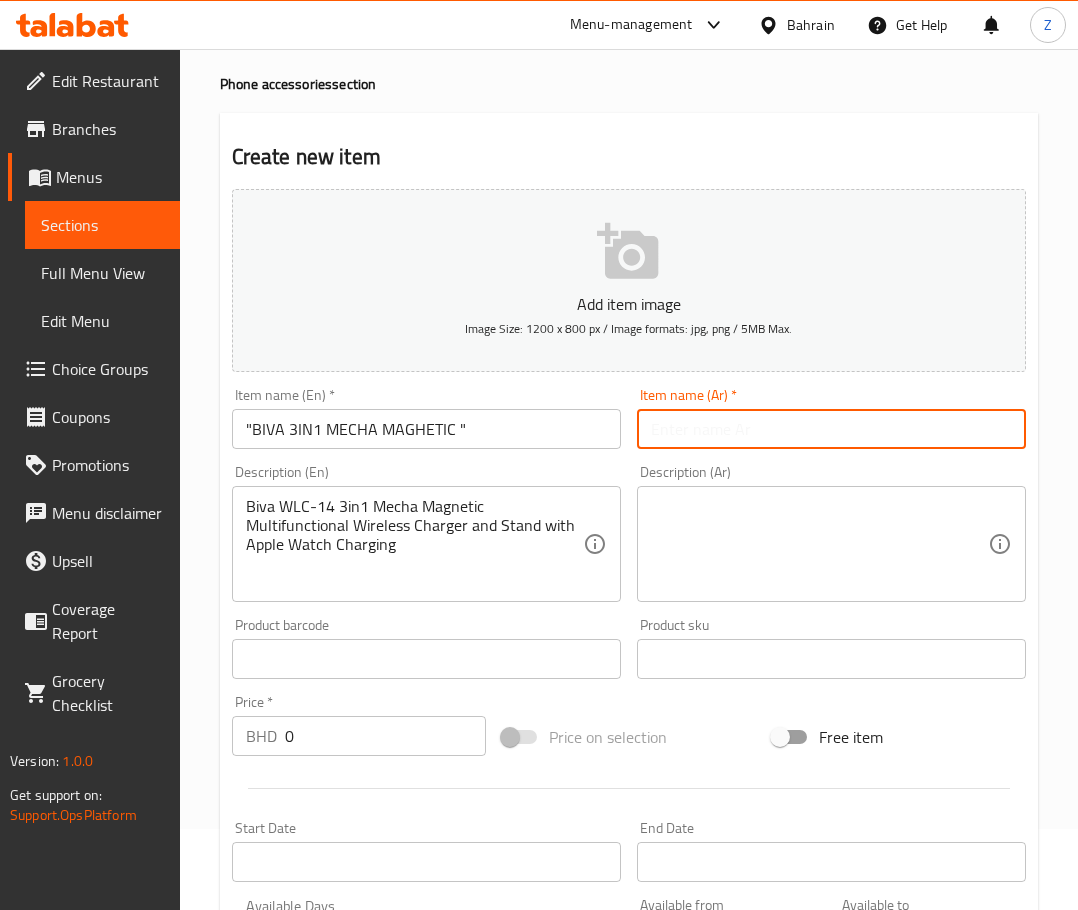 paste on "حامل BIVA المغناطيسي 3 في 1 بتصميم ميكا" 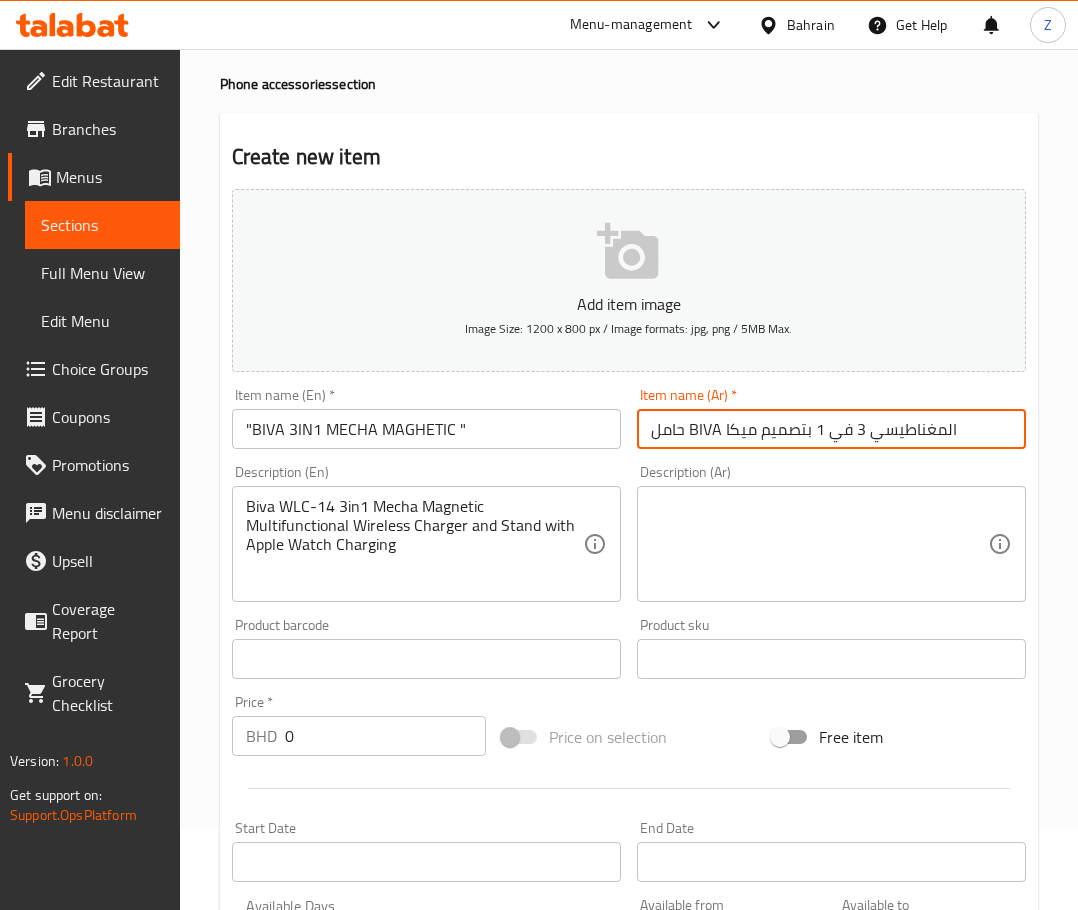 drag, startPoint x: 722, startPoint y: 427, endPoint x: 744, endPoint y: 404, distance: 31.827662 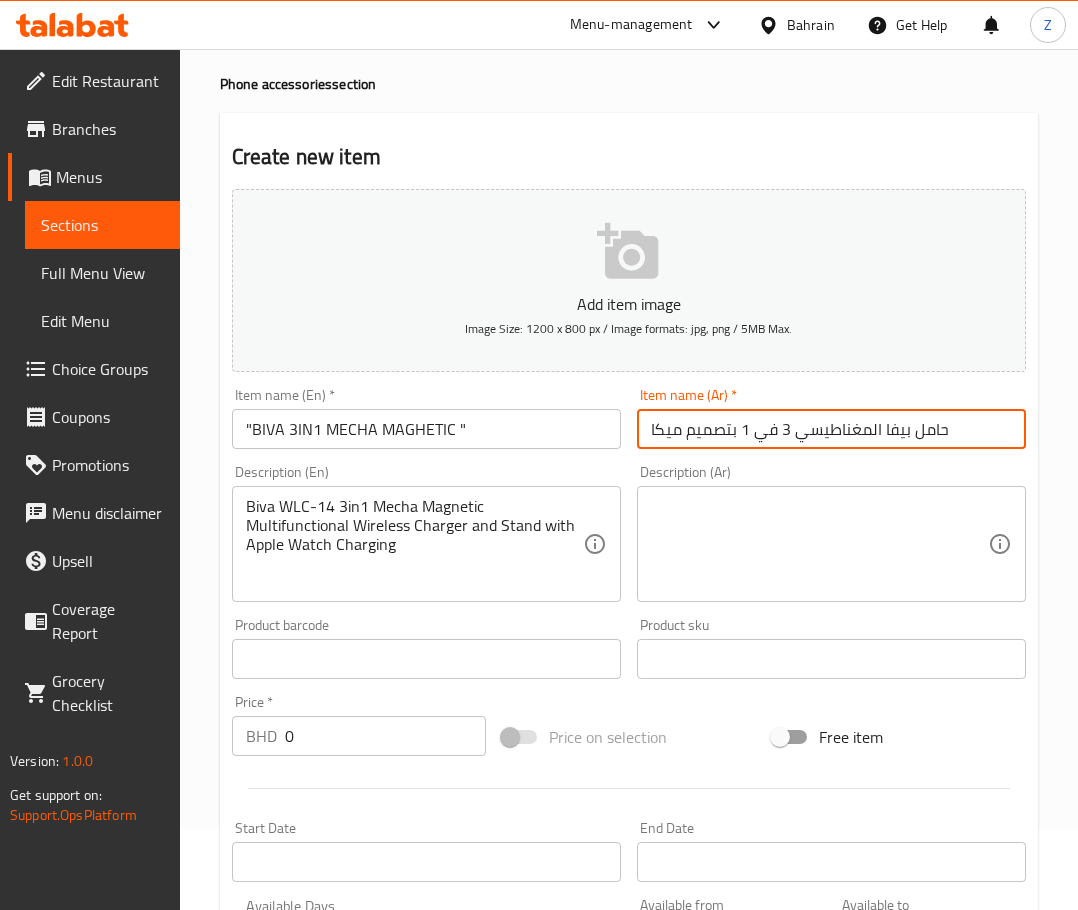 type on "حامل بيفا المغناطيسي 3 في 1 بتصميم ميكا" 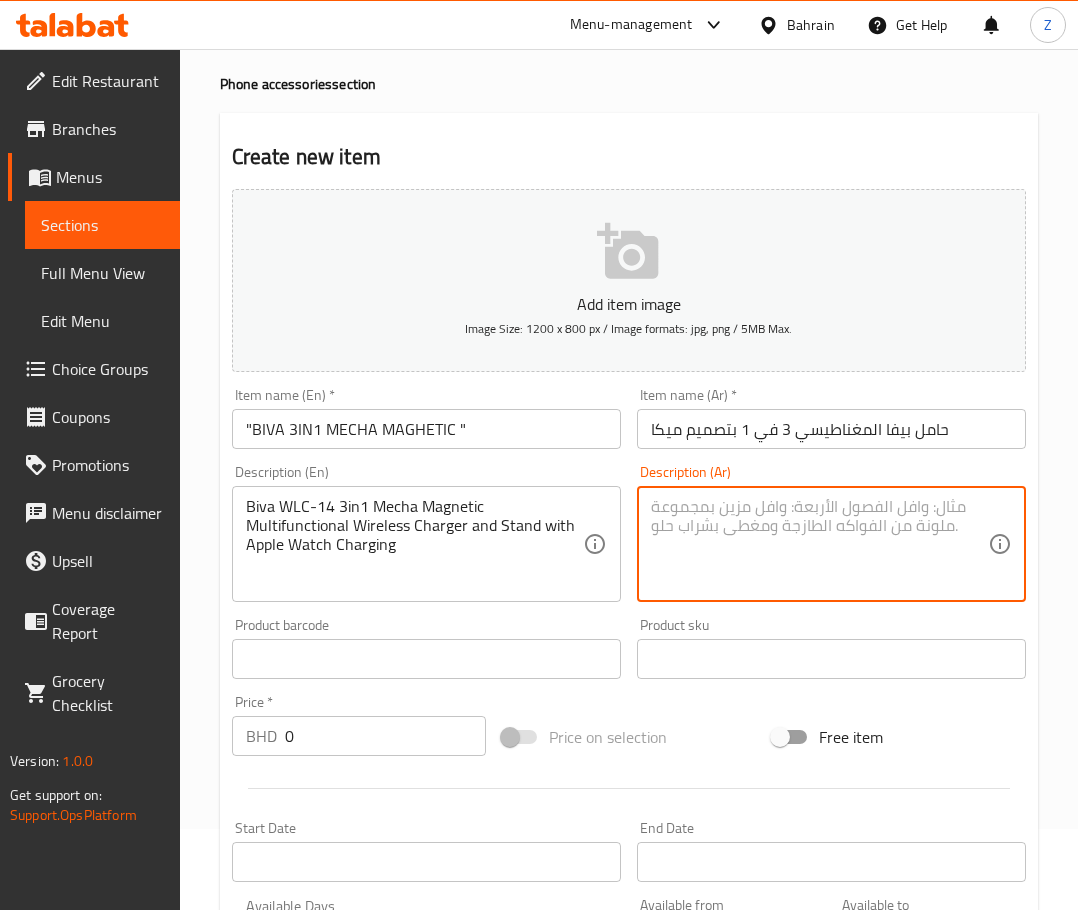 click at bounding box center (819, 544) 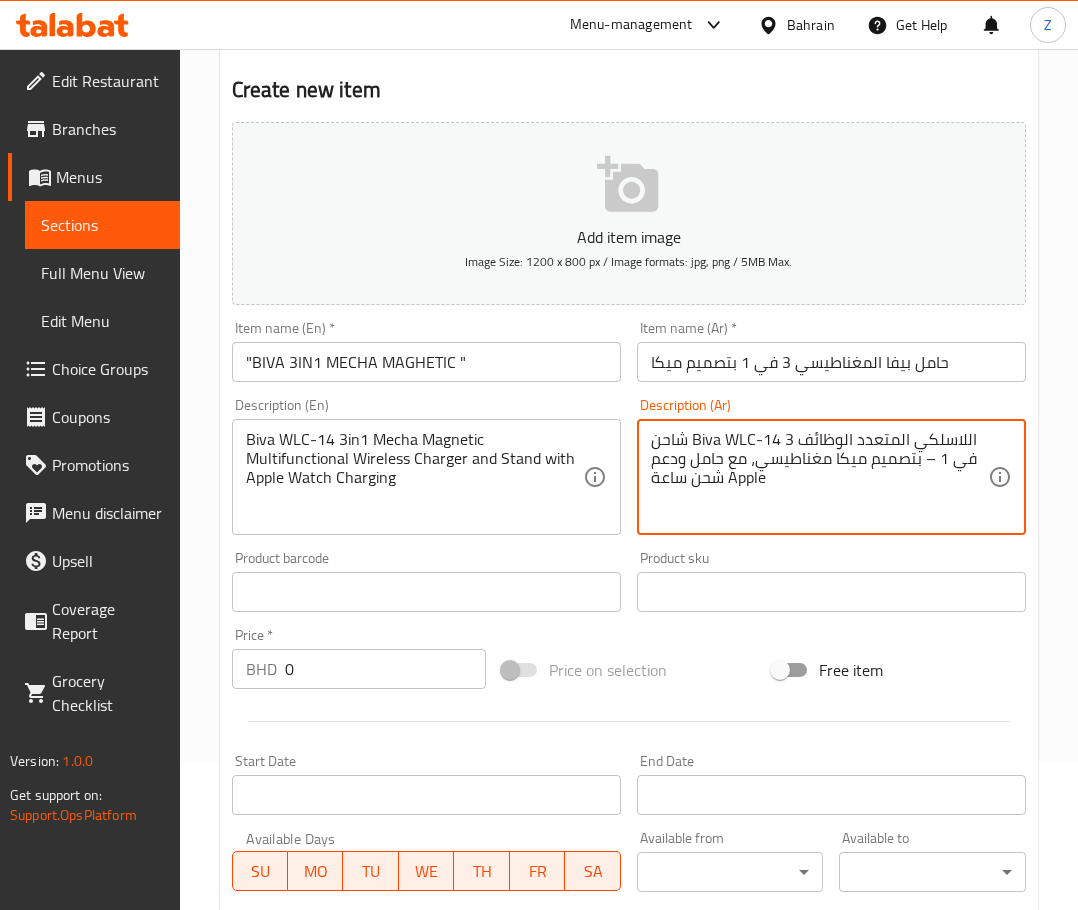 scroll, scrollTop: 181, scrollLeft: 0, axis: vertical 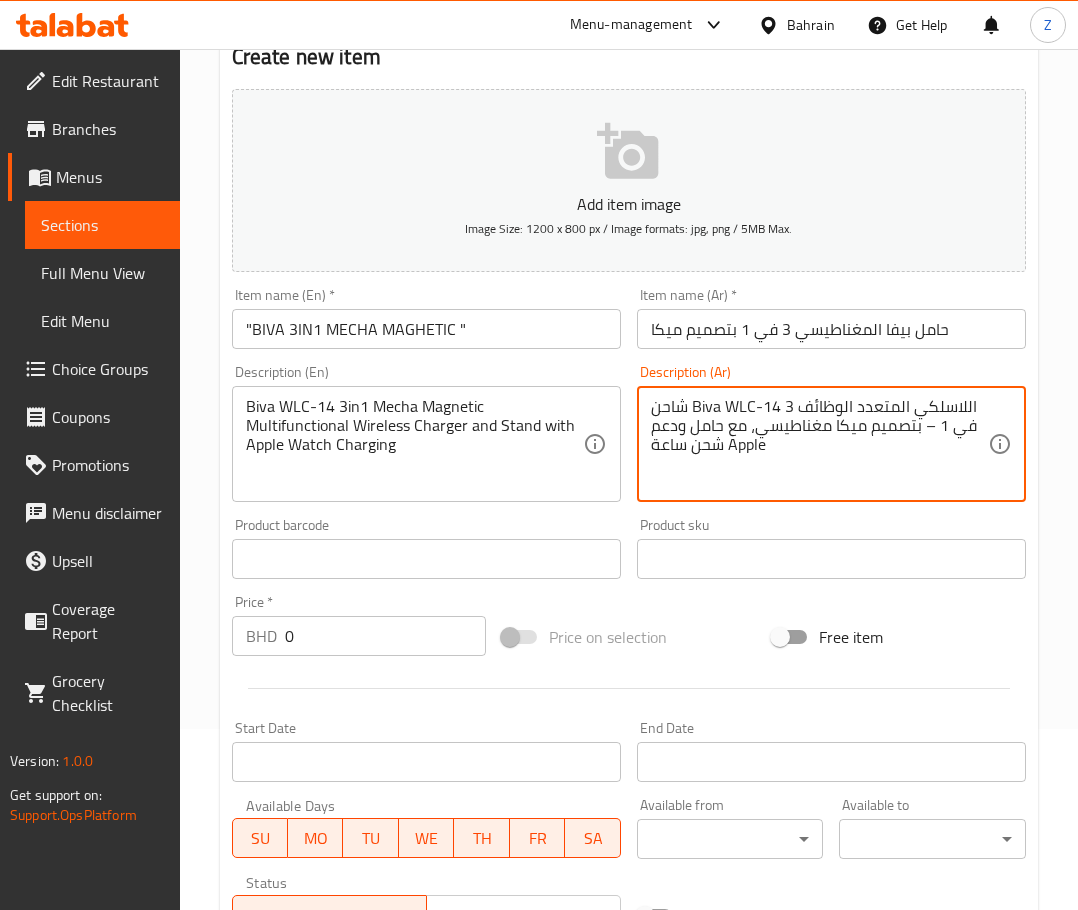 type on "شاحن Biva WLC-14 اللاسلكي المتعدد الوظائف 3 في 1 – بتصميم ميكا مغناطيسي، مع حامل ودعم شحن ساعة Apple" 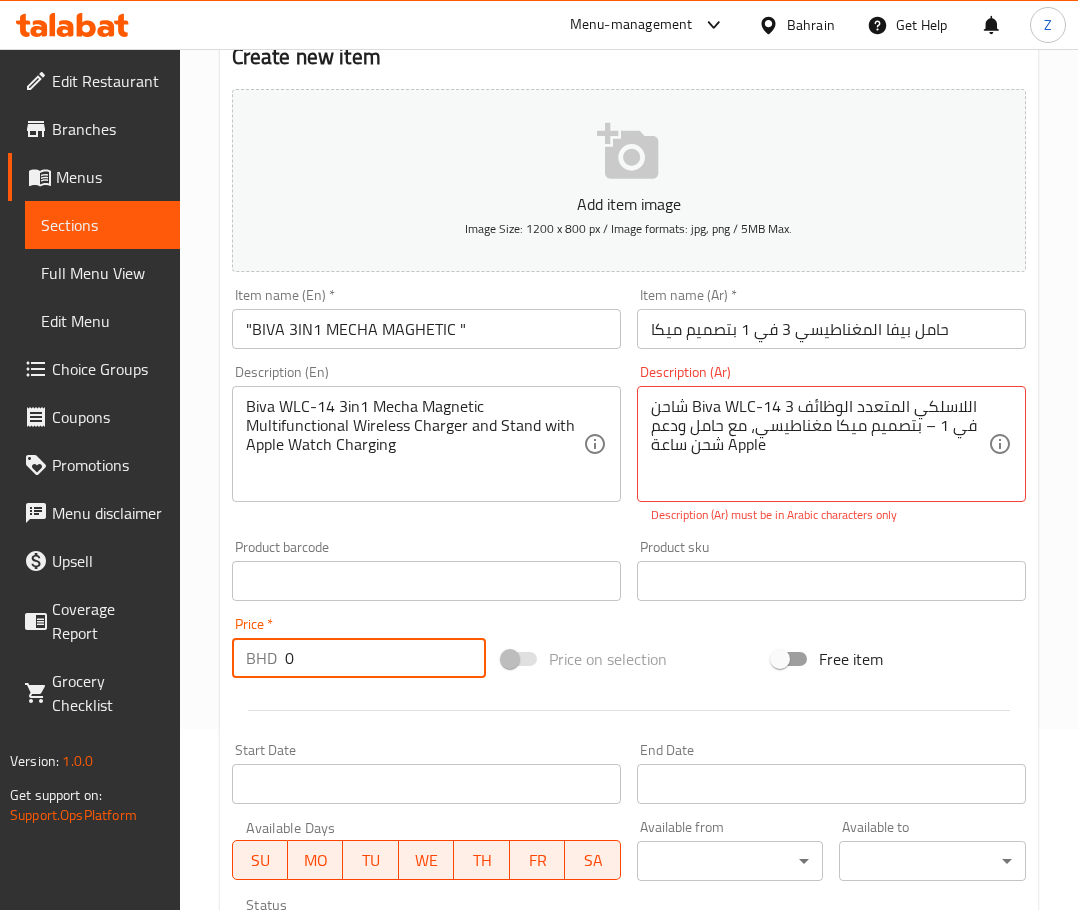 drag, startPoint x: 307, startPoint y: 632, endPoint x: 249, endPoint y: 632, distance: 58 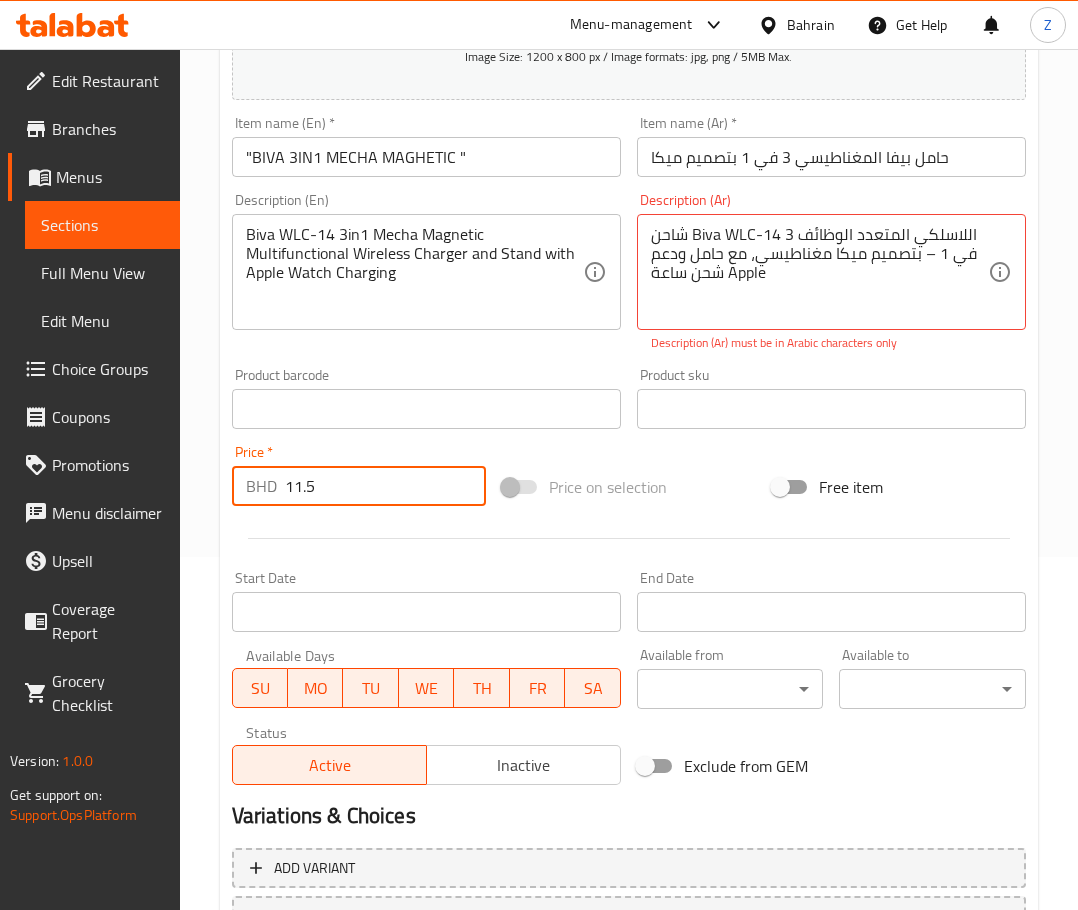 scroll, scrollTop: 525, scrollLeft: 0, axis: vertical 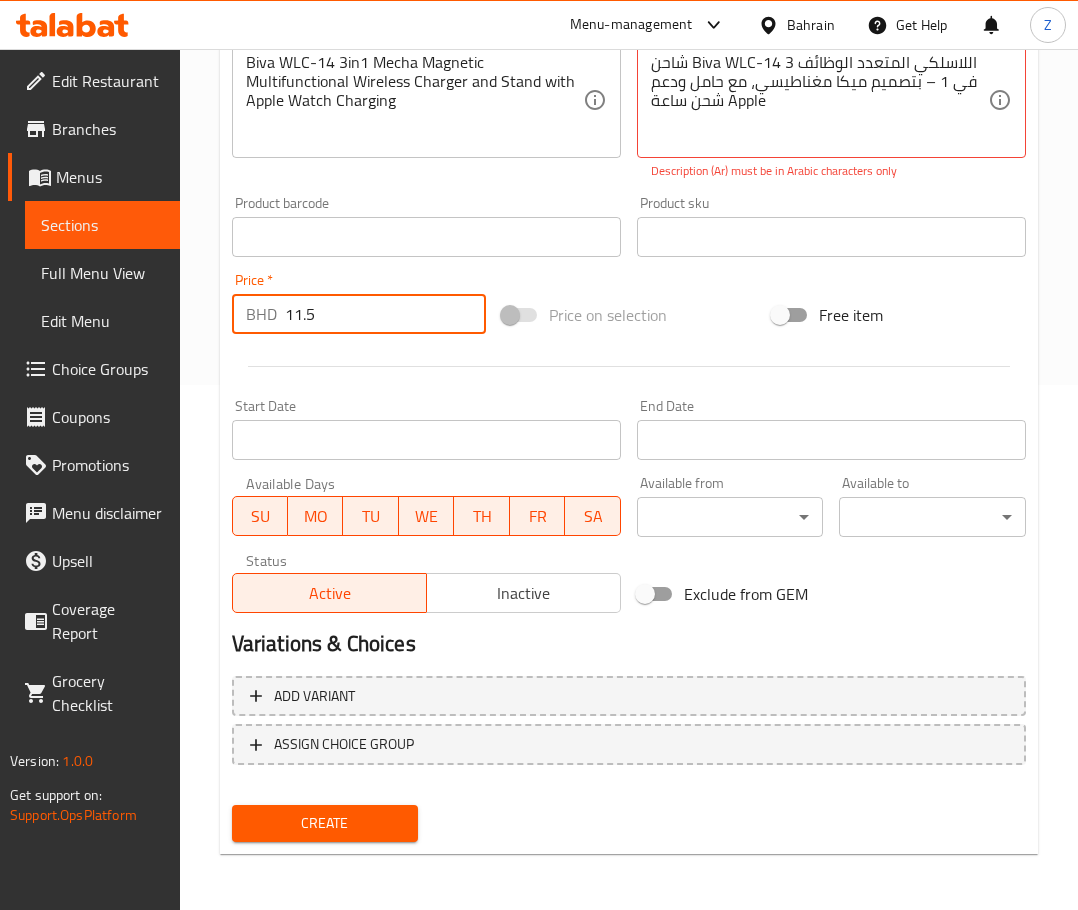 type on "11.5" 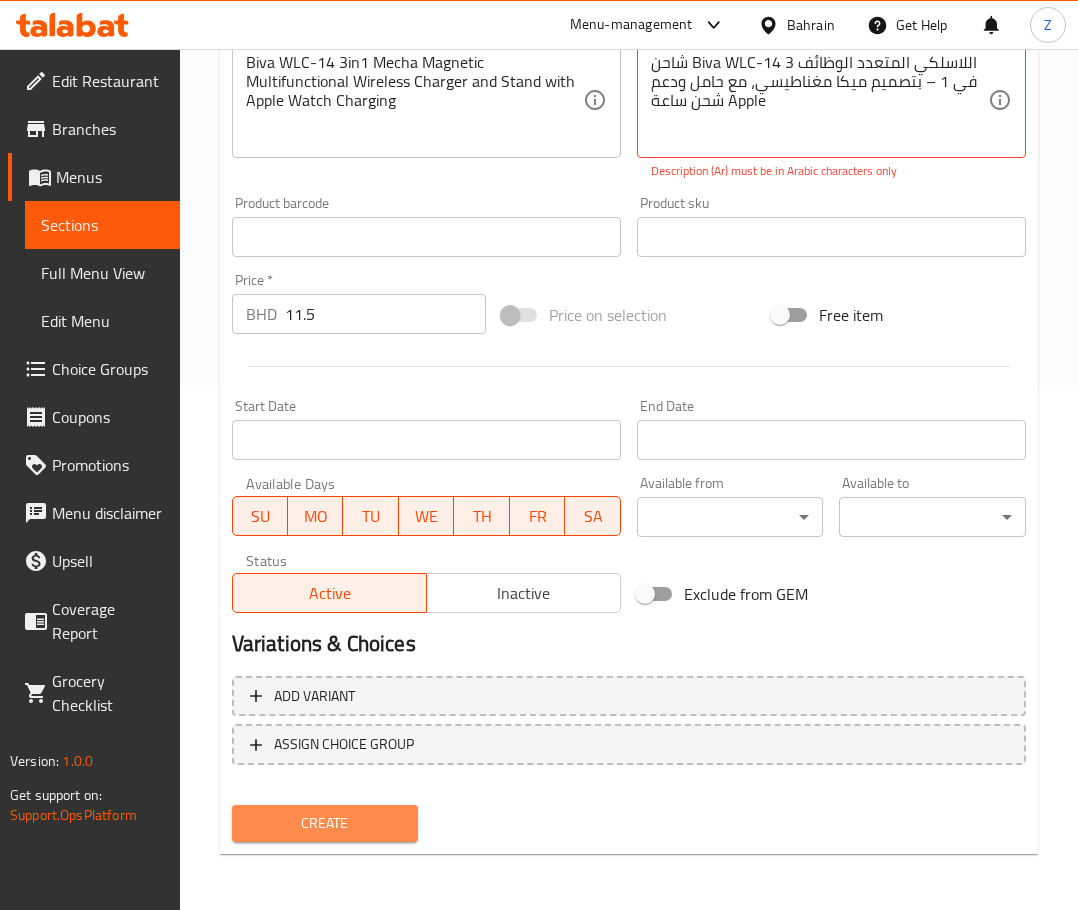 click on "Create" at bounding box center [325, 823] 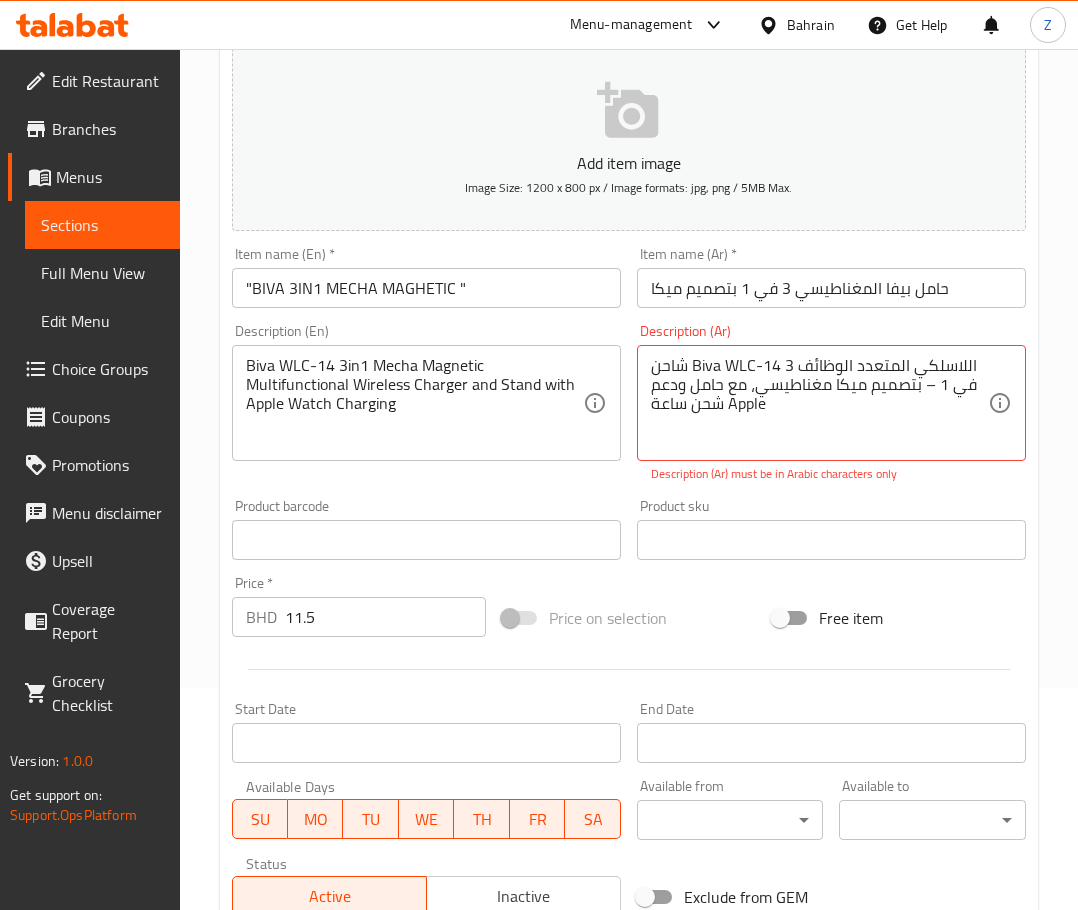 scroll, scrollTop: 525, scrollLeft: 0, axis: vertical 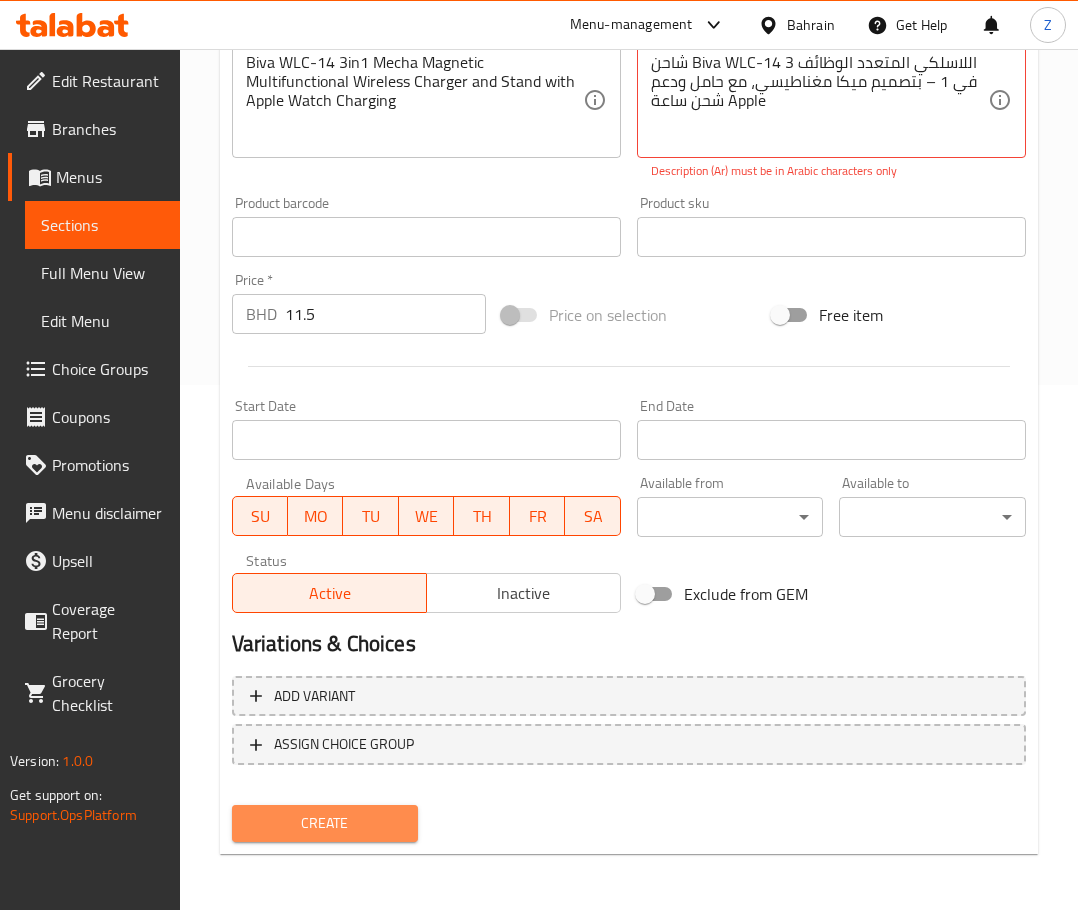 click on "Create" at bounding box center [325, 823] 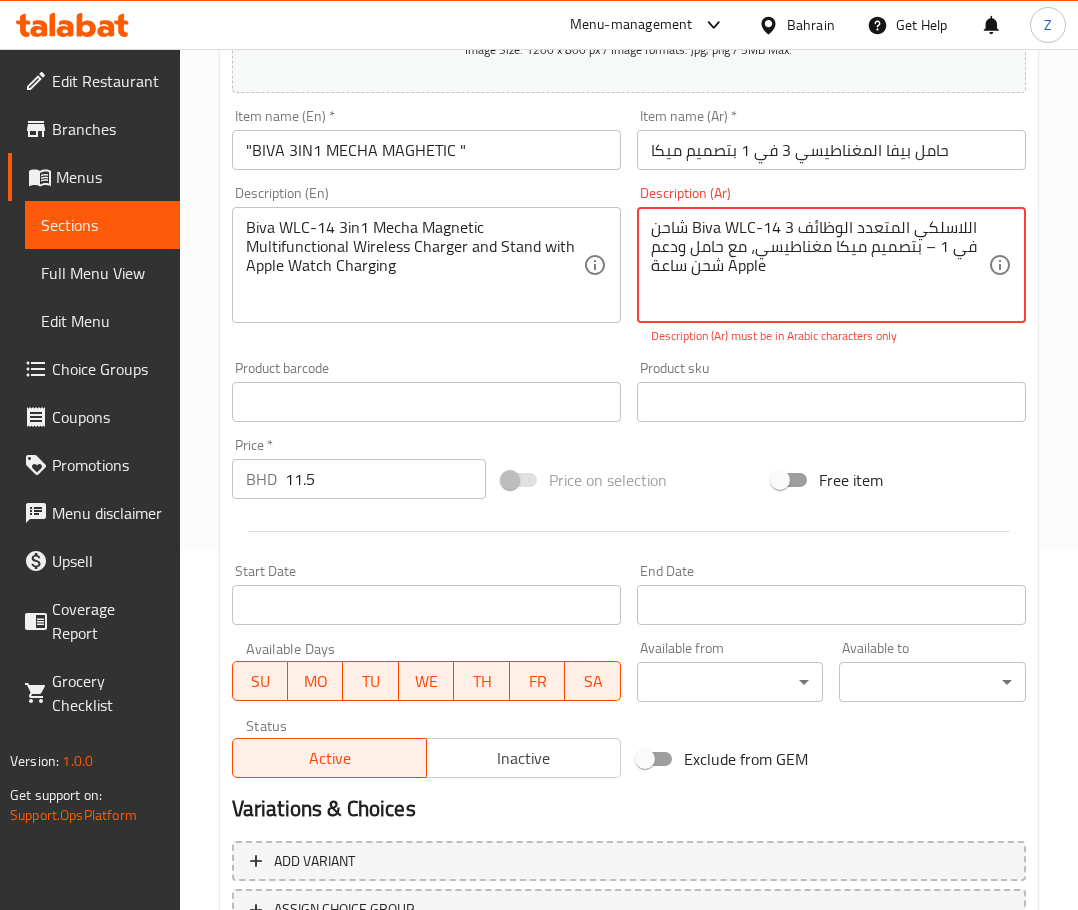 scroll, scrollTop: 325, scrollLeft: 0, axis: vertical 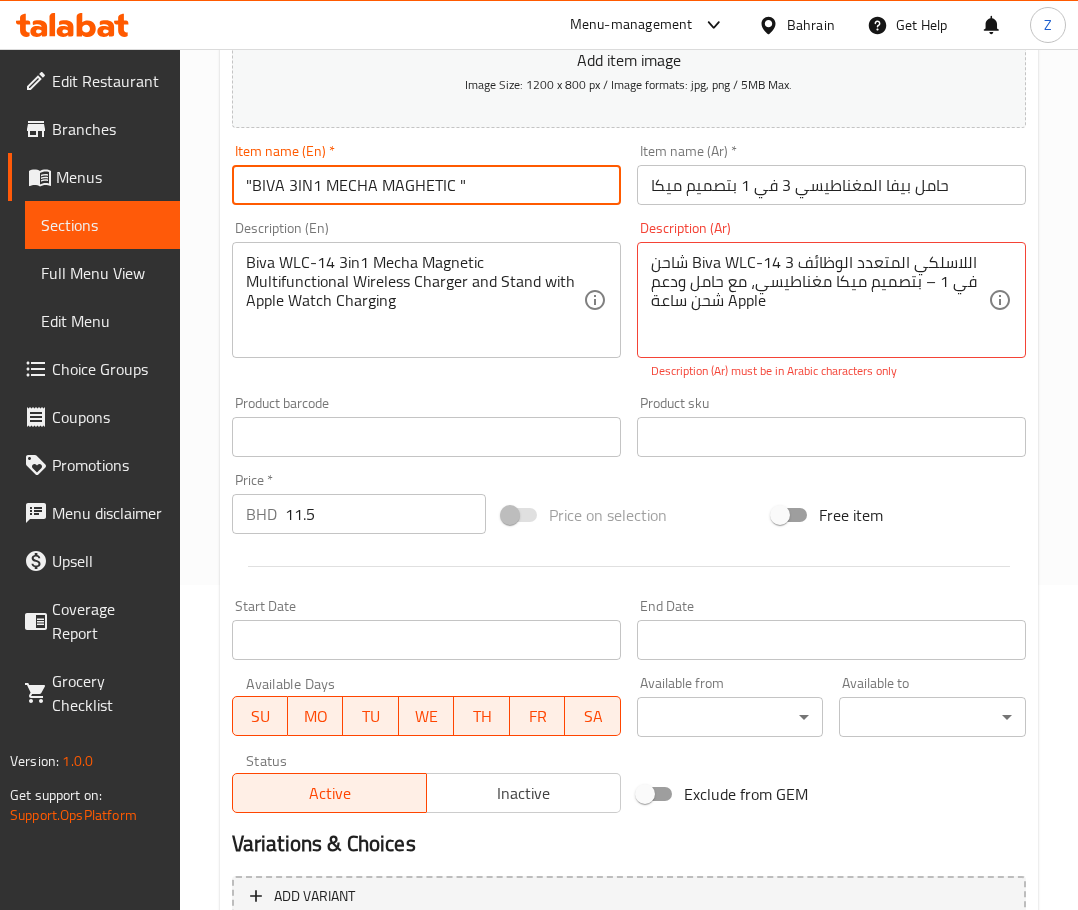 drag, startPoint x: 466, startPoint y: 178, endPoint x: 449, endPoint y: 179, distance: 17.029387 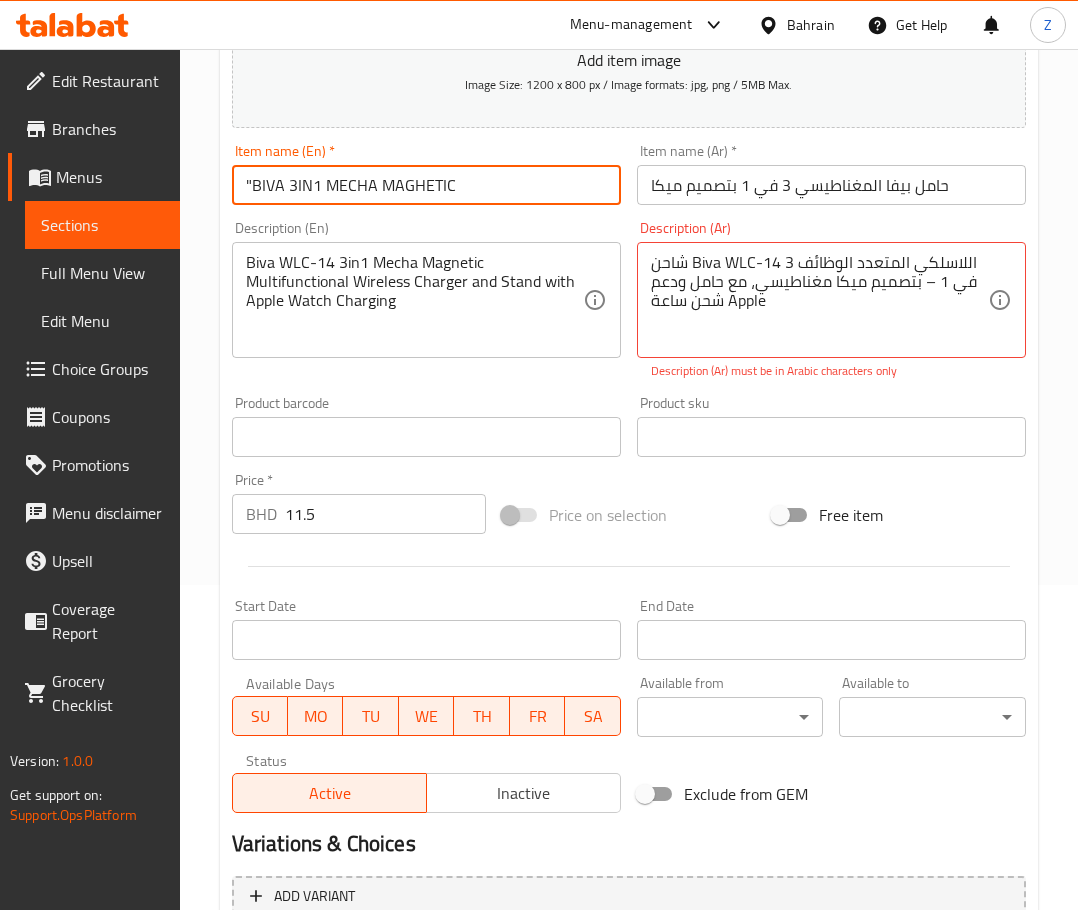 drag, startPoint x: 251, startPoint y: 193, endPoint x: 166, endPoint y: 193, distance: 85 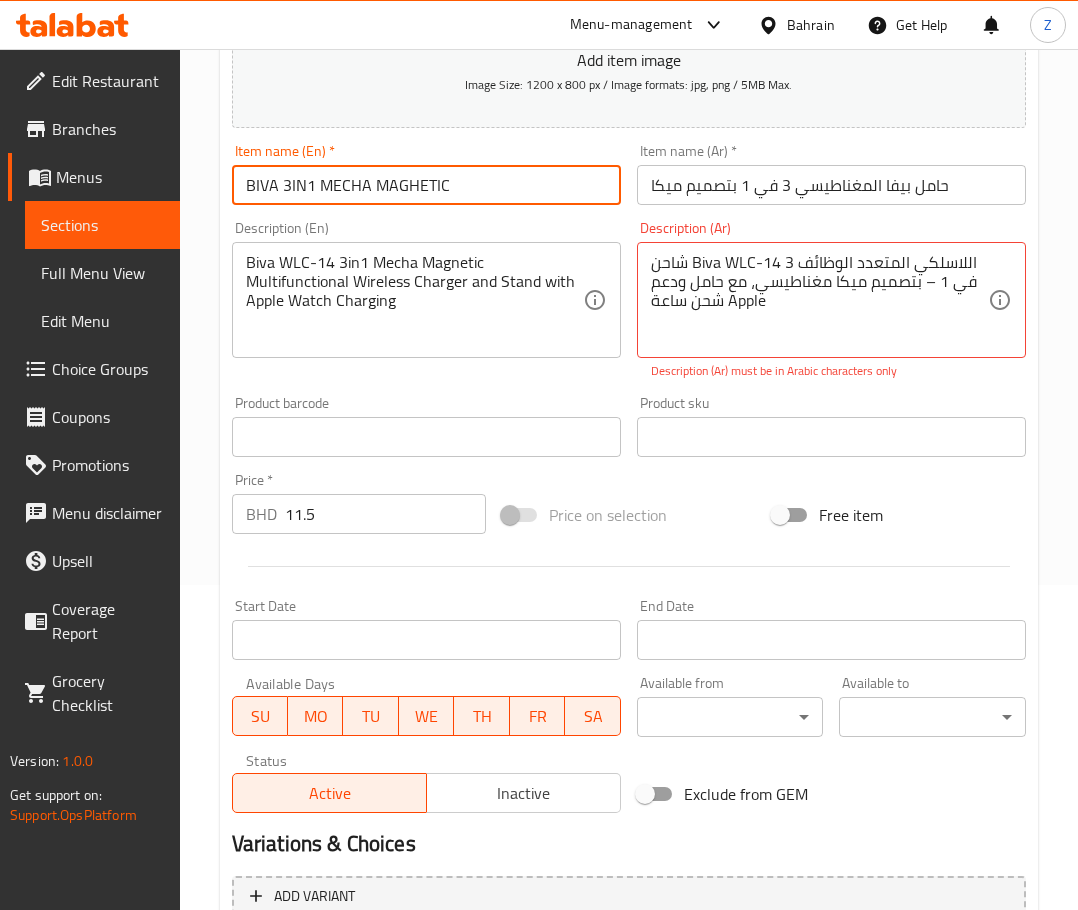 type on "BIVA 3IN1 MECHA MAGHETIC" 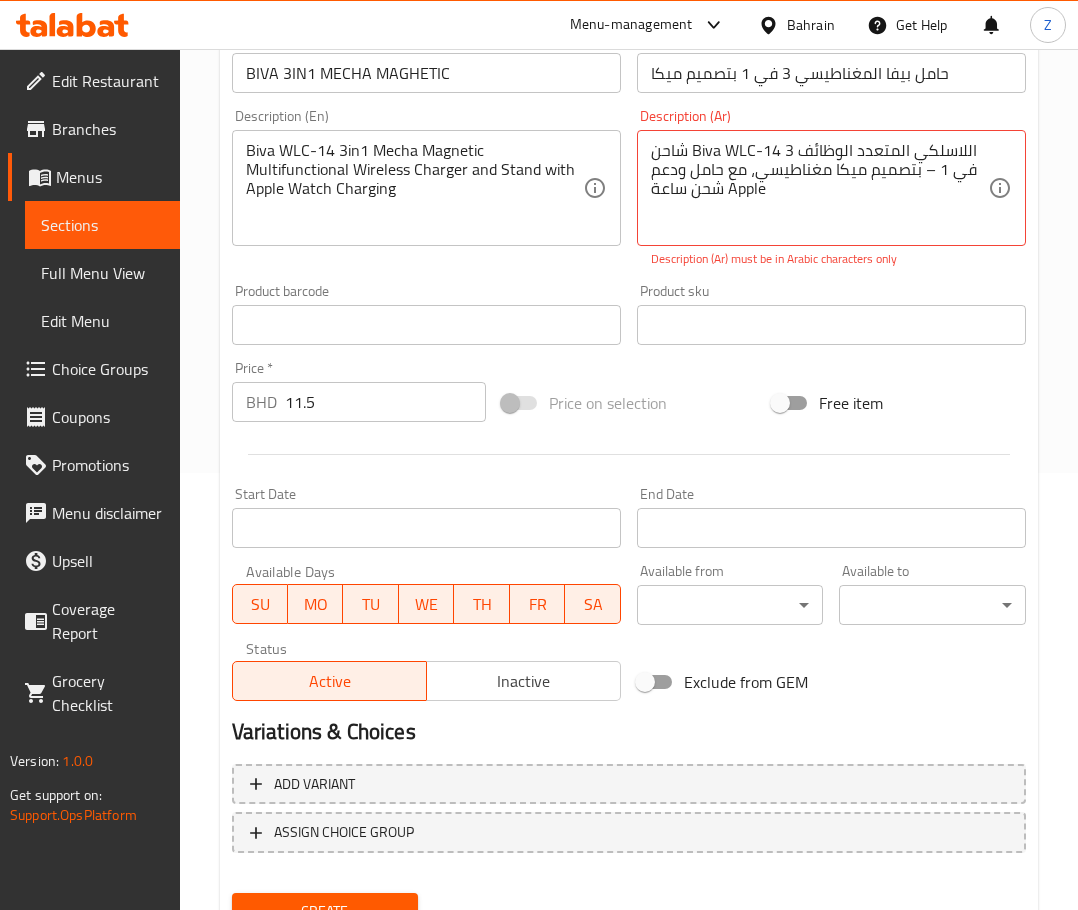 scroll, scrollTop: 525, scrollLeft: 0, axis: vertical 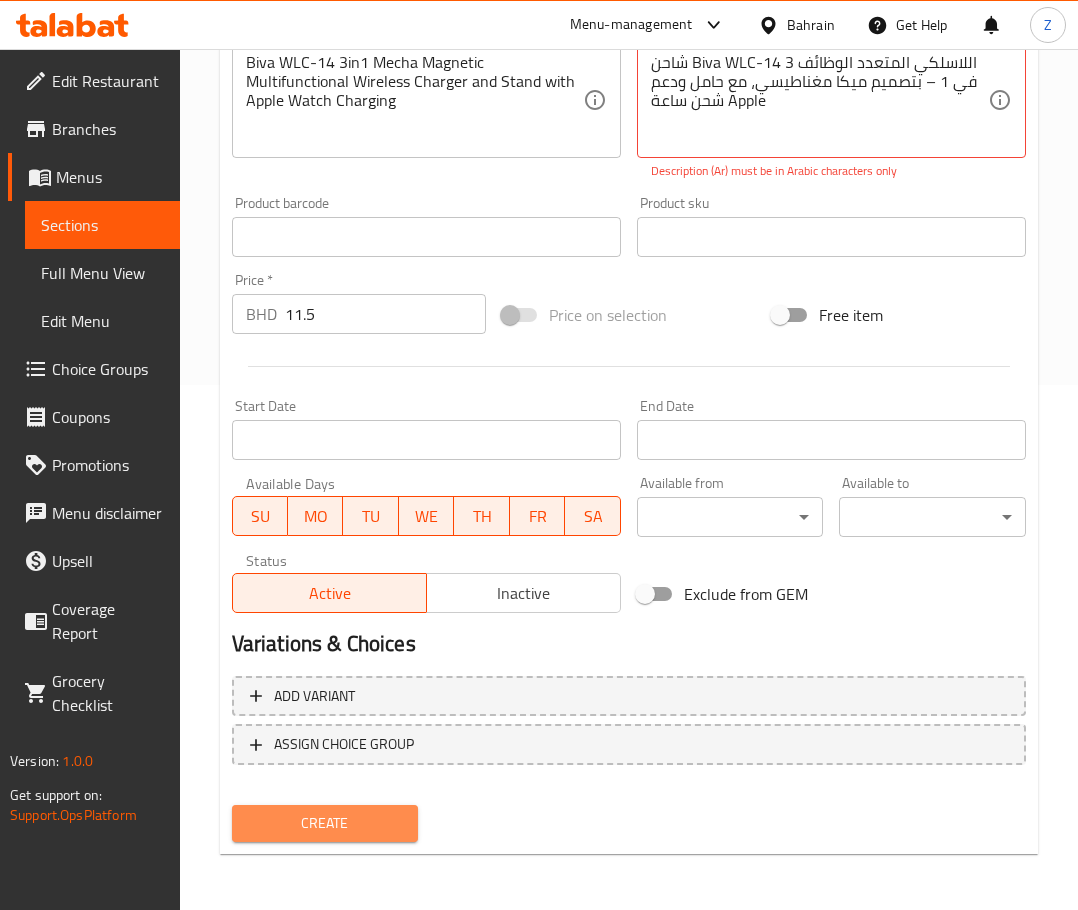 click on "Create" at bounding box center (325, 823) 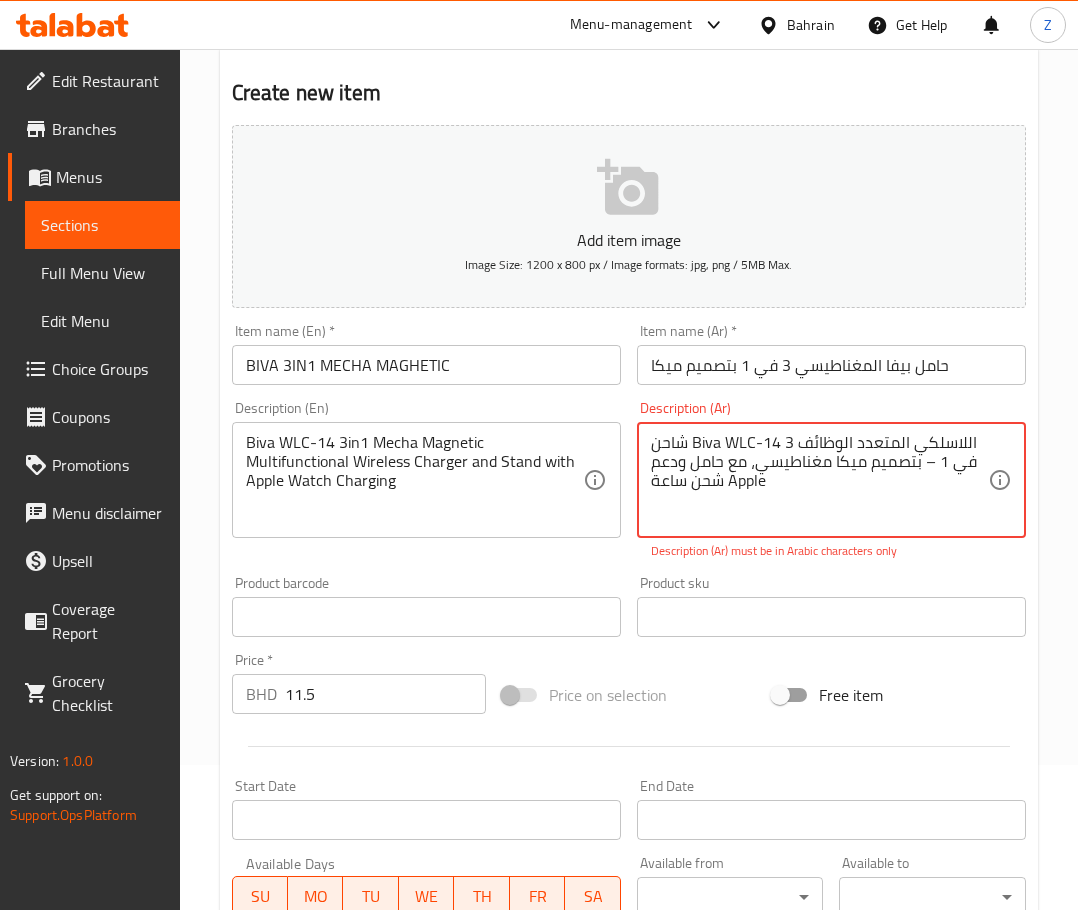 scroll, scrollTop: 125, scrollLeft: 0, axis: vertical 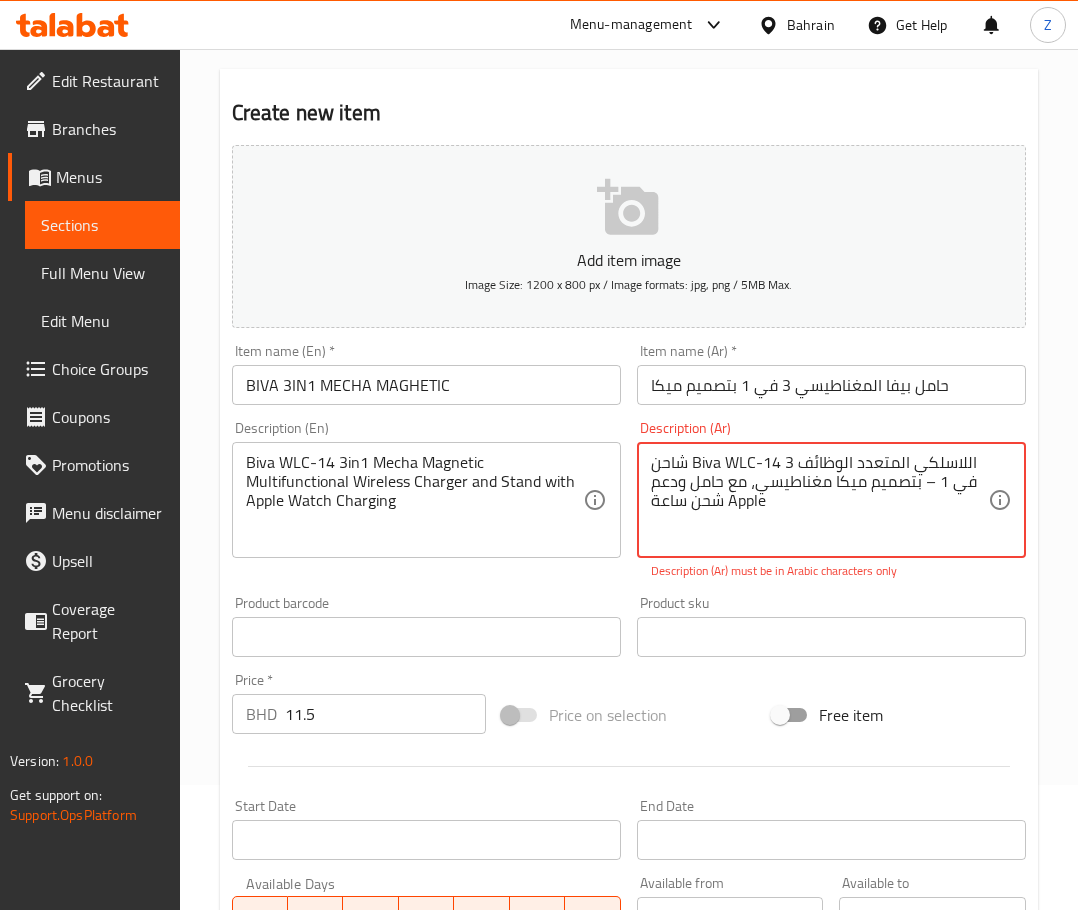 type on "شاحن Biva WLC-14 اللاسلكي المتعدد الوظائف 3 في 1 – بتصميم ميكا مغناطيسي، مع حامل ودعم شحن ساعة Apple" 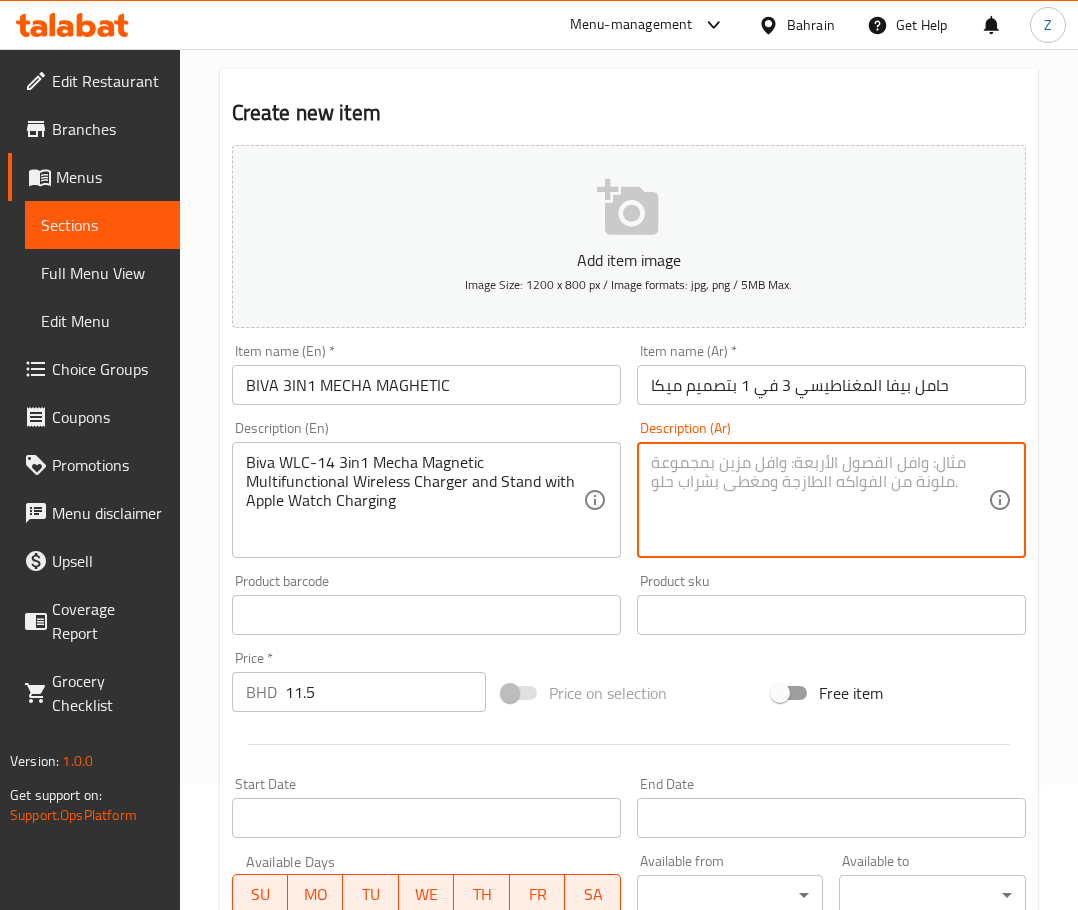 click at bounding box center [819, 500] 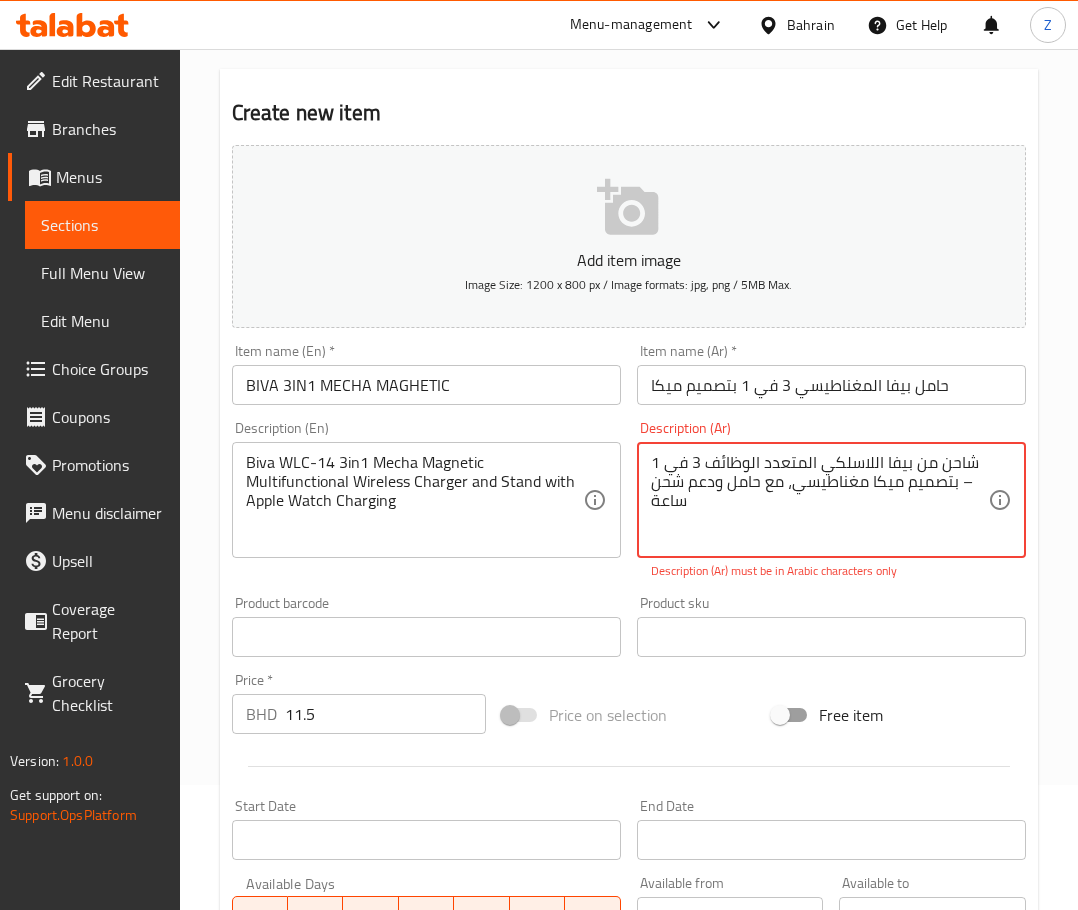 scroll, scrollTop: 525, scrollLeft: 0, axis: vertical 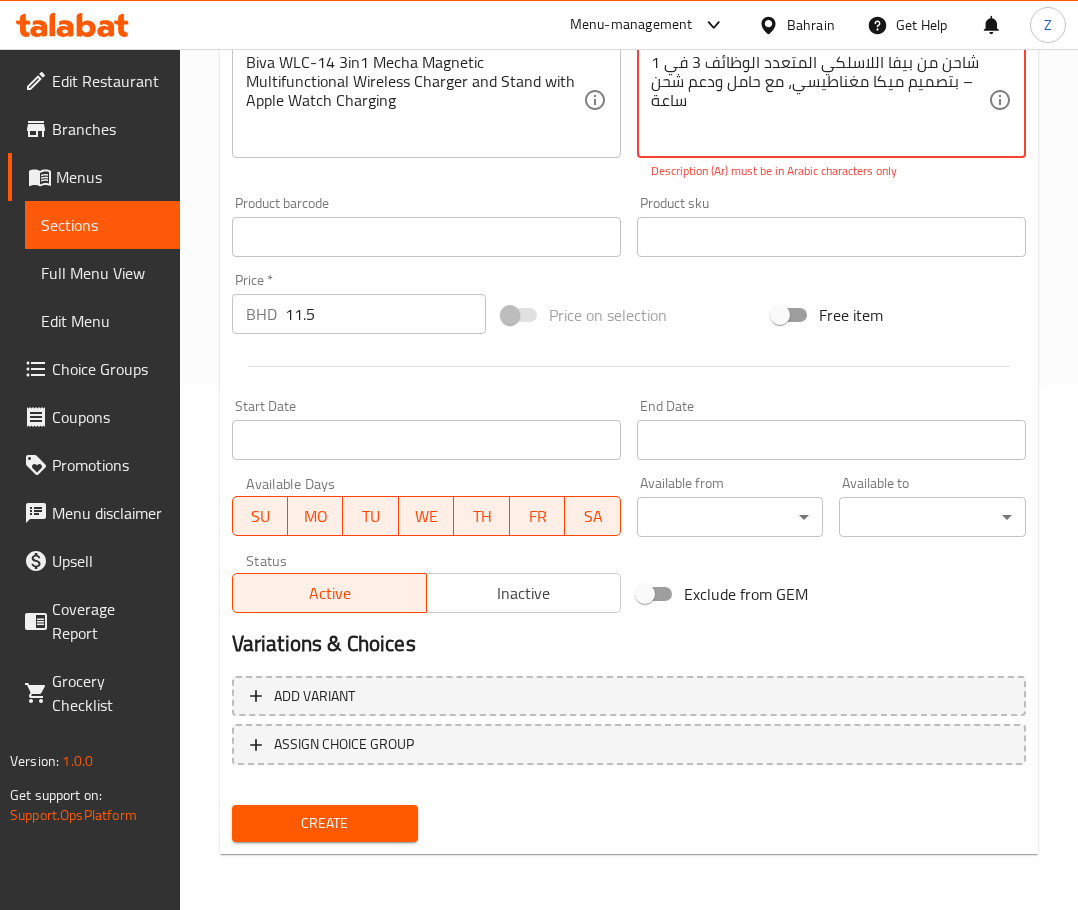 click on "Create" at bounding box center [325, 823] 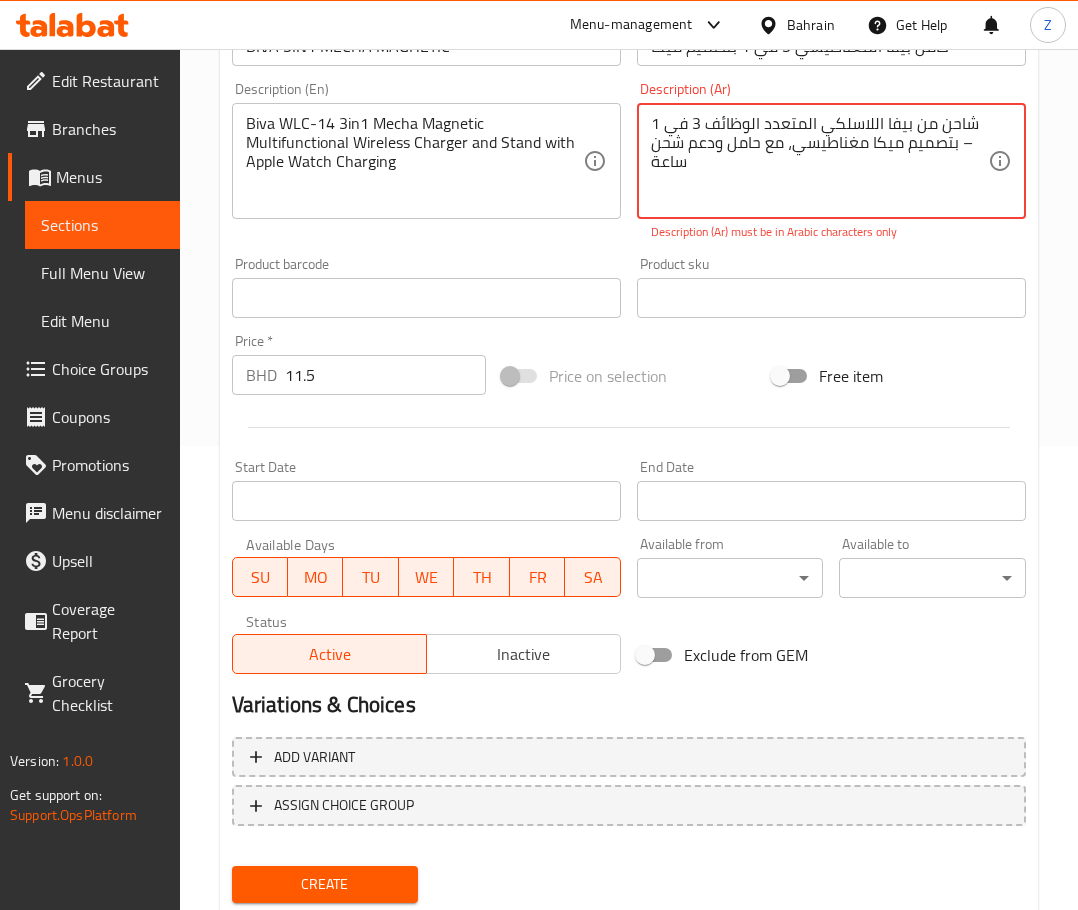scroll, scrollTop: 225, scrollLeft: 0, axis: vertical 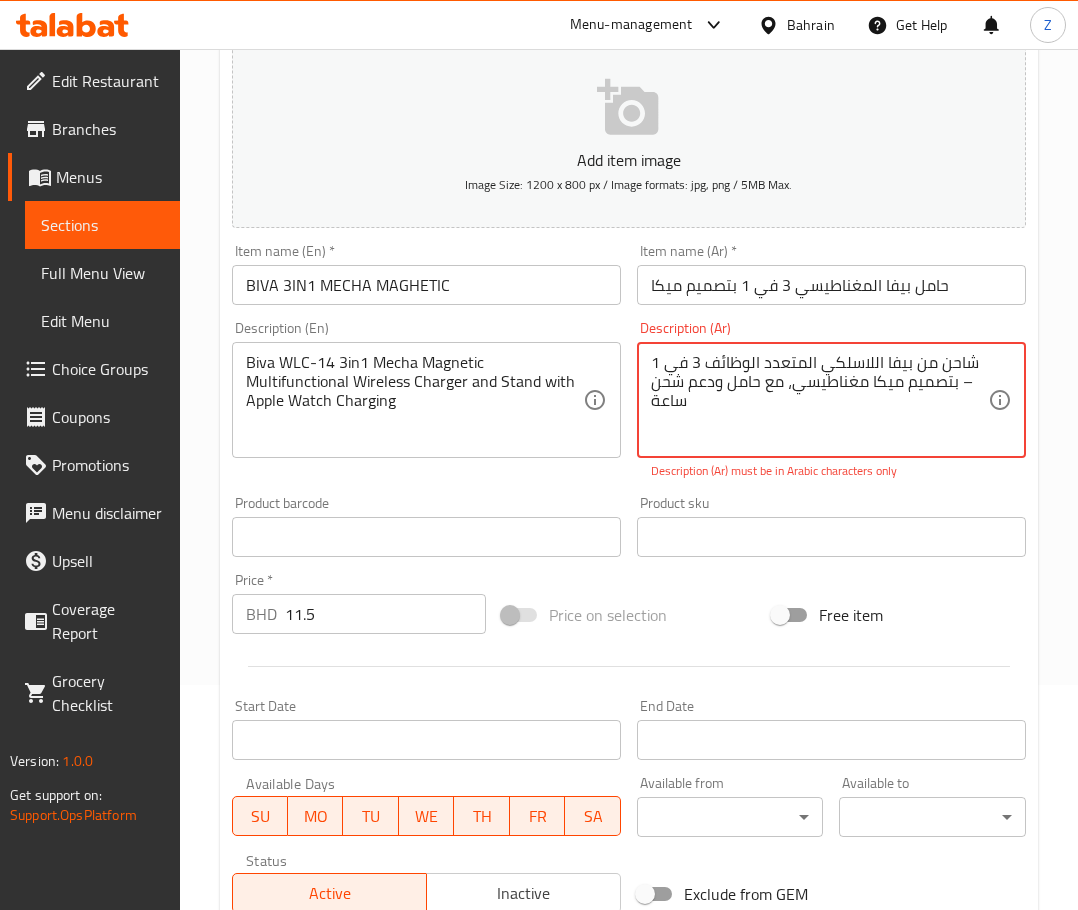 click on "شاحن من بيفا اللاسلكي المتعدد الوظائف 3 في 1 – بتصميم ميكا مغناطيسي، مع حامل ودعم شحن ساعة" at bounding box center [819, 400] 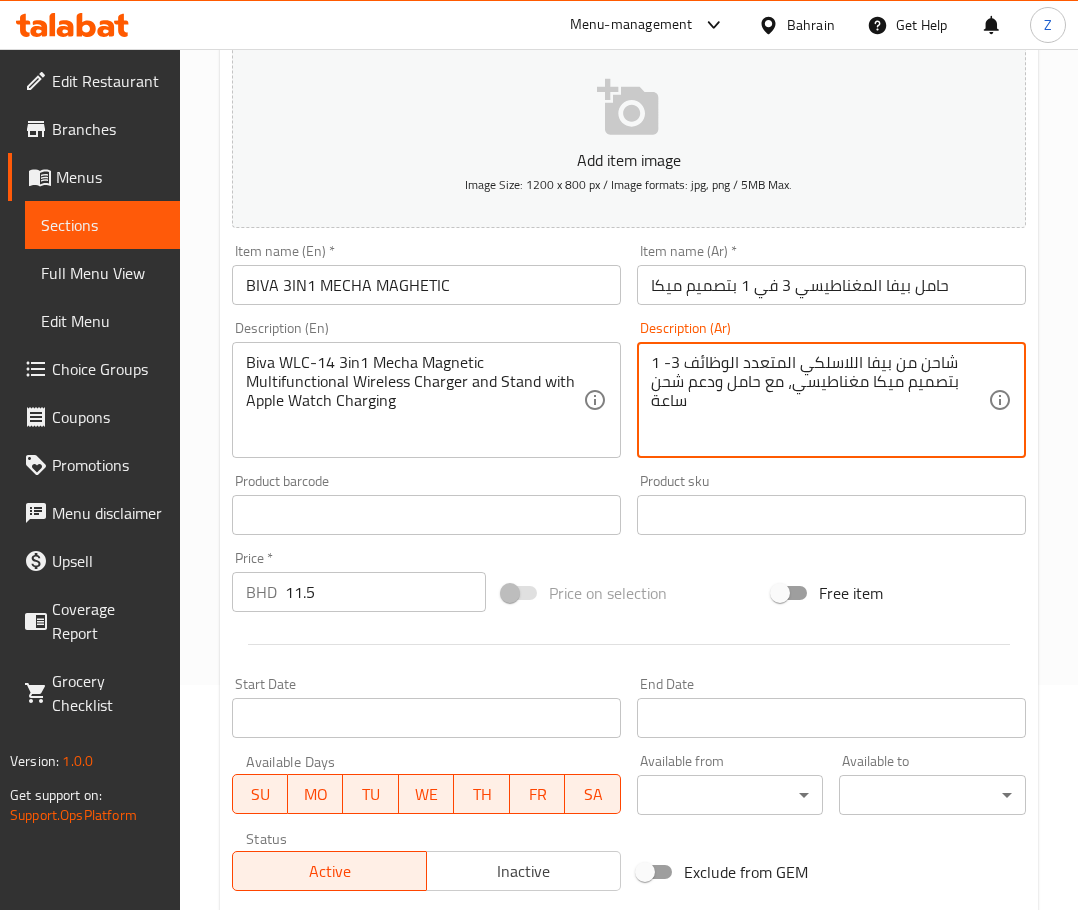 click on "شاحن من بيفا اللاسلكي المتعدد الوظائف 3- 1 بتصميم ميكا مغناطيسي، مع حامل ودعم شحن ساعة" at bounding box center [819, 400] 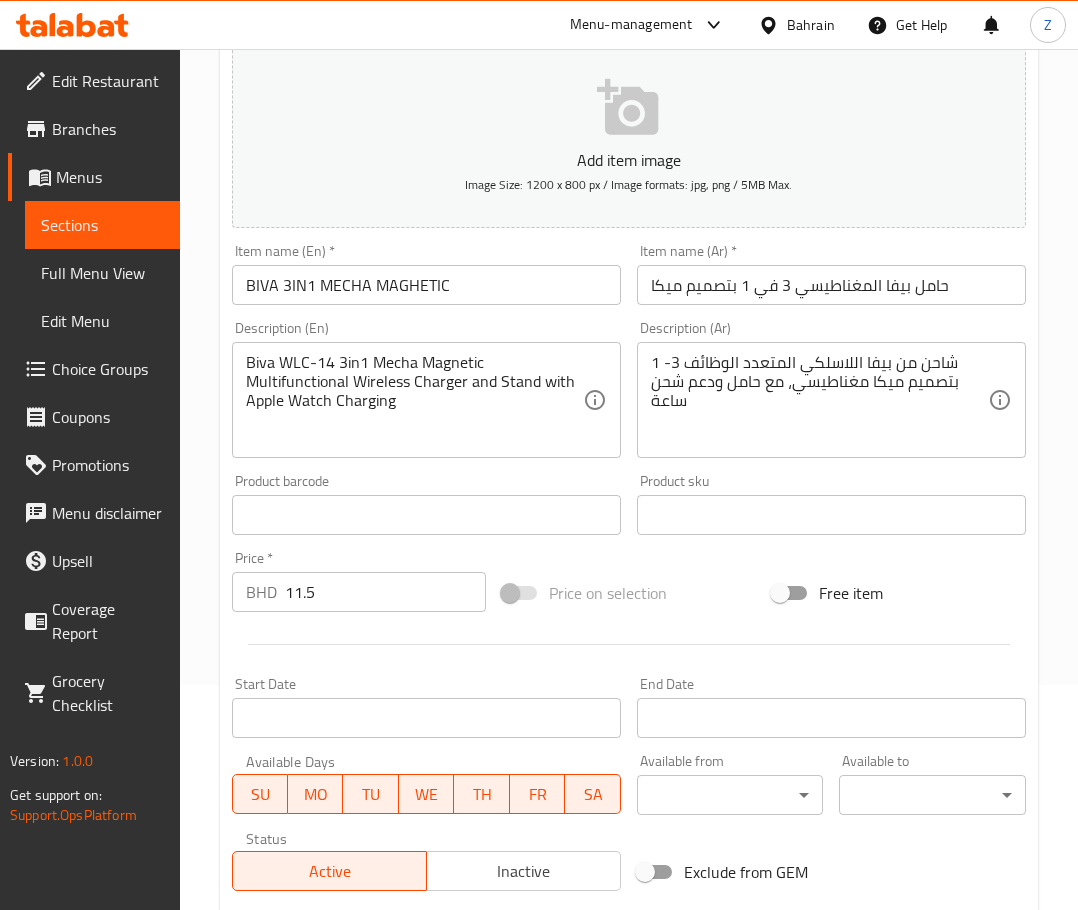 click on "Product sku Product sku" at bounding box center (831, 504) 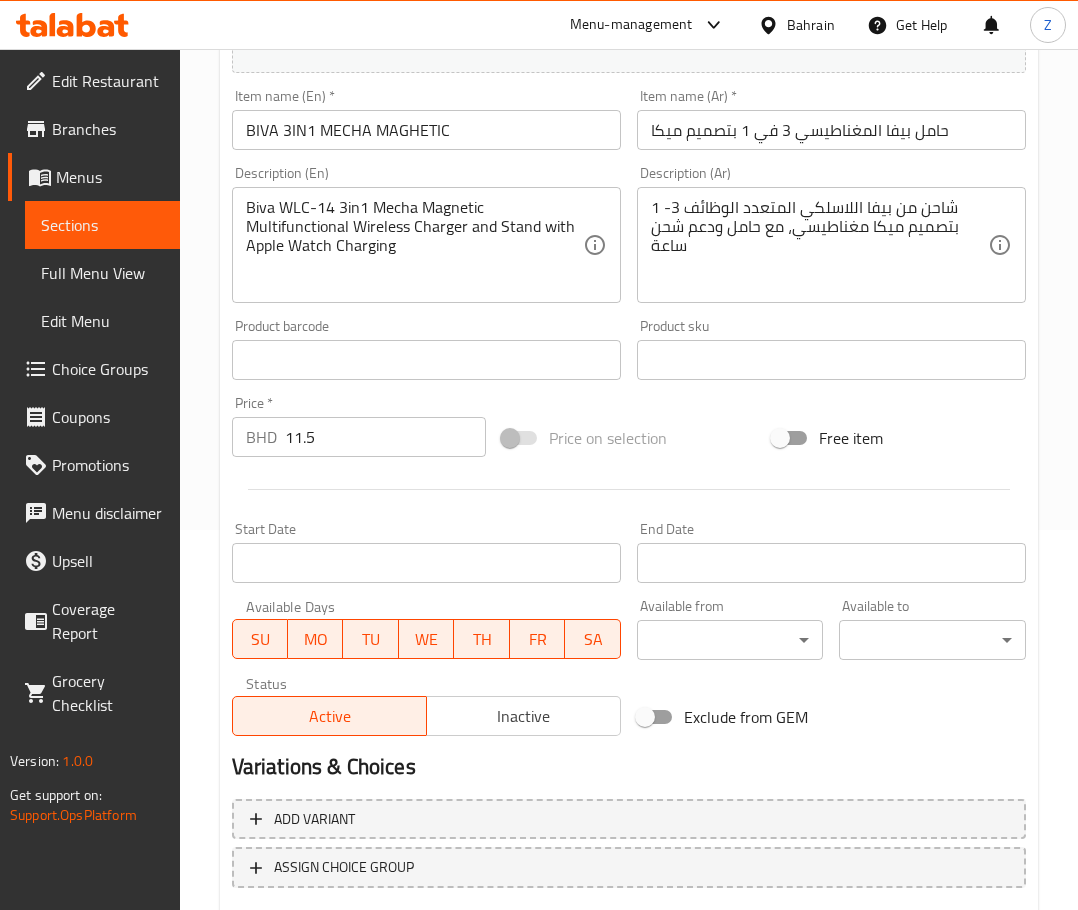 scroll, scrollTop: 503, scrollLeft: 0, axis: vertical 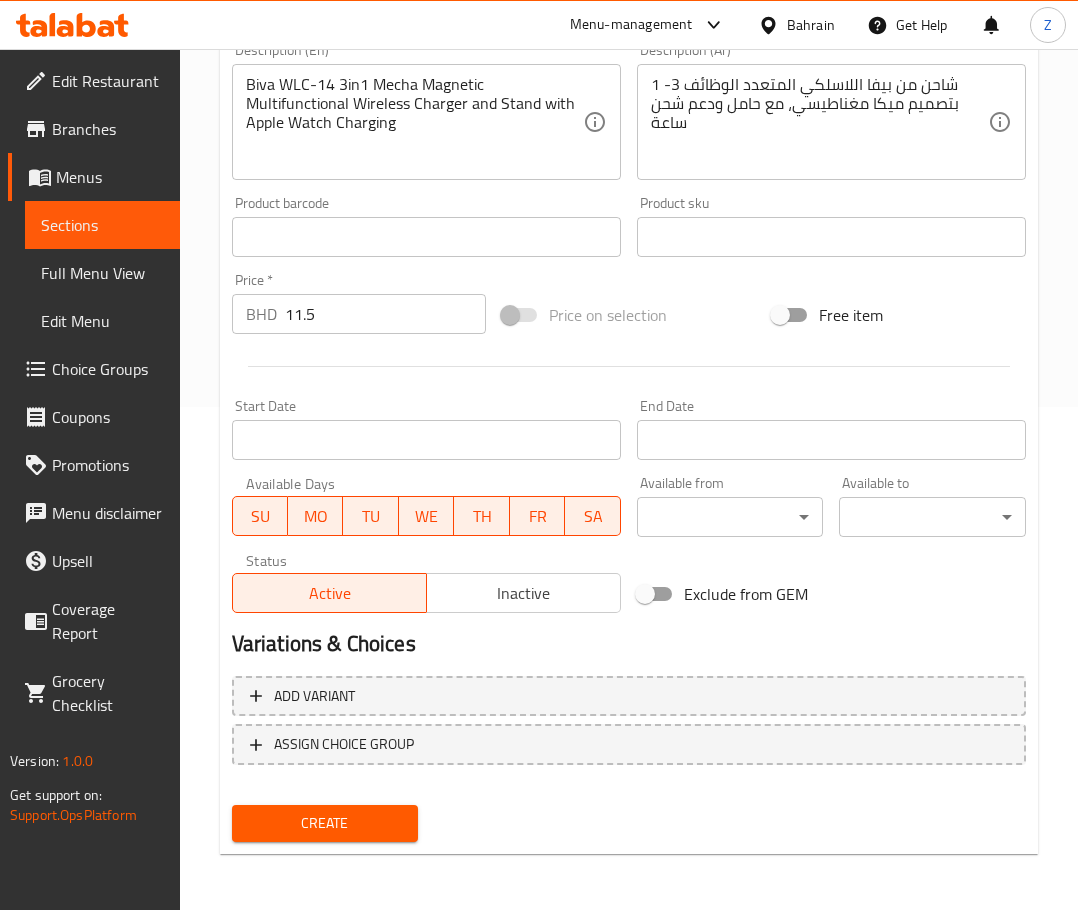 click on "Create" at bounding box center [325, 823] 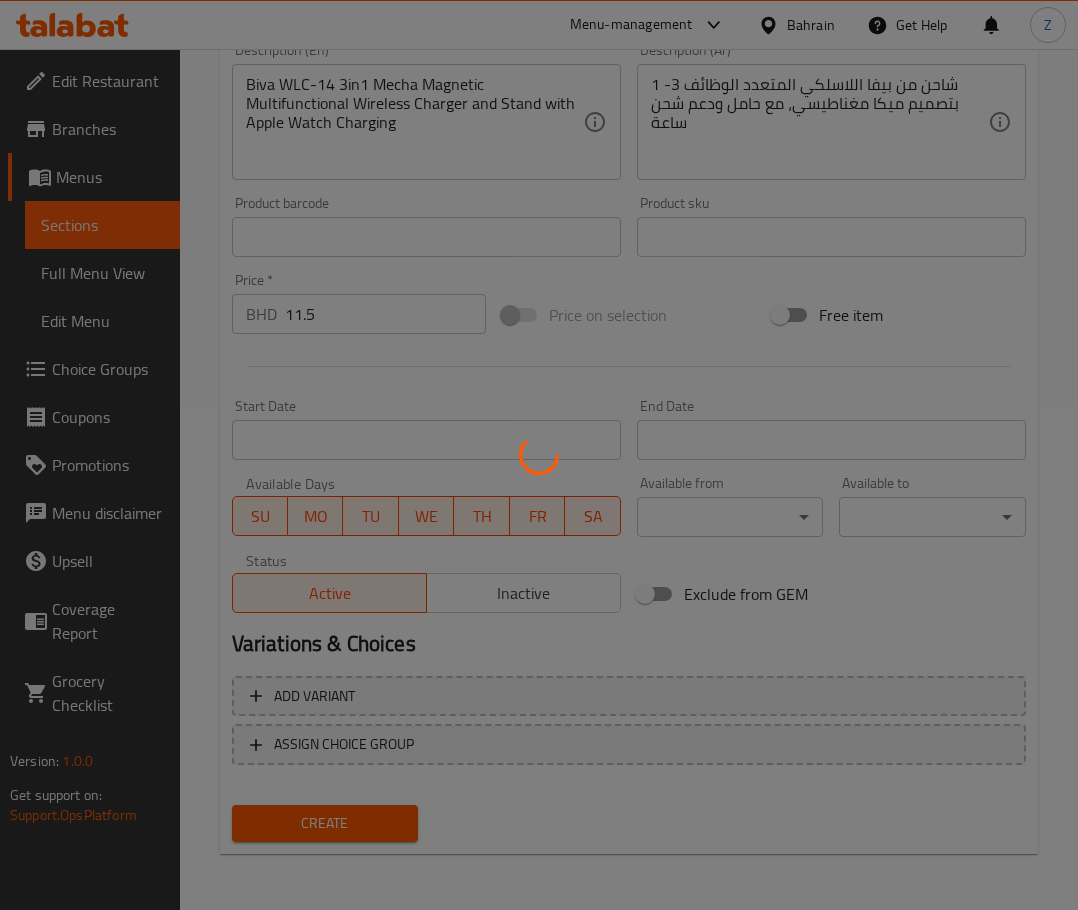 type 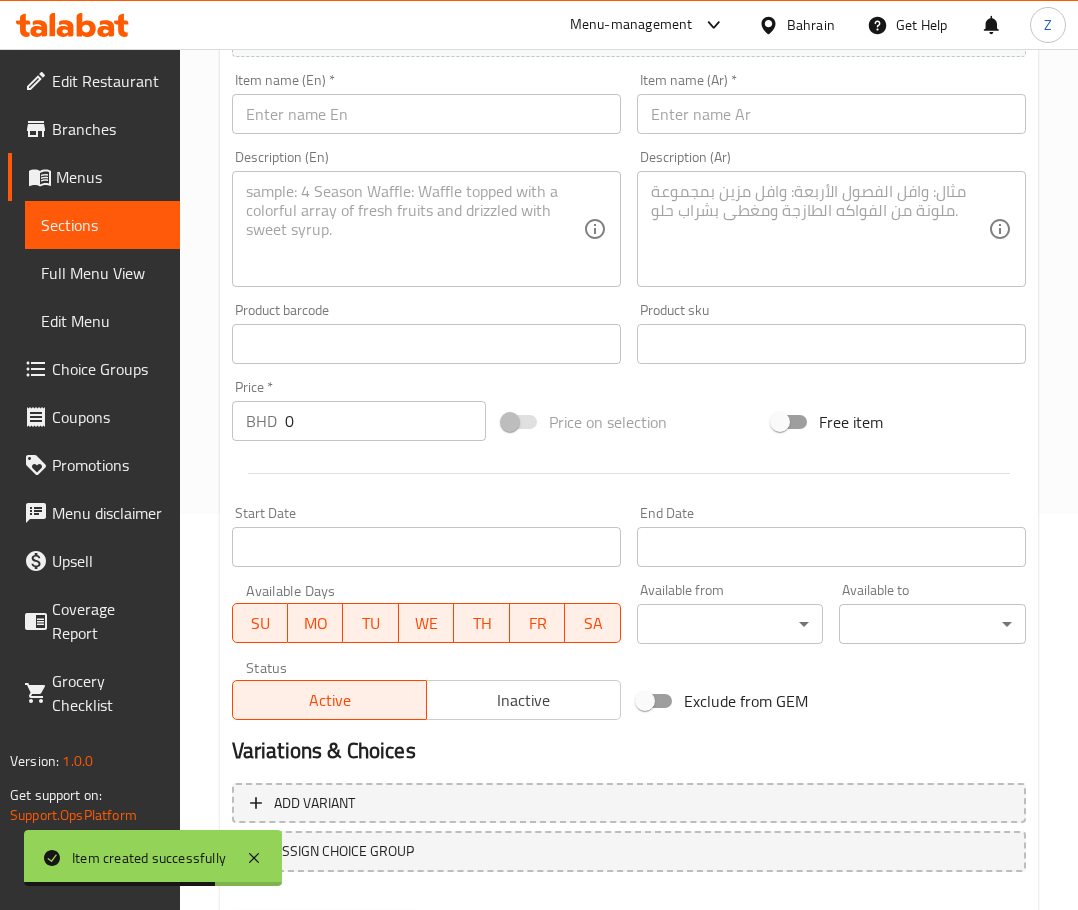 scroll, scrollTop: 203, scrollLeft: 0, axis: vertical 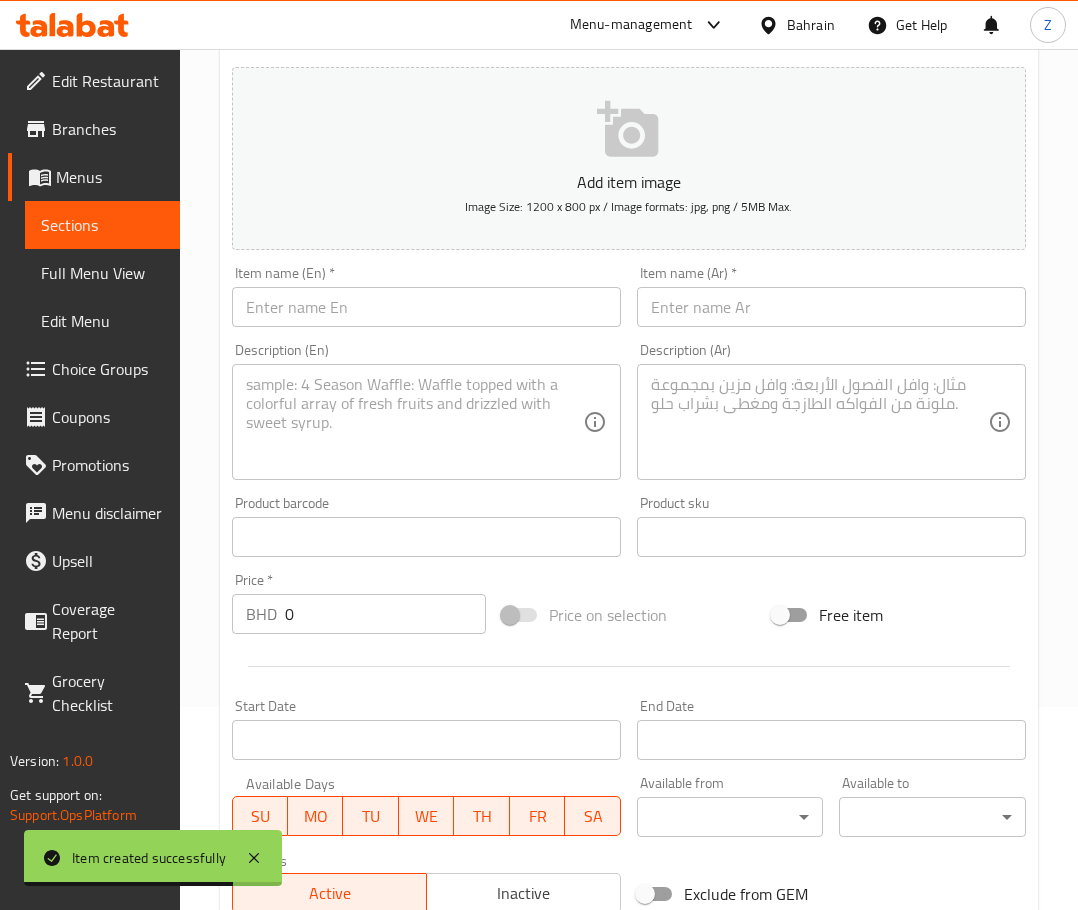click at bounding box center (426, 307) 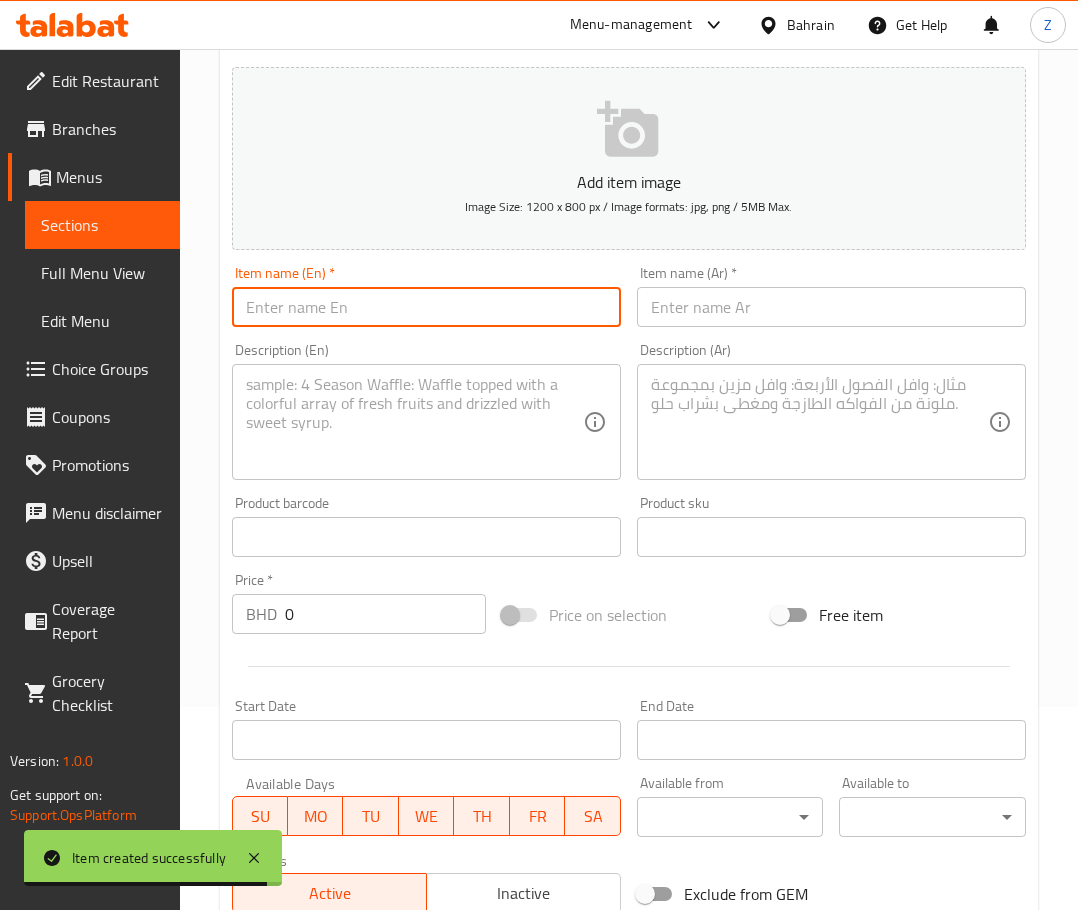 paste on ""BIVA 3N1 FAST WIRELESS CHARGER WLC-13 "" 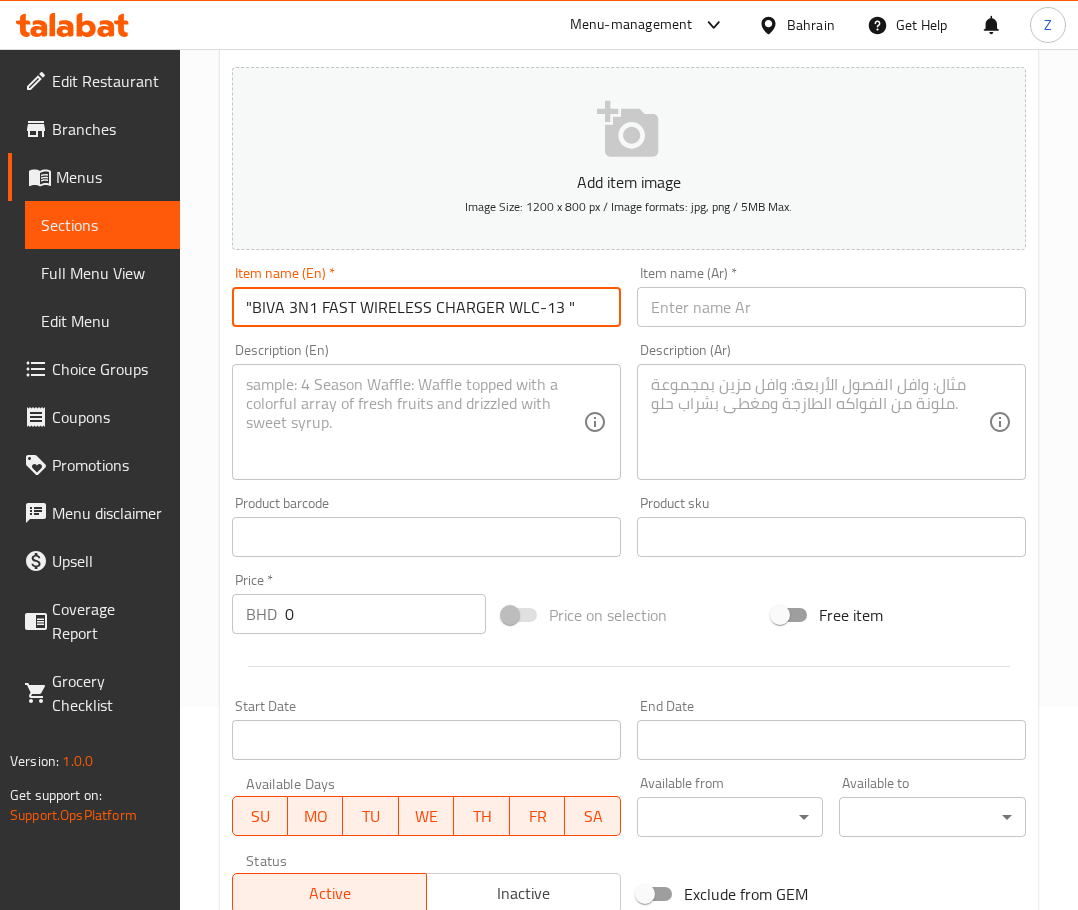 drag, startPoint x: 581, startPoint y: 310, endPoint x: 554, endPoint y: 300, distance: 28.79236 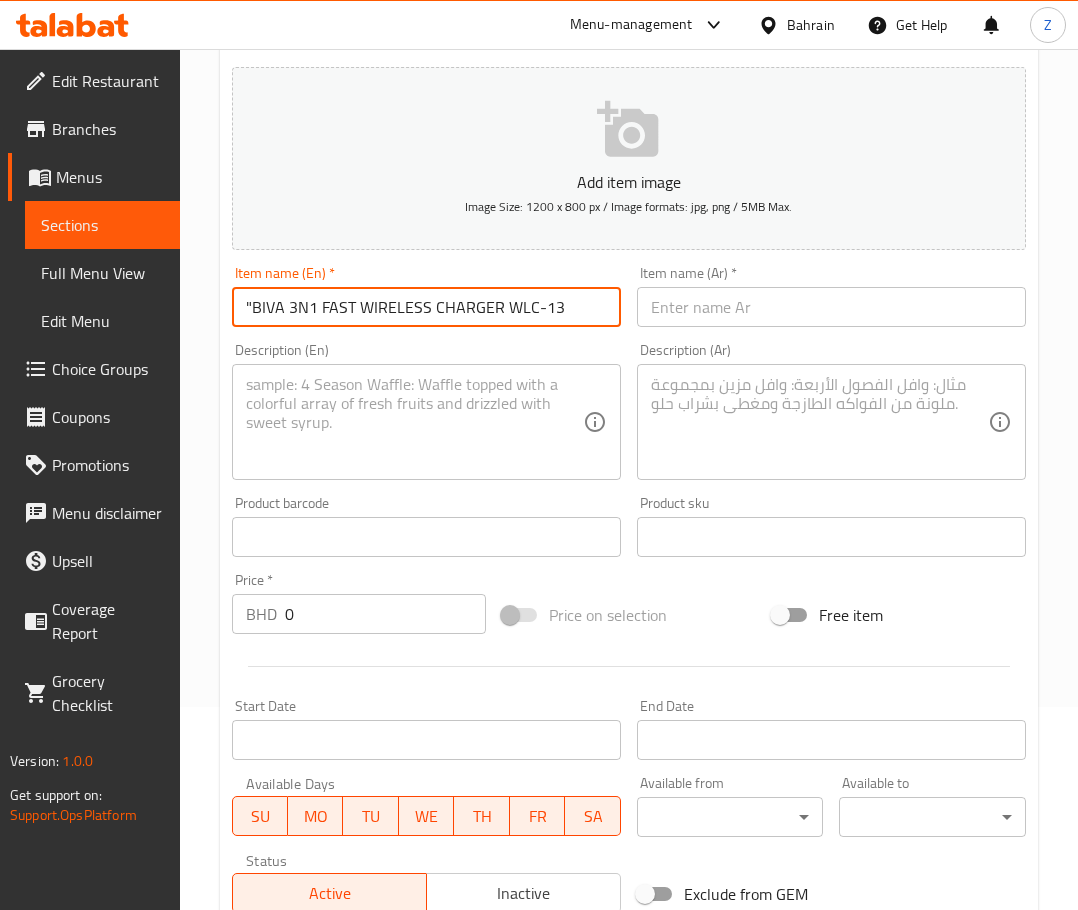 drag, startPoint x: 249, startPoint y: 306, endPoint x: 119, endPoint y: 290, distance: 130.98091 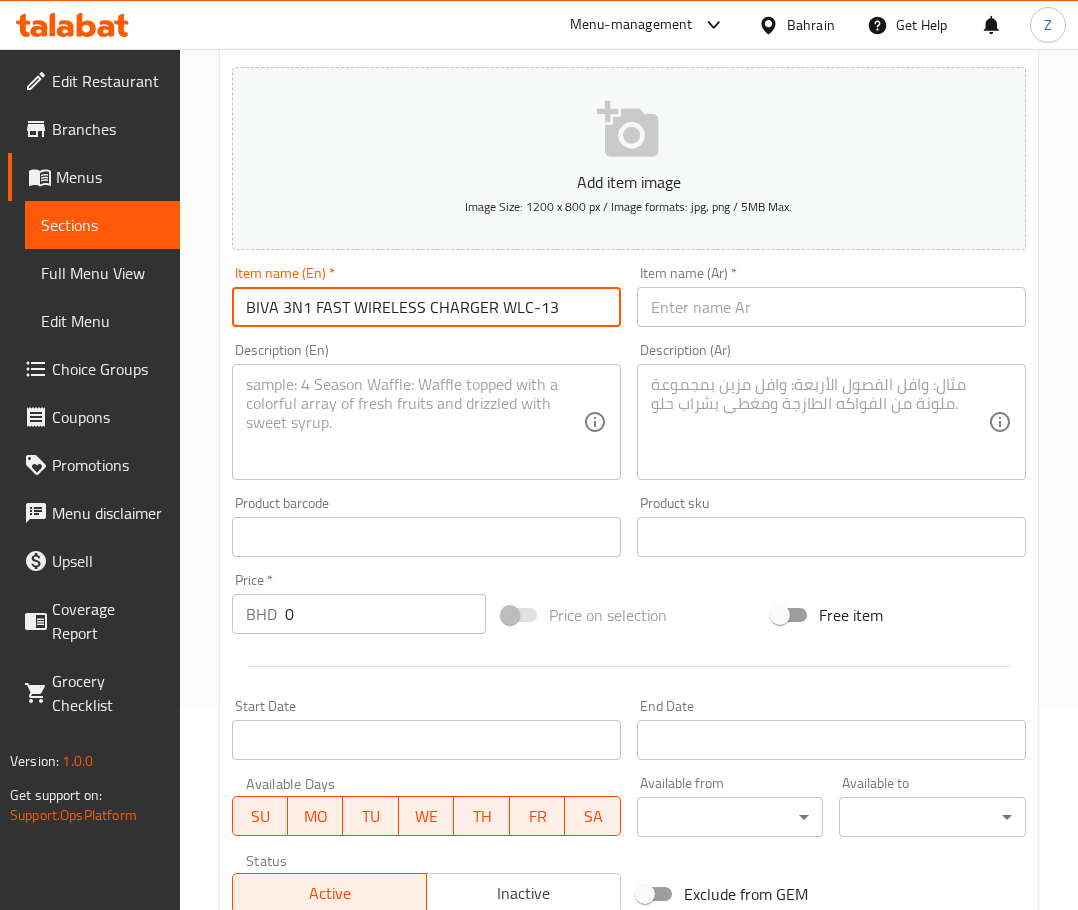 type on "BIVA 3N1 FAST WIRELESS CHARGER WLC-13" 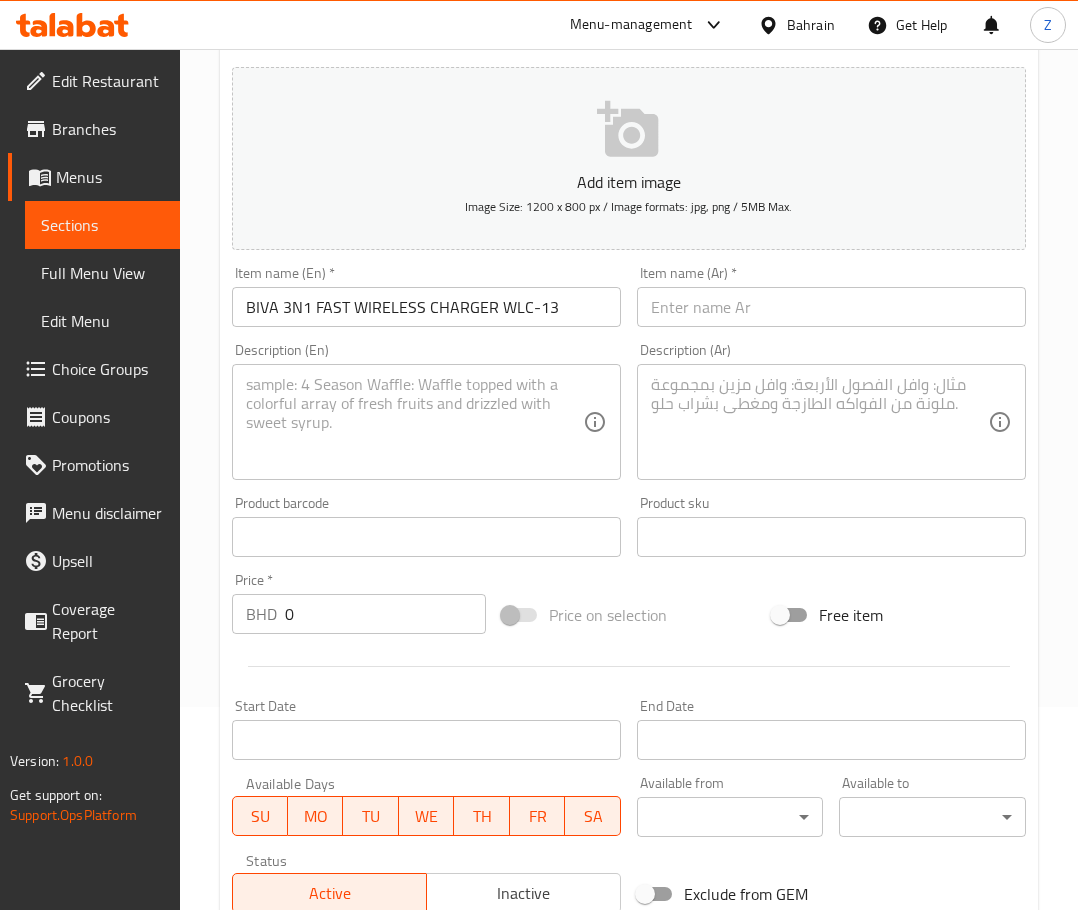 click at bounding box center (819, 422) 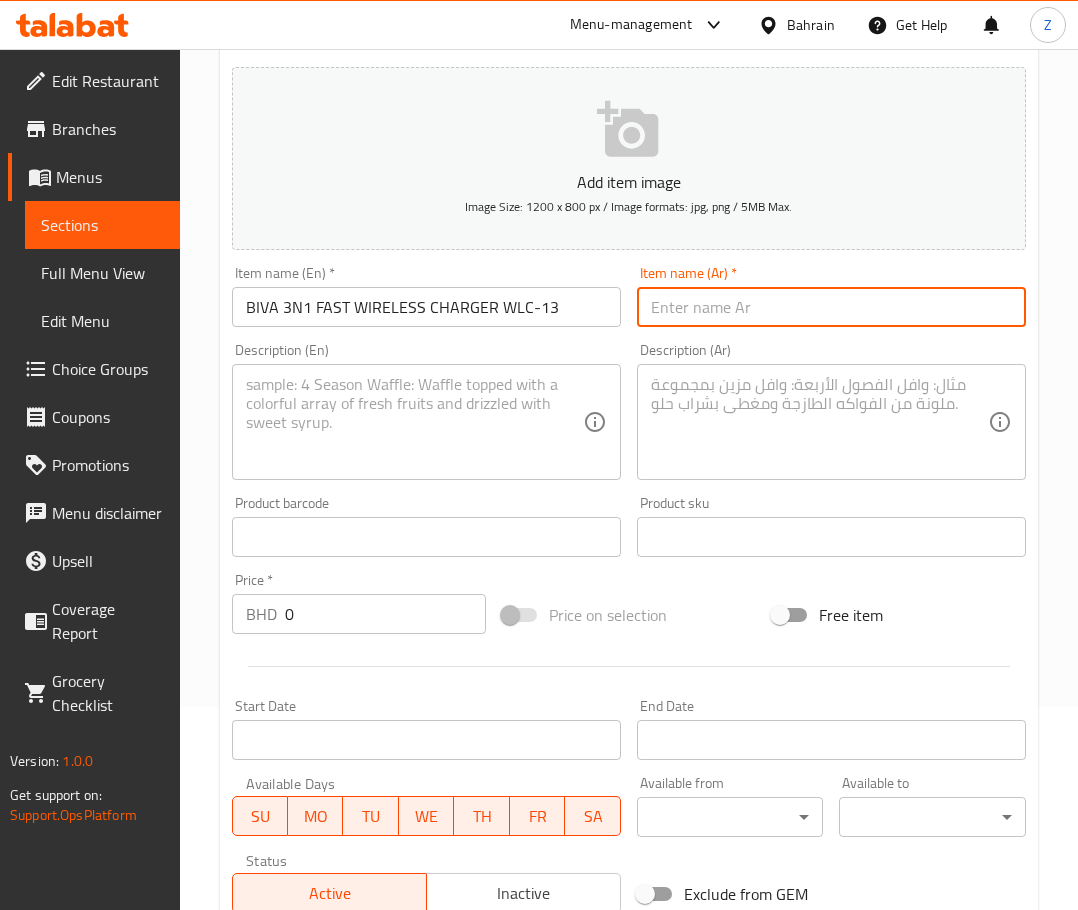 click at bounding box center (831, 307) 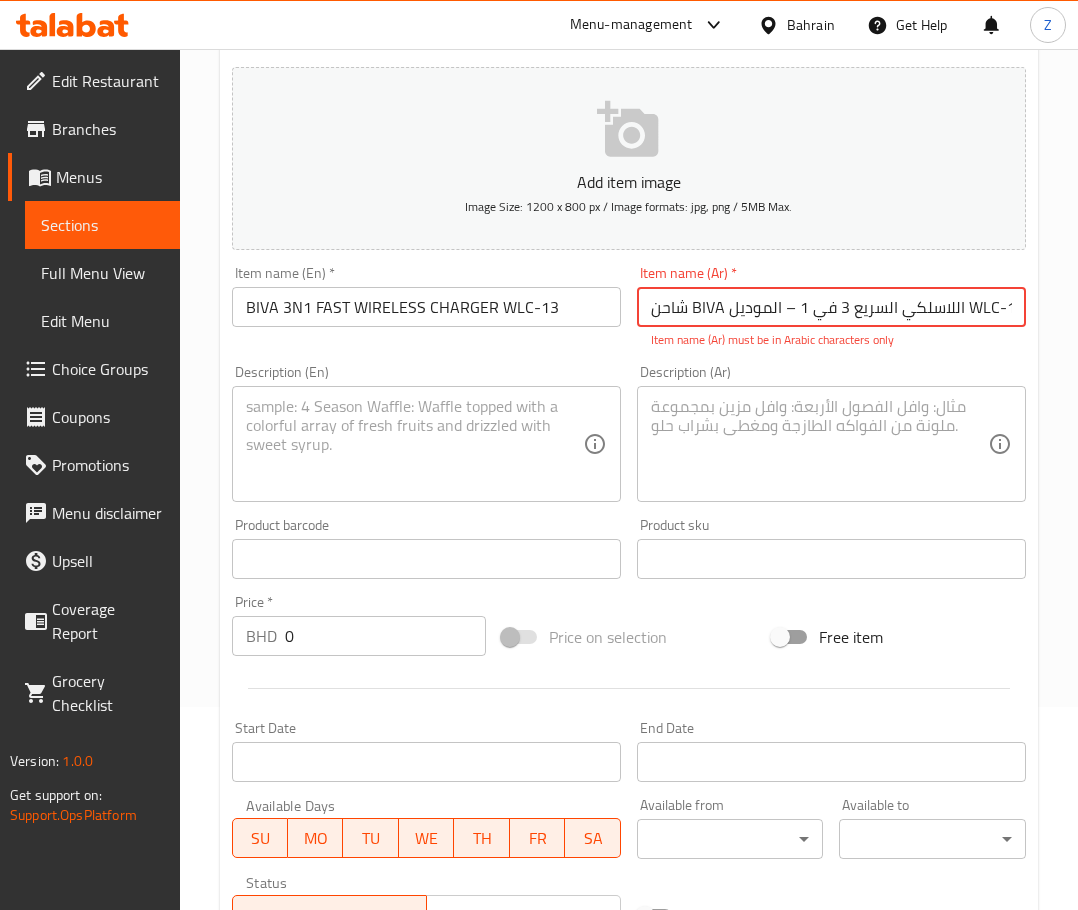 scroll, scrollTop: 0, scrollLeft: 4, axis: horizontal 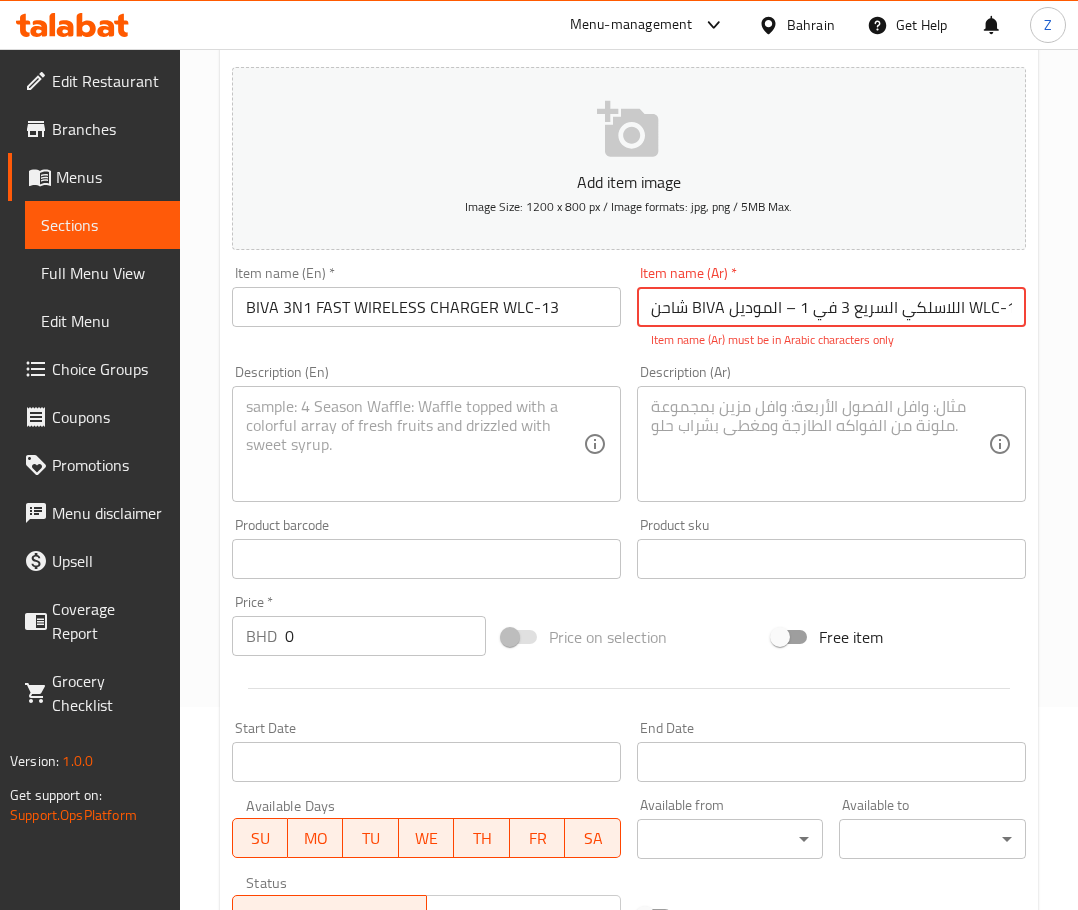 drag, startPoint x: 772, startPoint y: 308, endPoint x: 353, endPoint y: 312, distance: 419.0191 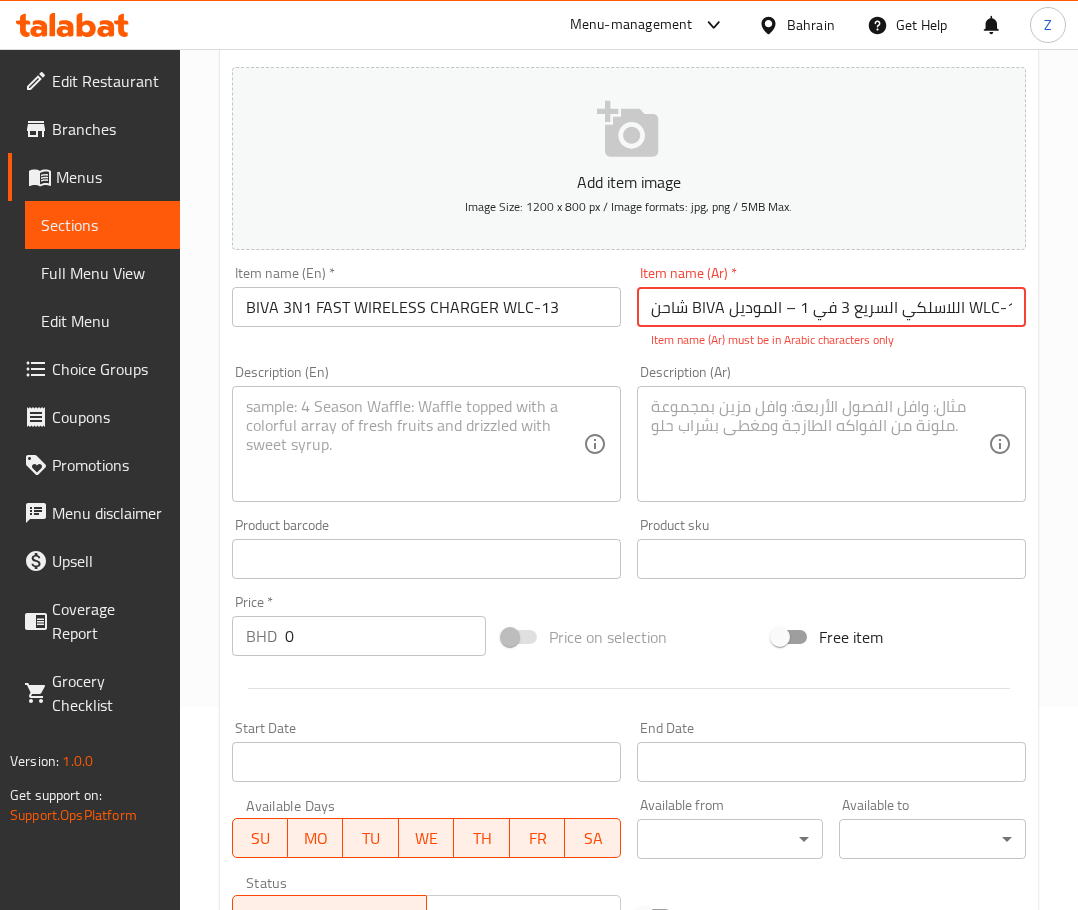 drag, startPoint x: 726, startPoint y: 302, endPoint x: 892, endPoint y: 248, distance: 174.56232 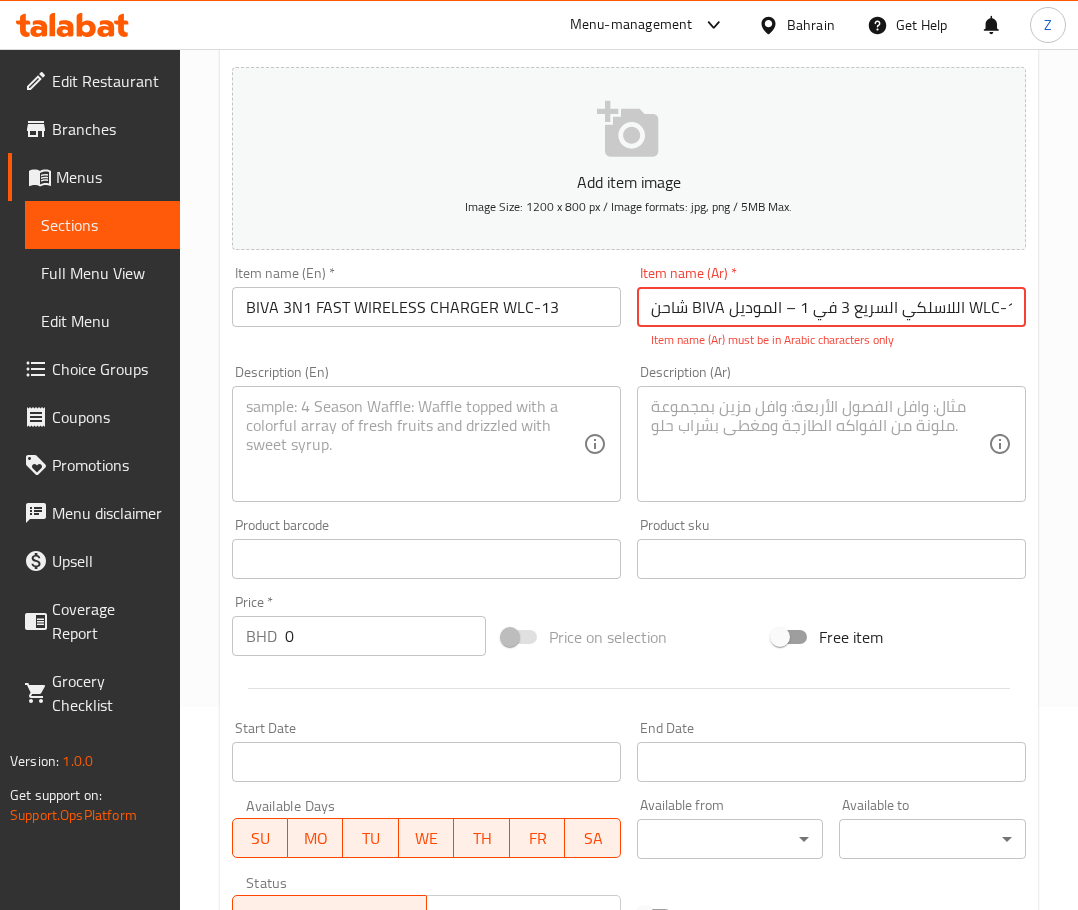 click on "Add item image Image Size: 1200 x 800 px / Image formats: jpg, png / 5MB Max. Item name (En)   * BIVA 3N1 FAST WIRELESS CHARGER WLC-13 Item name (En)  * Item name (Ar)   * شاحن BIVA اللاسلكي السريع 3 في 1 – الموديل WLC-13 Item name (Ar)  * Item name (Ar) must be in Arabic characters only Description (En) Description (En) Description (Ar) Description (Ar) Product barcode Product barcode Product sku Product sku Price   * BHD 0 Price  * Price on selection Free item Start Date Start Date End Date End Date Available Days SU MO TU WE TH FR SA Available from ​ ​ Available to ​ ​ Status Active Inactive Exclude from GEM" at bounding box center (629, 501) 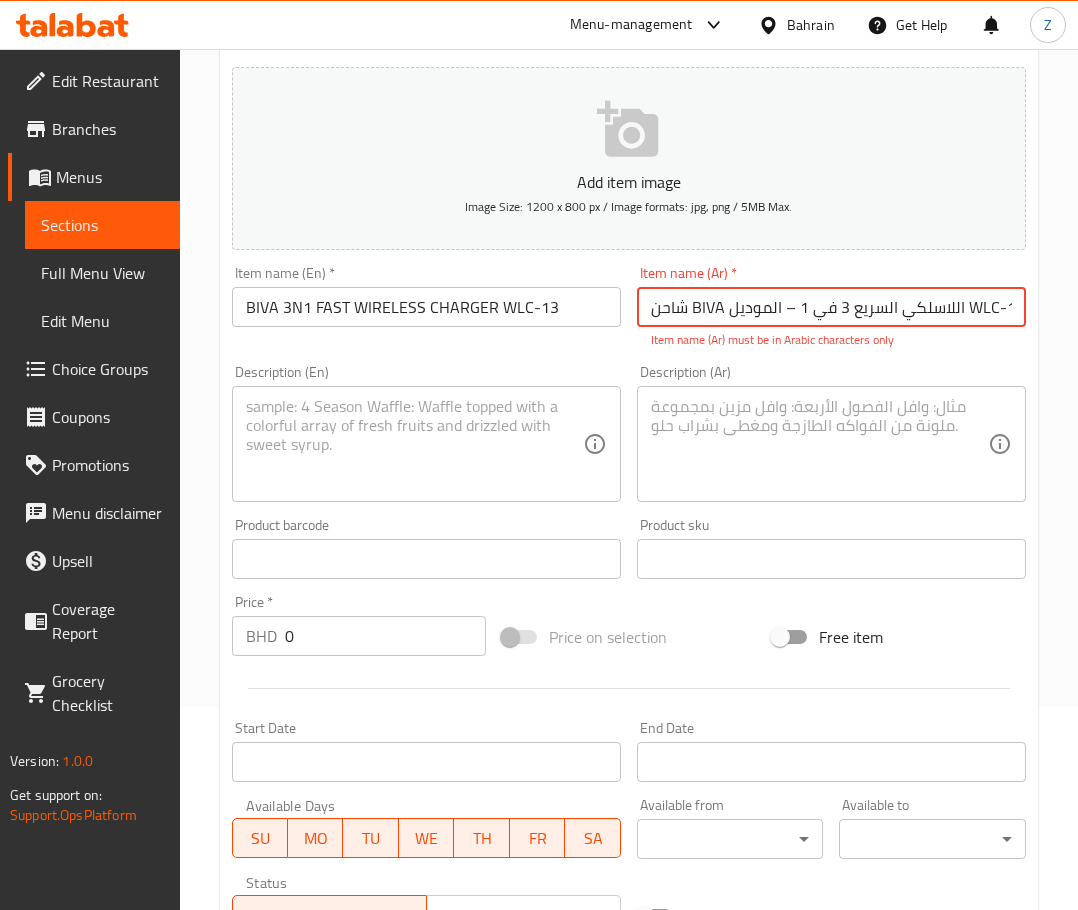drag, startPoint x: 726, startPoint y: 305, endPoint x: 687, endPoint y: 304, distance: 39.012817 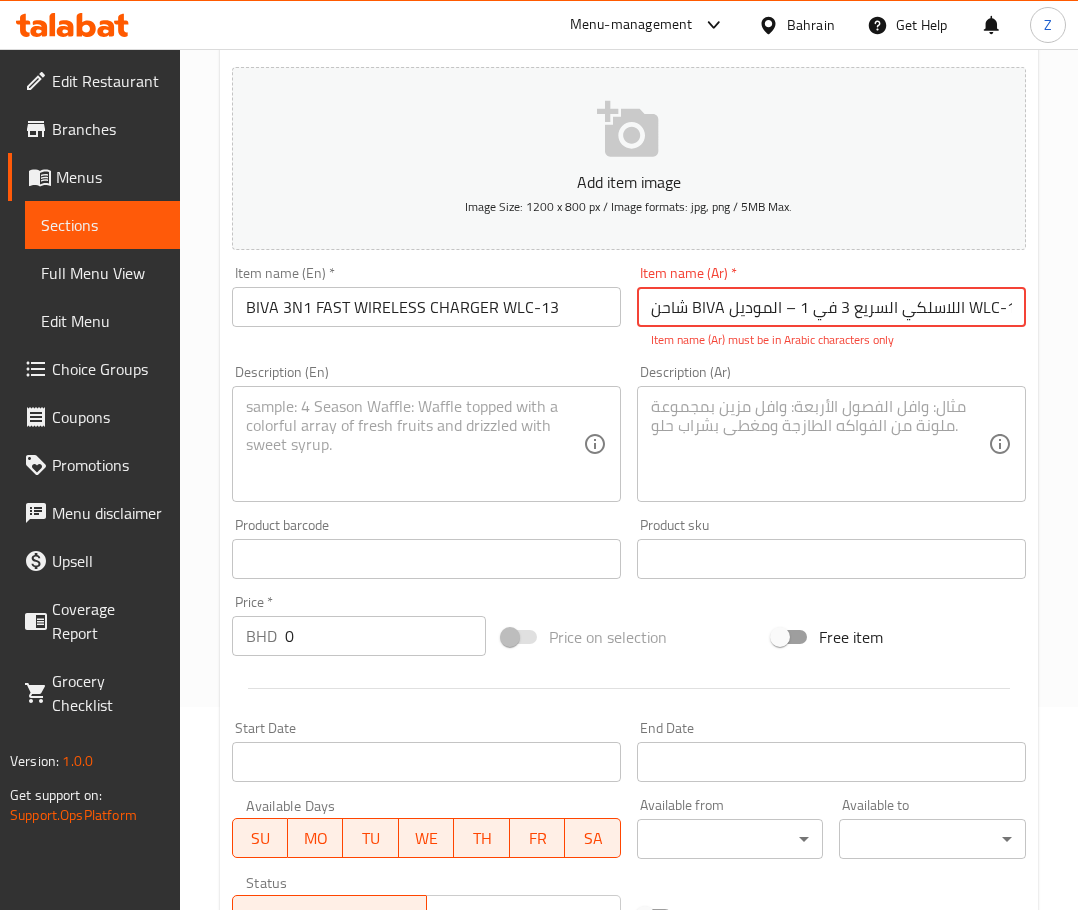 click on "شاحن BIVA اللاسلكي السريع 3 في 1 – الموديل WLC-13" at bounding box center (831, 307) 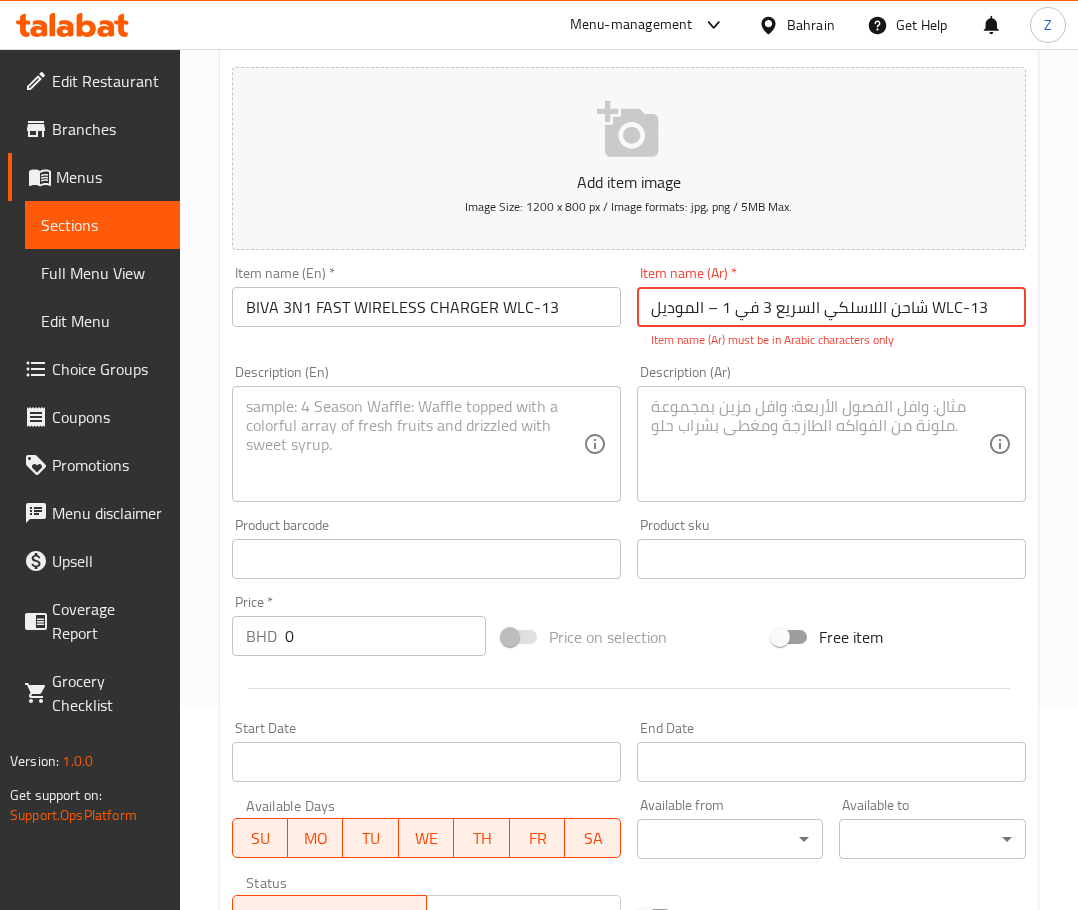 drag, startPoint x: 1000, startPoint y: 315, endPoint x: 928, endPoint y: 303, distance: 72.99315 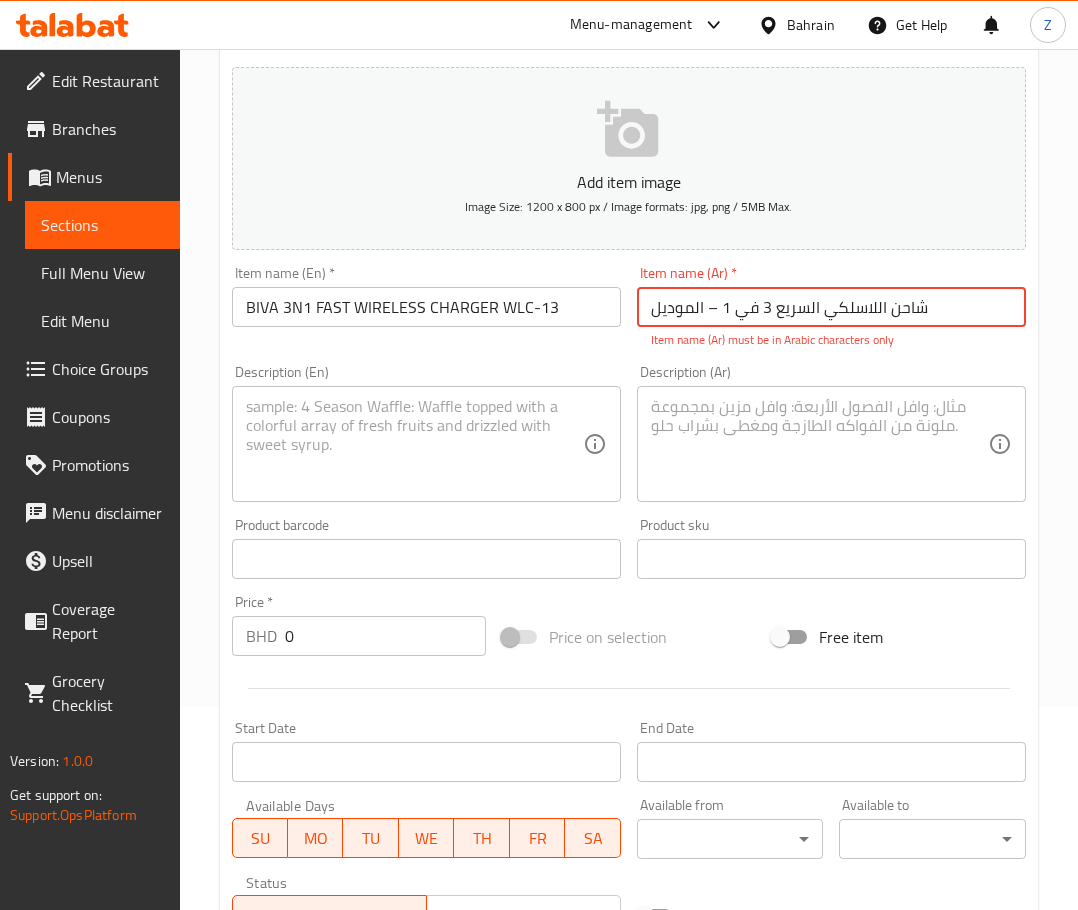 drag, startPoint x: 706, startPoint y: 303, endPoint x: 467, endPoint y: 326, distance: 240.10414 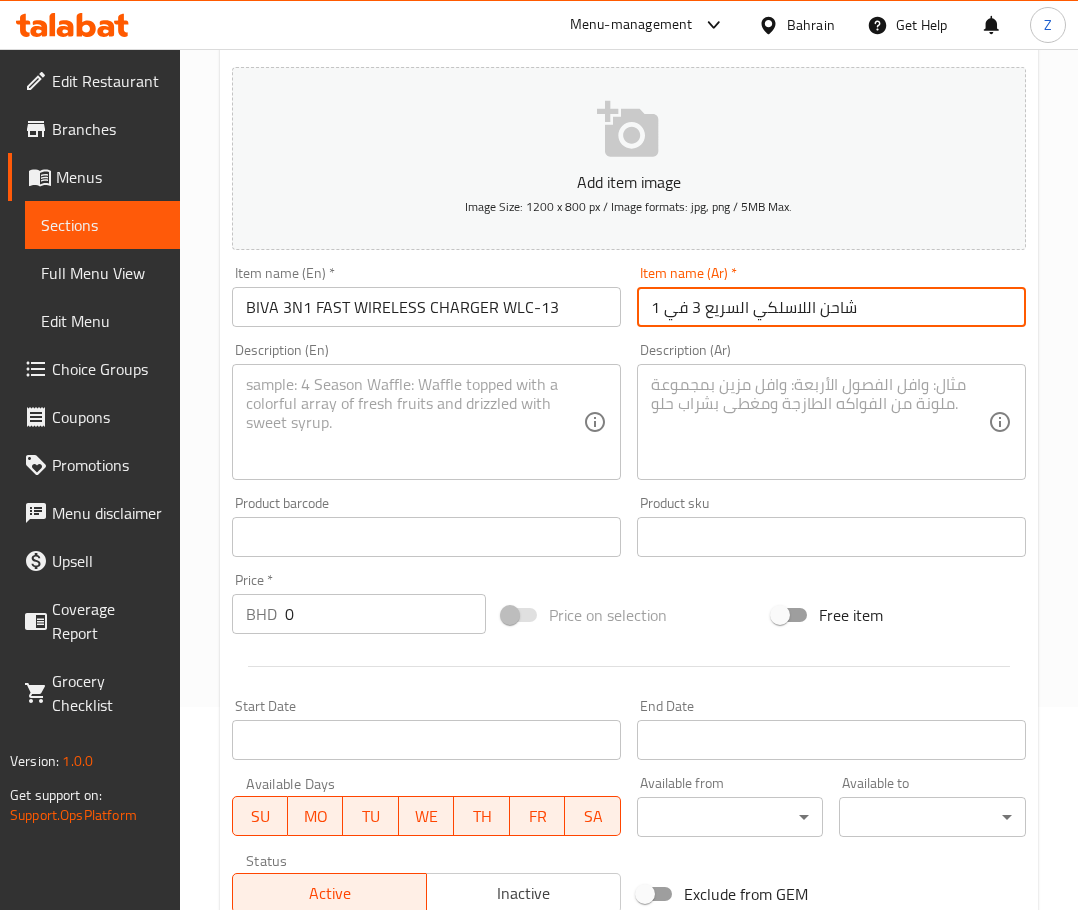 click on "شاحن اللاسلكي السريع 3 في 1" at bounding box center [831, 307] 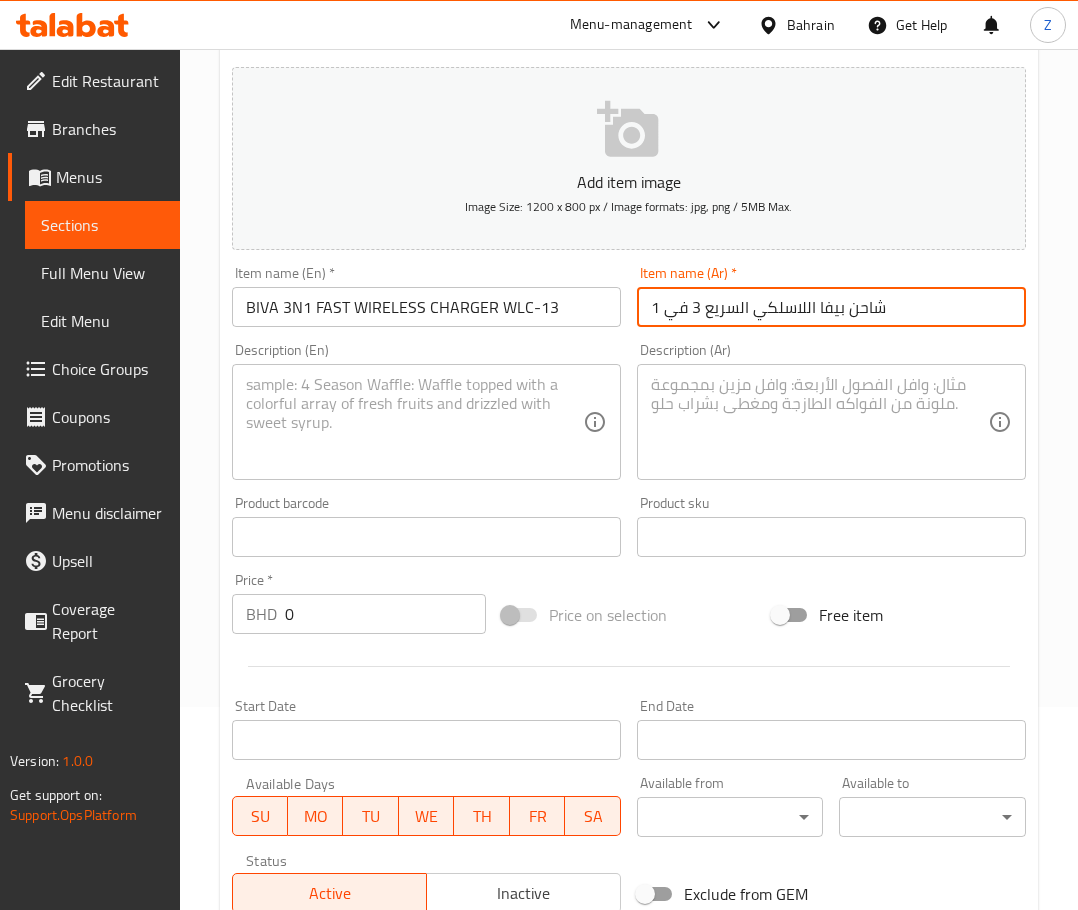 type on "شاحن بيفا اللاسلكي السريع 3 في 1" 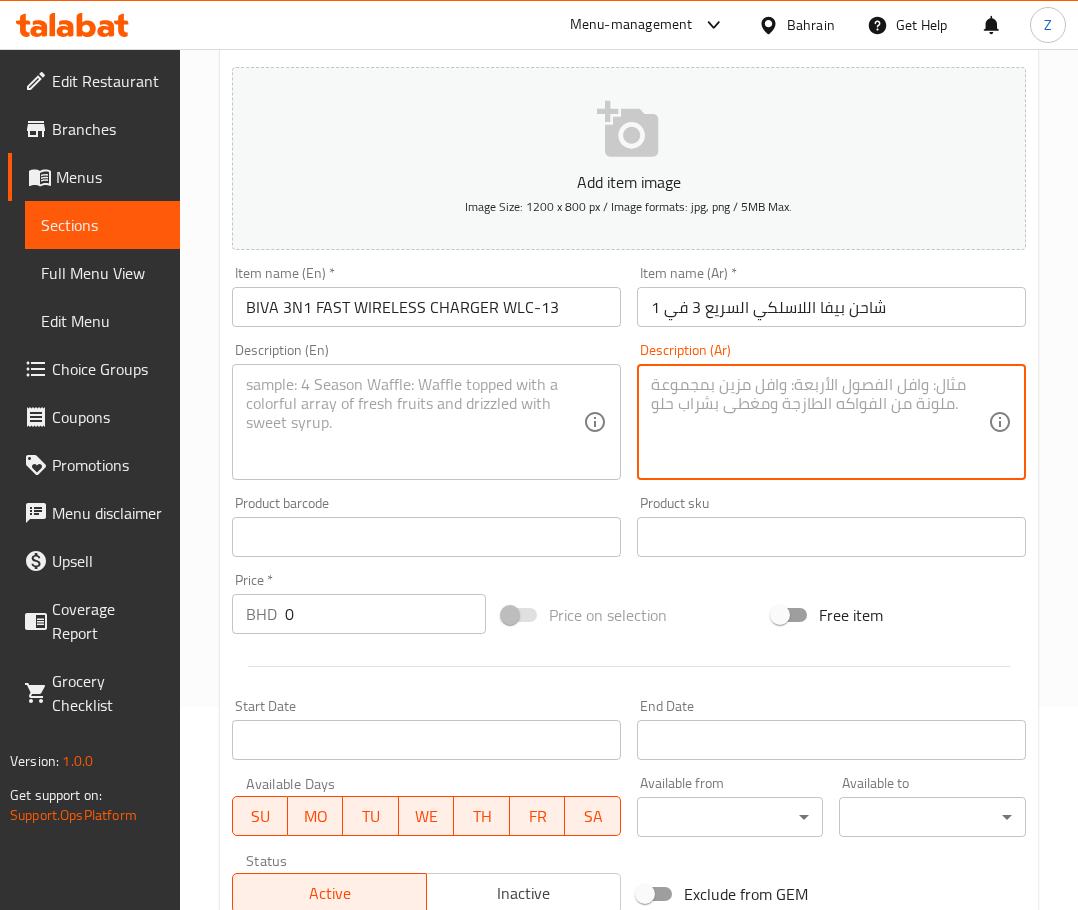 click at bounding box center [819, 422] 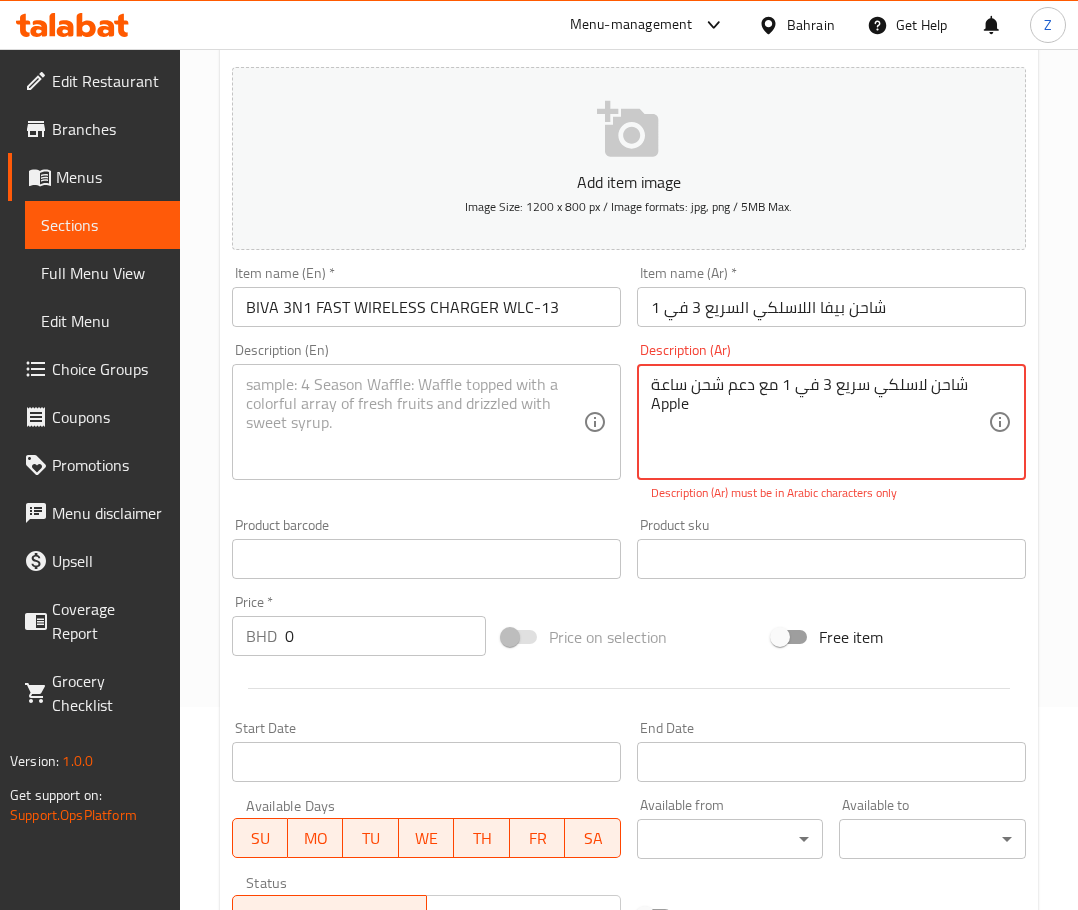 drag, startPoint x: 720, startPoint y: 408, endPoint x: 646, endPoint y: 399, distance: 74.54529 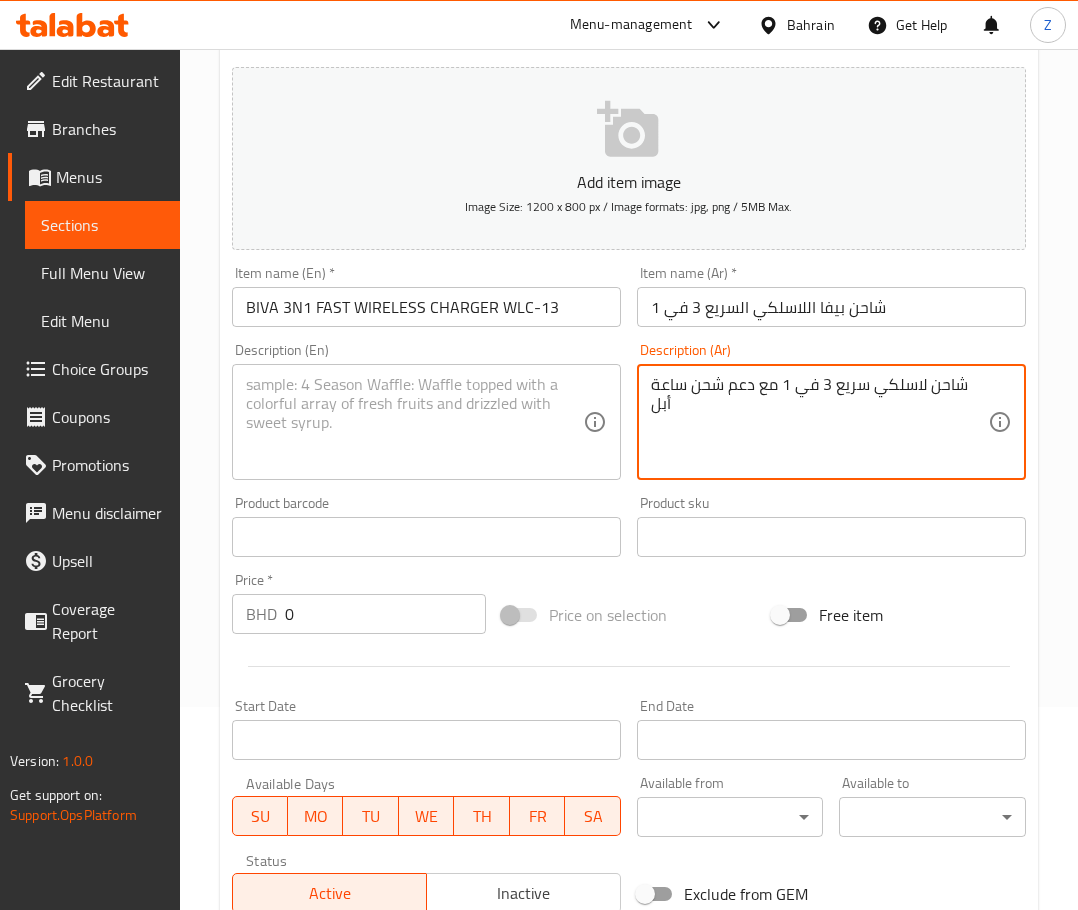 type on "شاحن لاسلكي سريع 3 في 1 مع دعم شحن ساعة أبل" 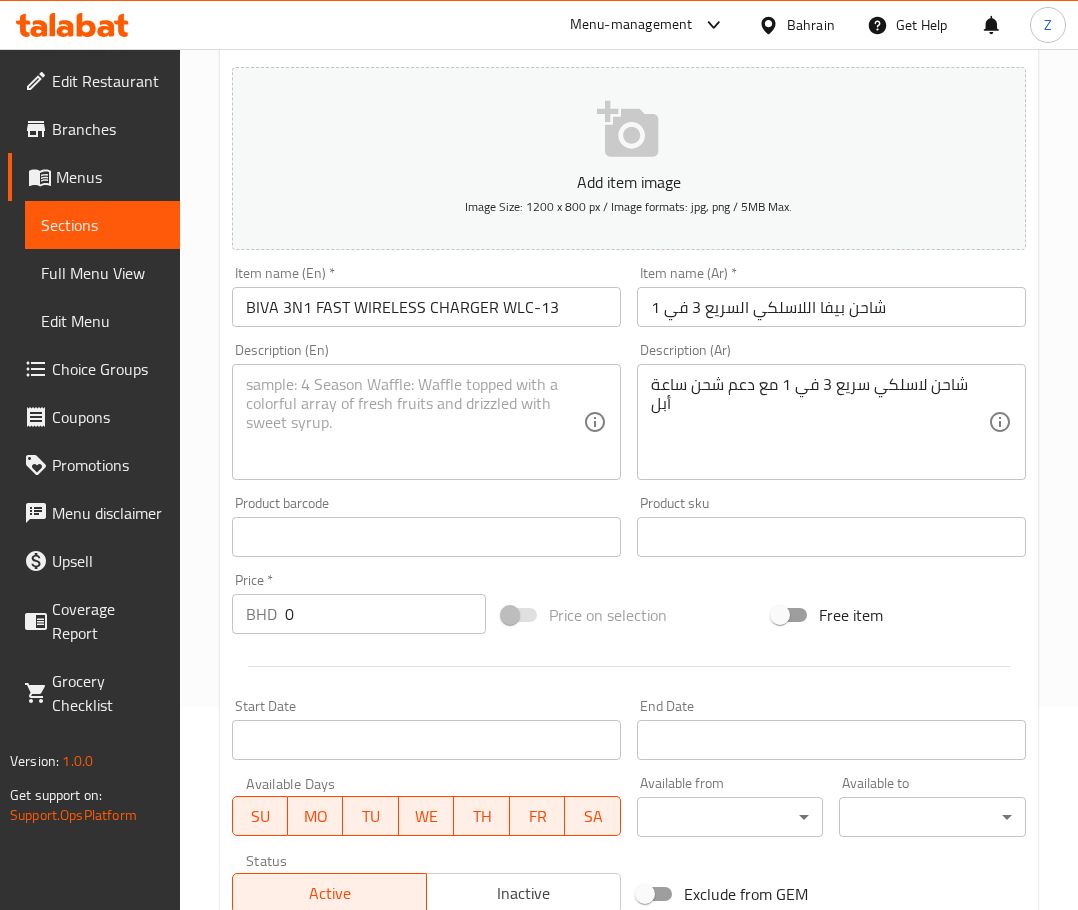 click at bounding box center (414, 422) 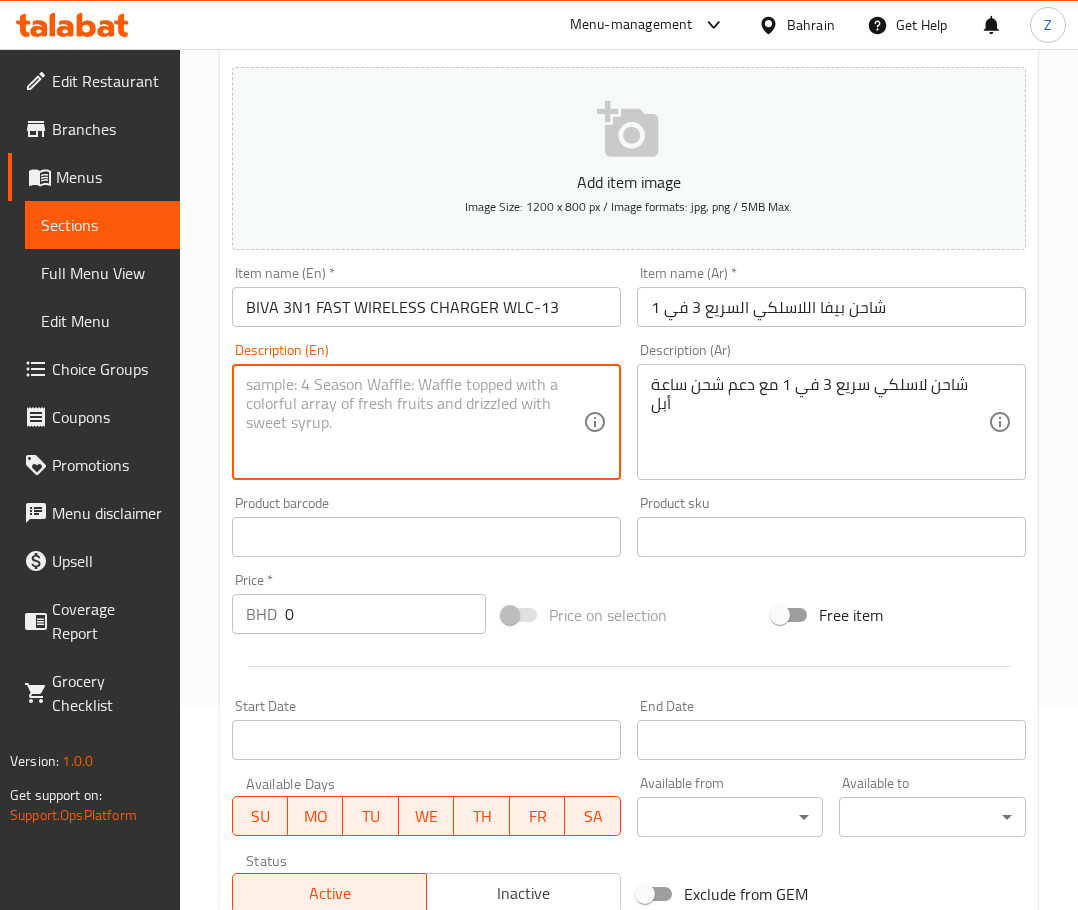 paste on "3in1 Fast Wireless Charger with Apple Watch Charging" 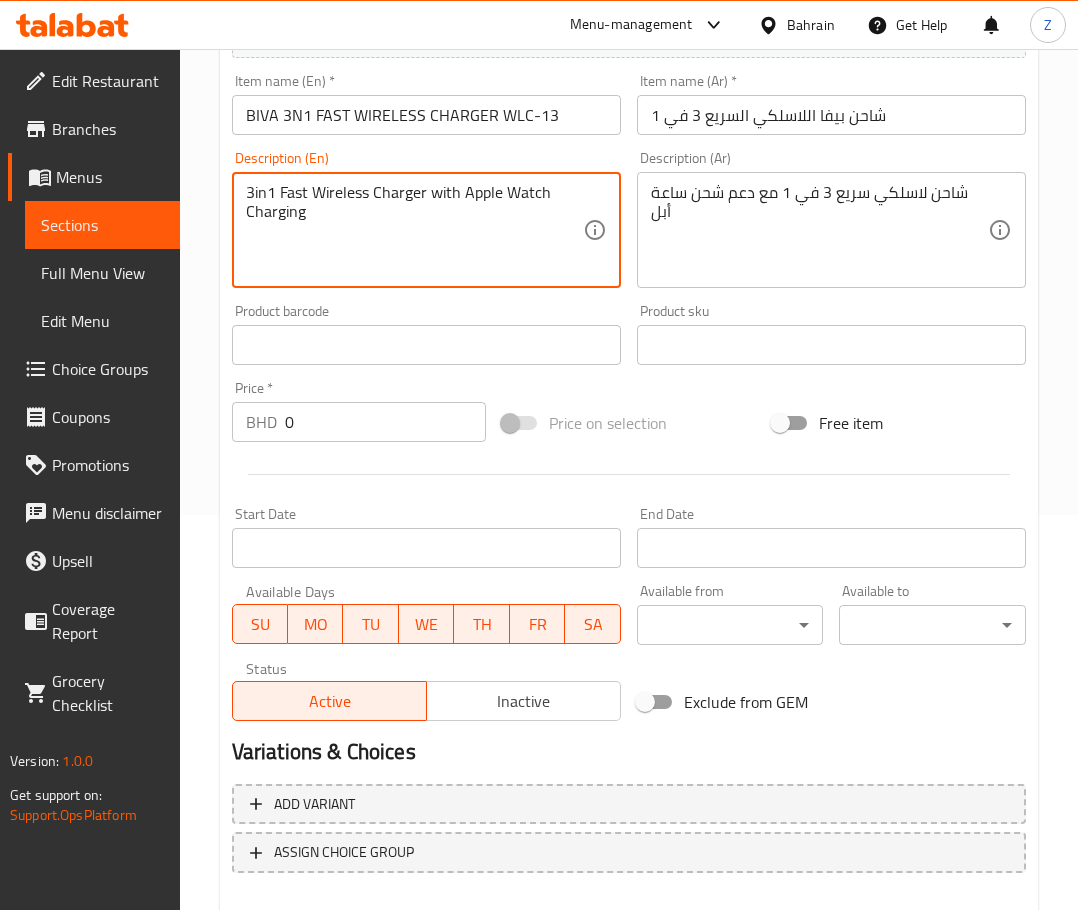 scroll, scrollTop: 403, scrollLeft: 0, axis: vertical 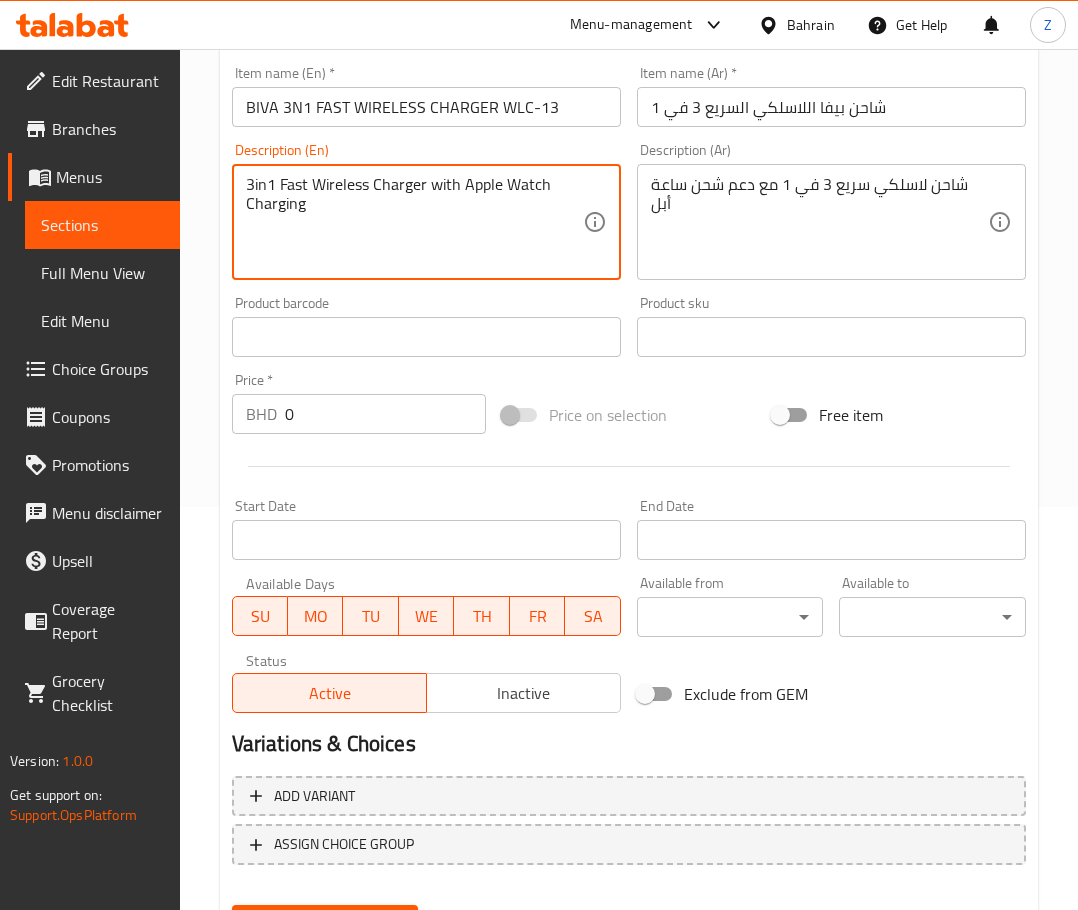 type on "3in1 Fast Wireless Charger with Apple Watch Charging" 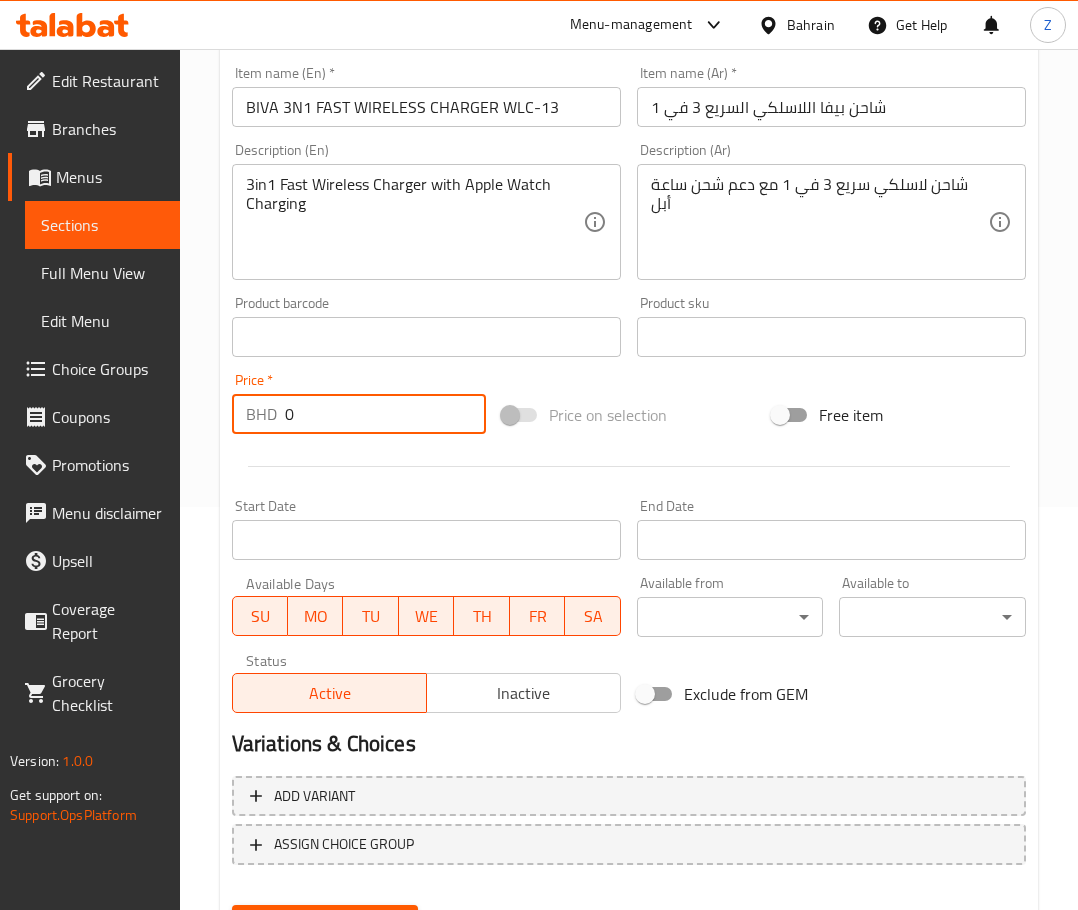 drag, startPoint x: 308, startPoint y: 422, endPoint x: 235, endPoint y: 407, distance: 74.52516 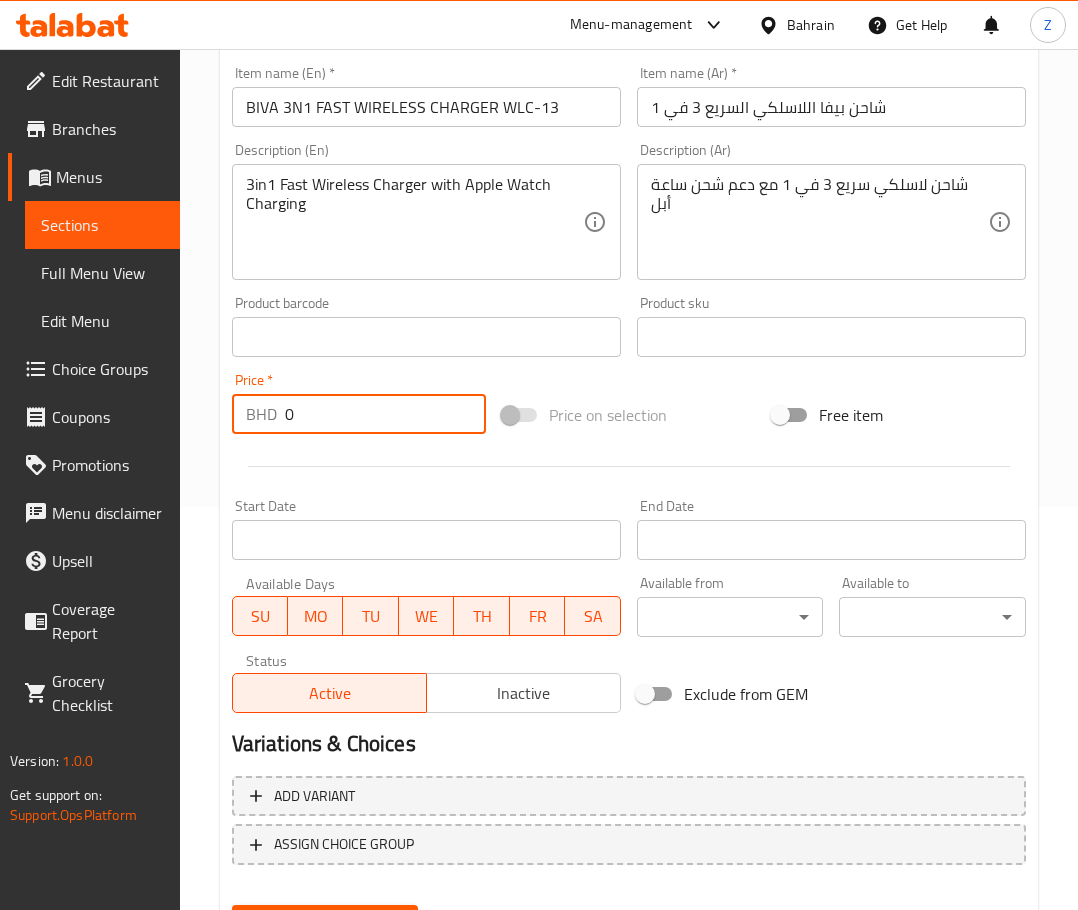 click on "BHD 0 Price  *" at bounding box center (359, 414) 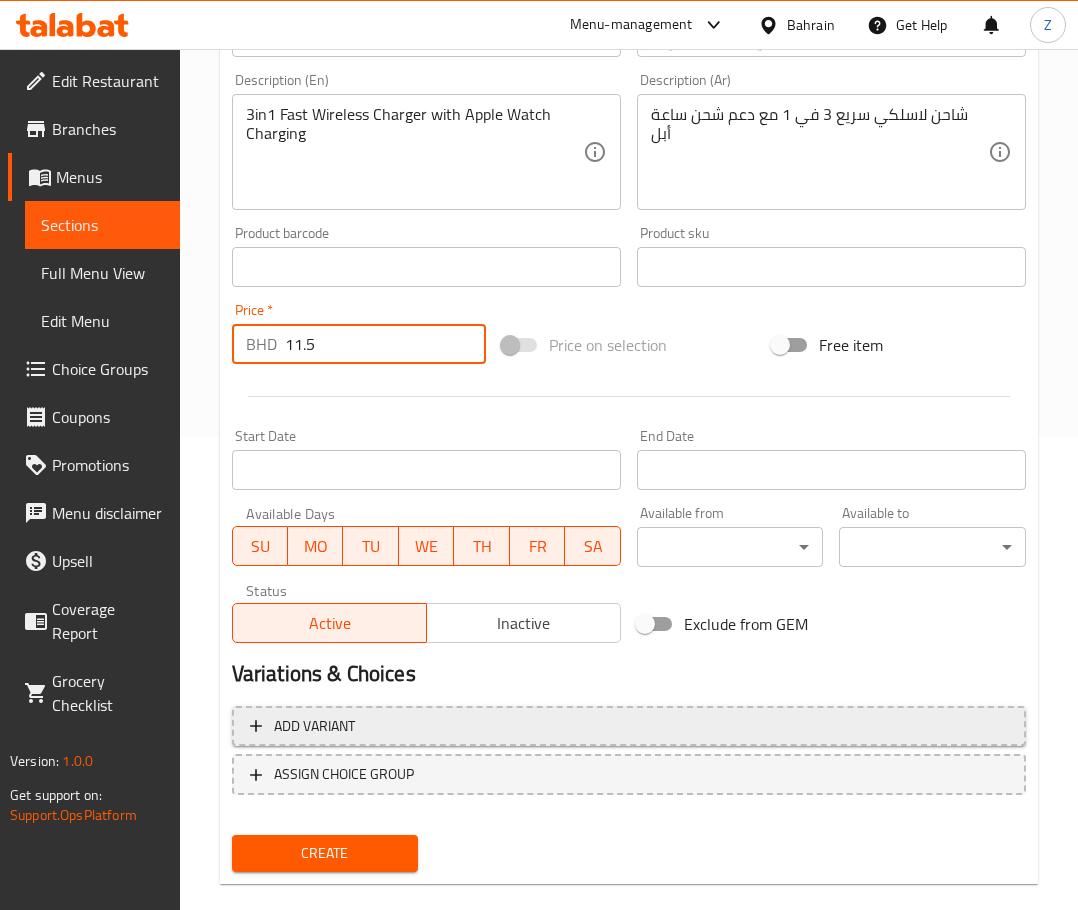 scroll, scrollTop: 503, scrollLeft: 0, axis: vertical 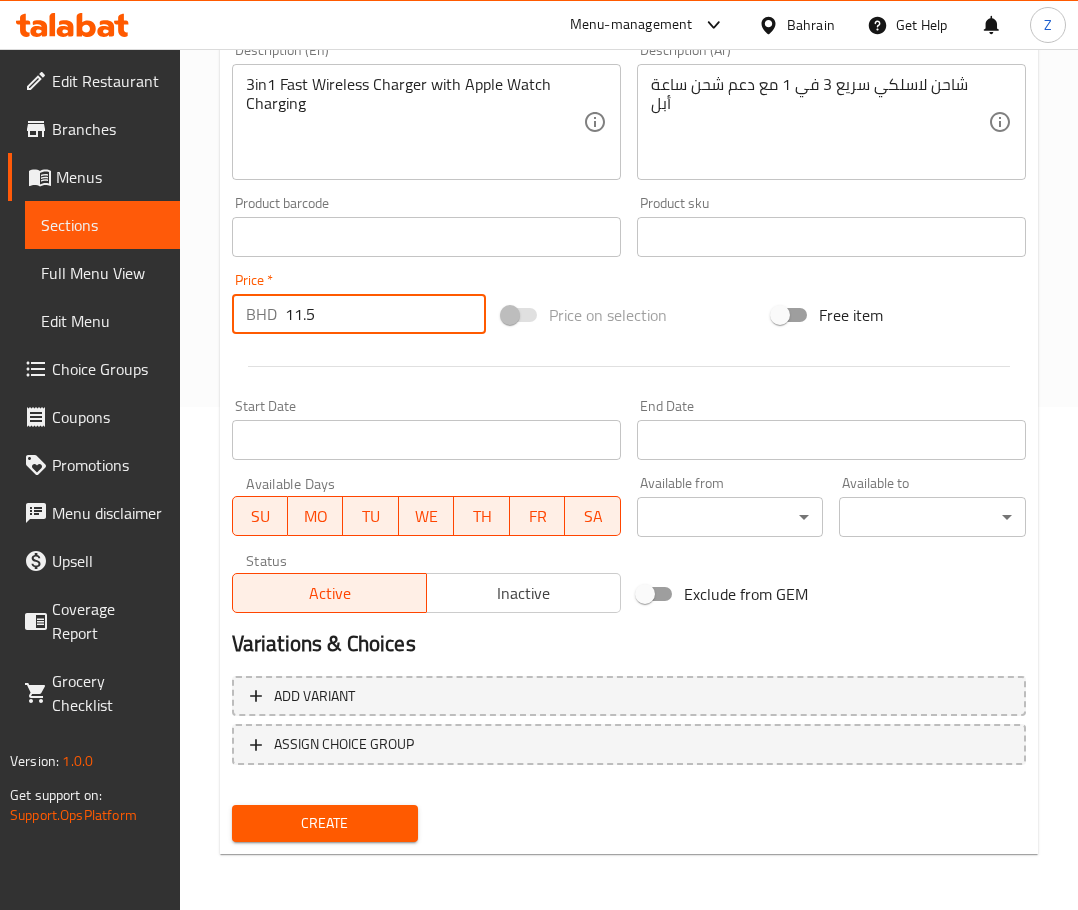 type on "11.5" 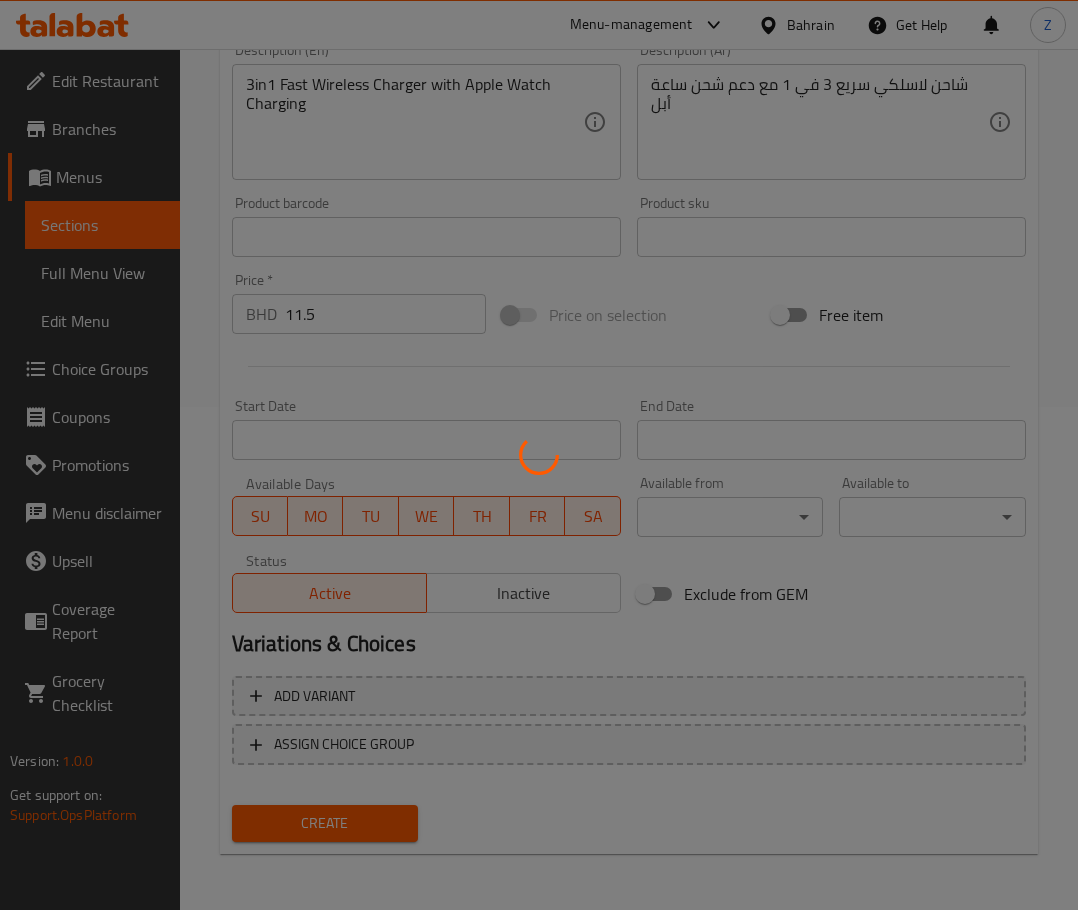 type 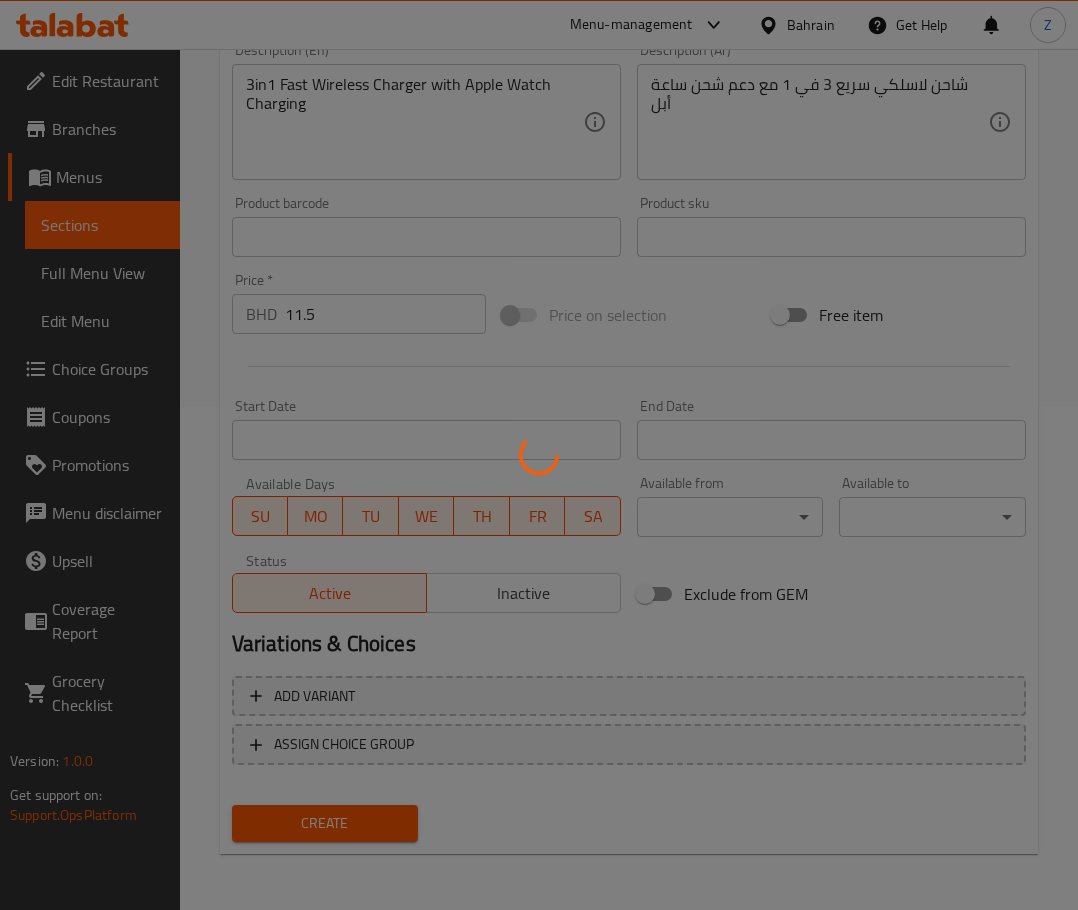type 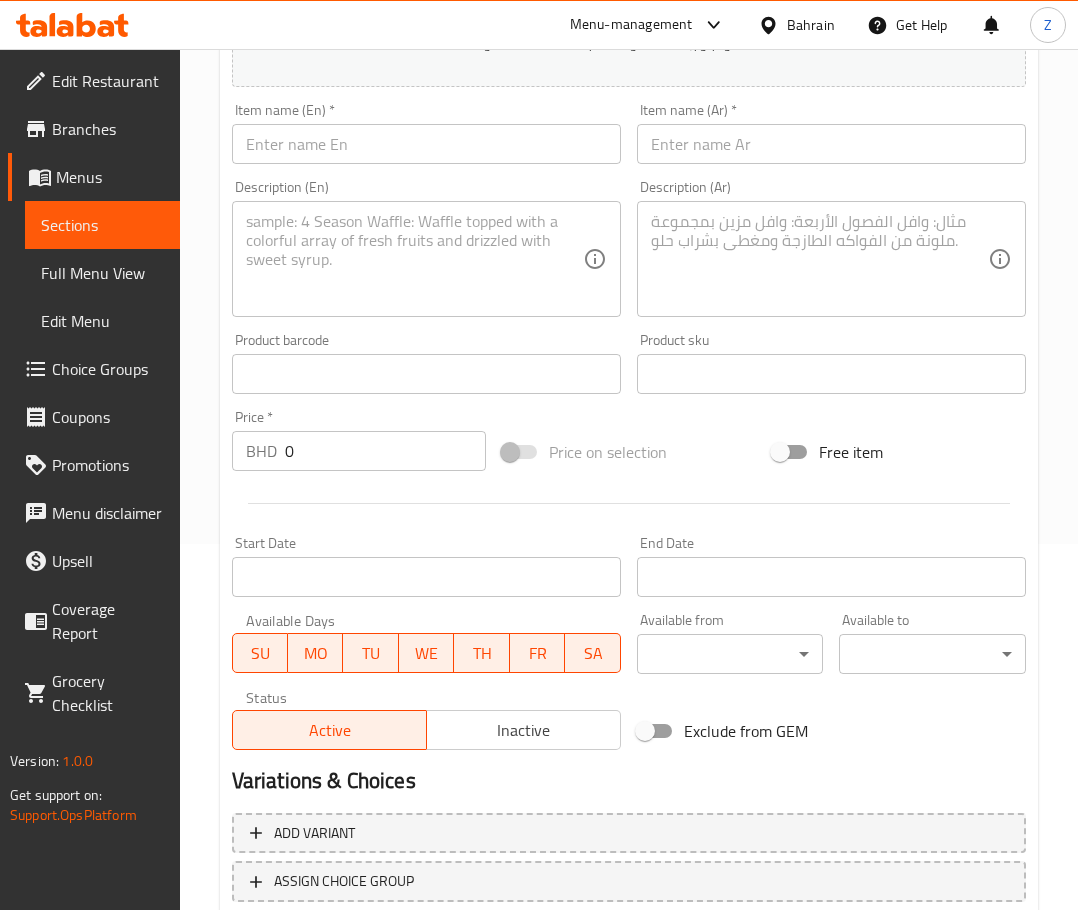 scroll, scrollTop: 3, scrollLeft: 0, axis: vertical 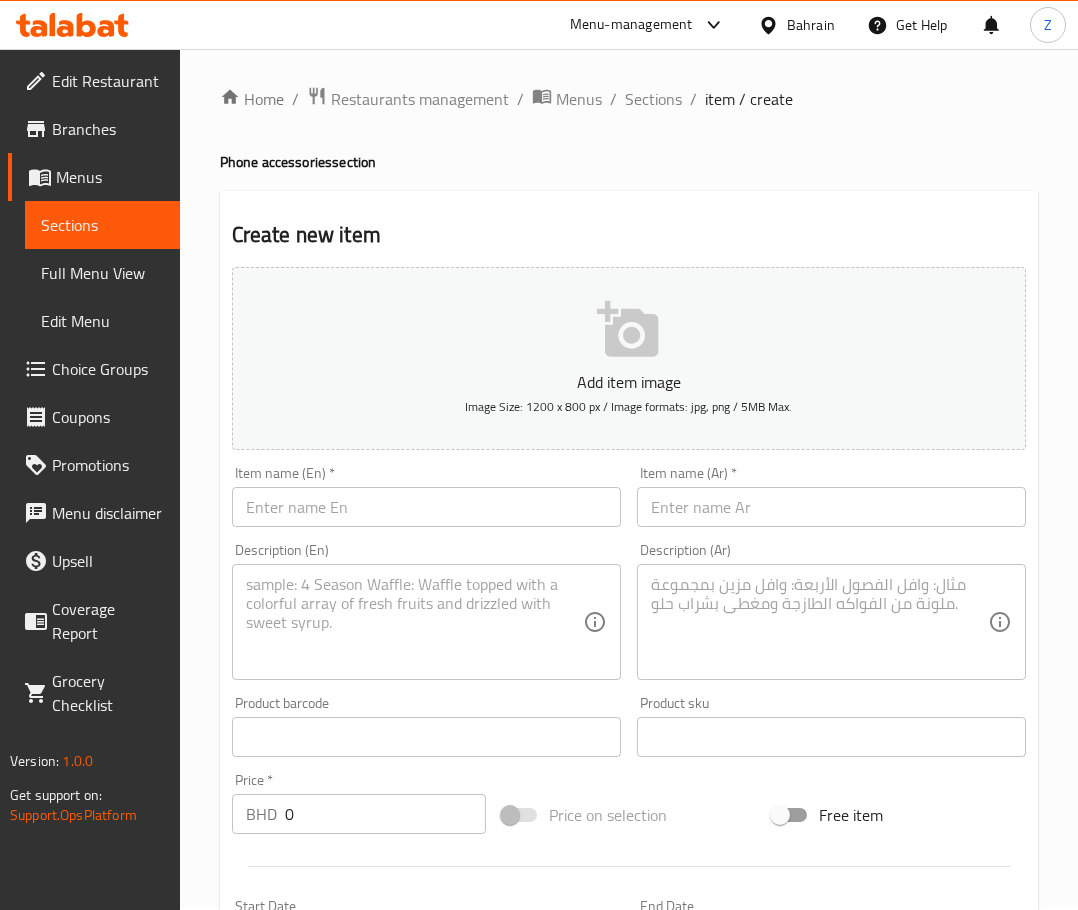 click on "Sections" at bounding box center [102, 225] 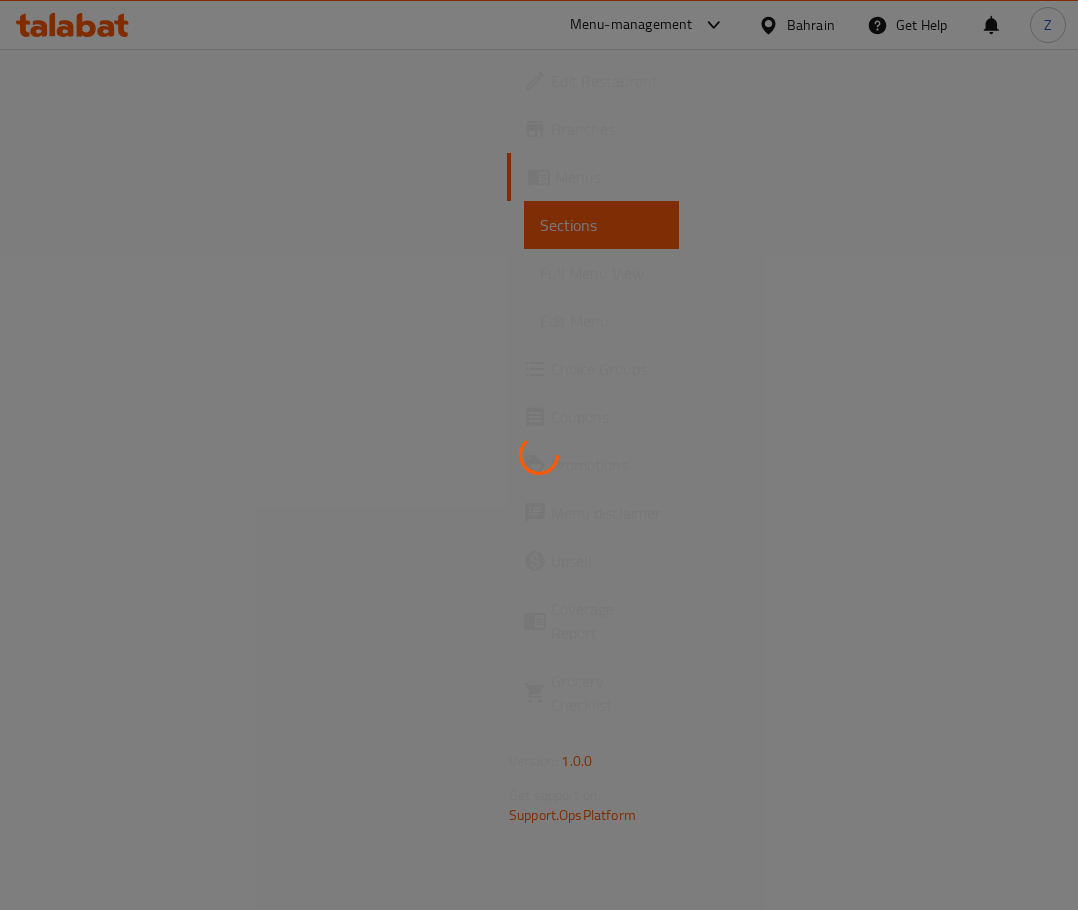 scroll, scrollTop: 0, scrollLeft: 0, axis: both 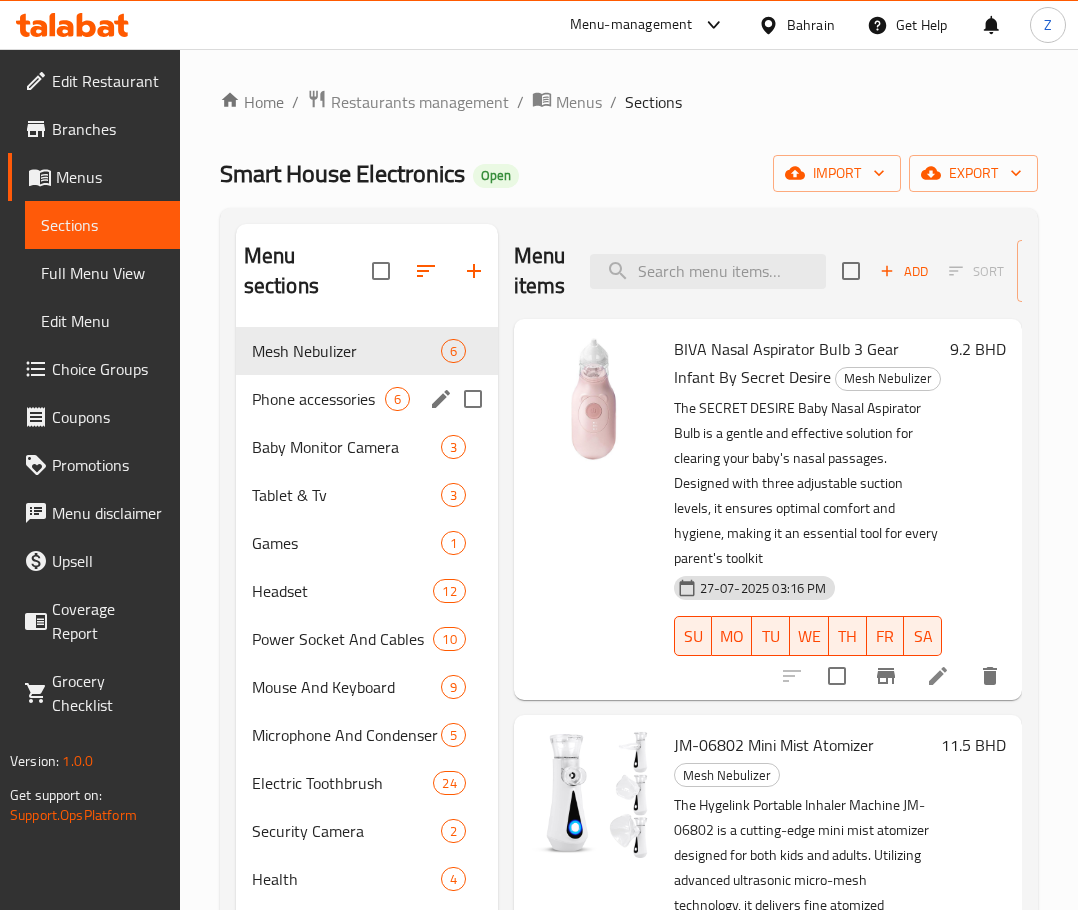 drag, startPoint x: 328, startPoint y: 413, endPoint x: 430, endPoint y: 392, distance: 104.13933 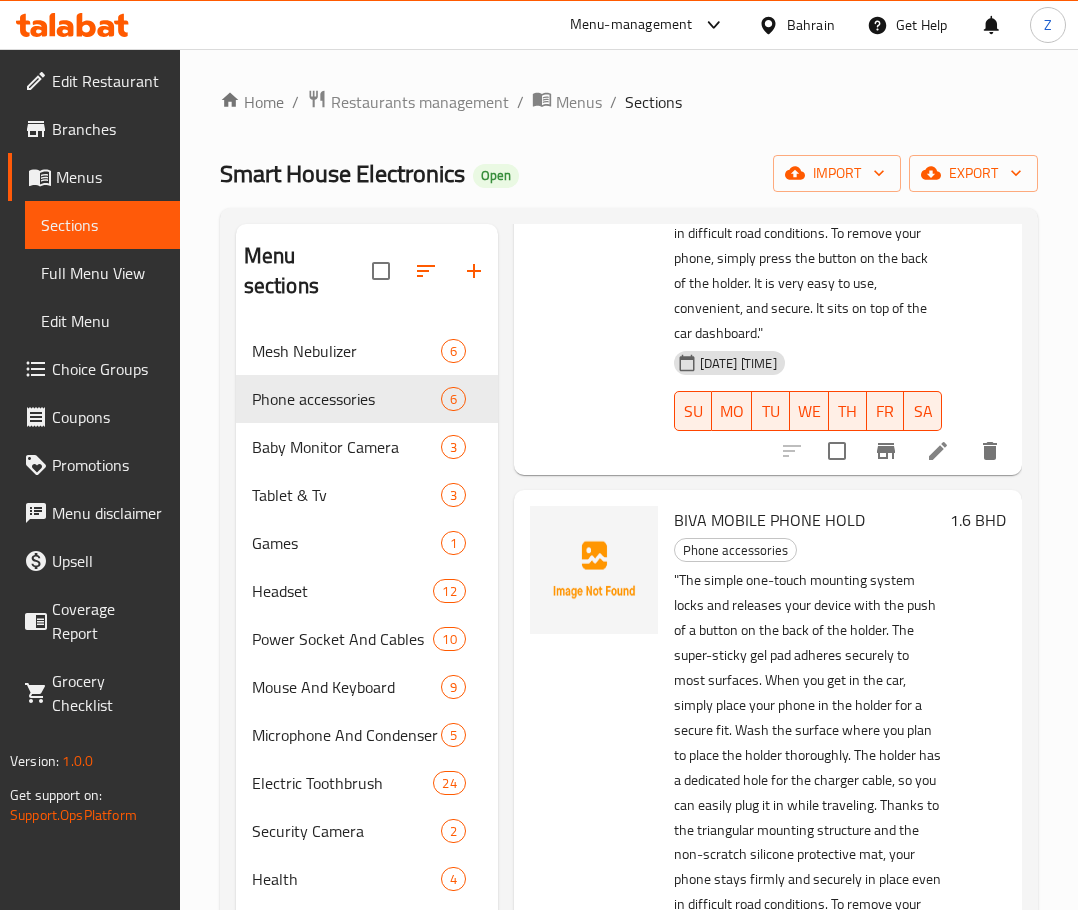 scroll, scrollTop: 600, scrollLeft: 0, axis: vertical 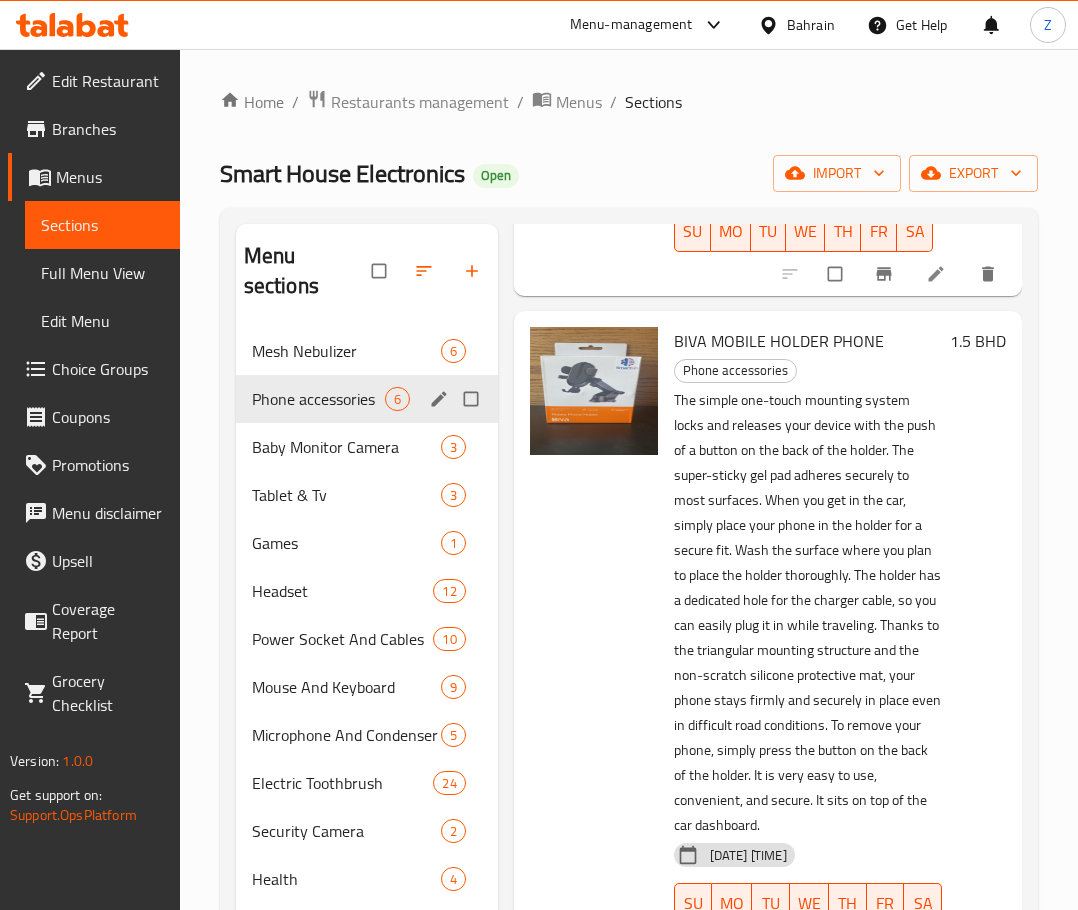 click on "Phone accessories 6" at bounding box center (367, 399) 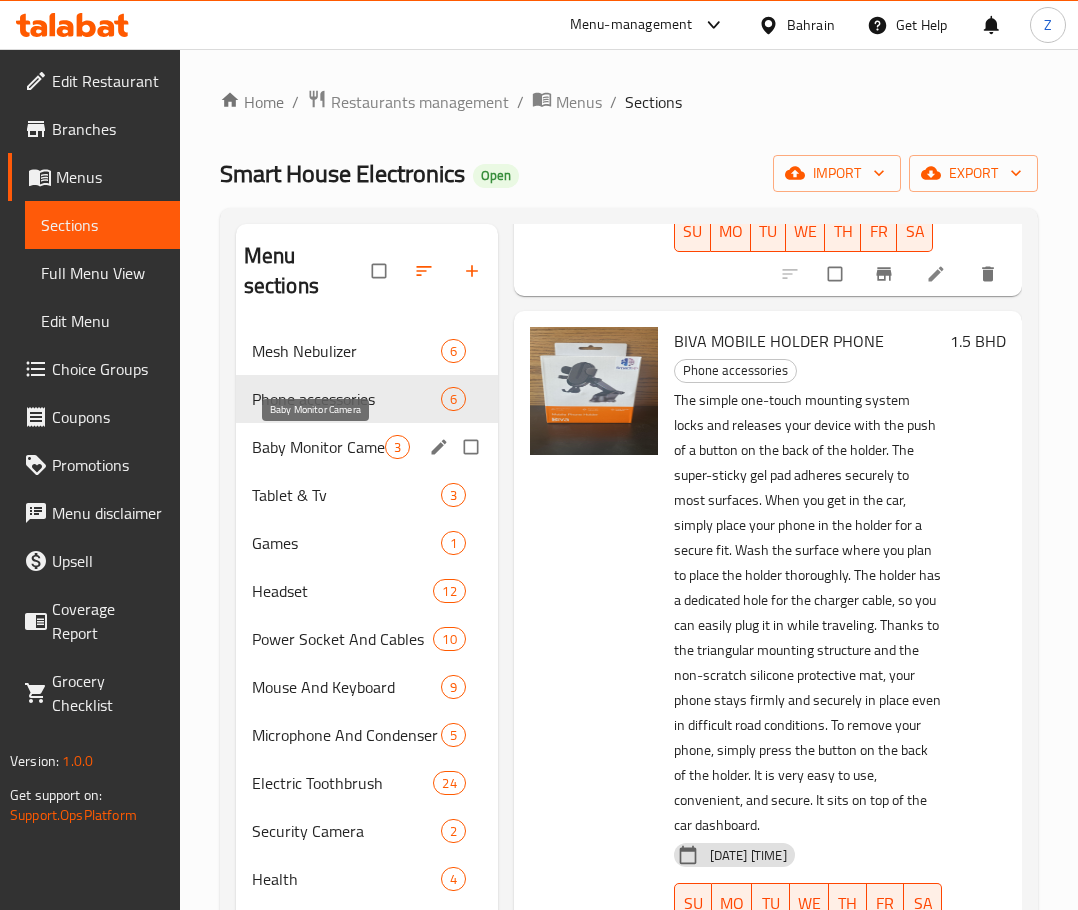 click on "Baby Monitor Camera" at bounding box center (318, 447) 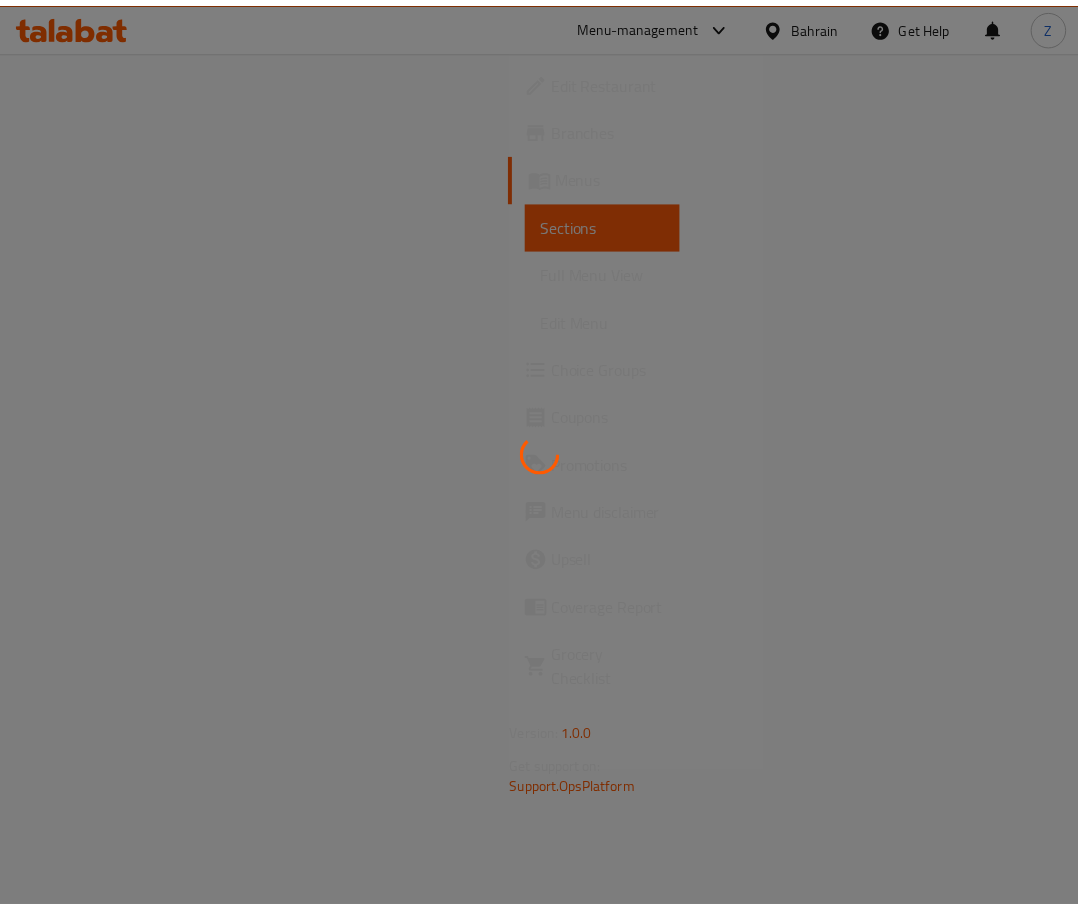 scroll, scrollTop: 0, scrollLeft: 0, axis: both 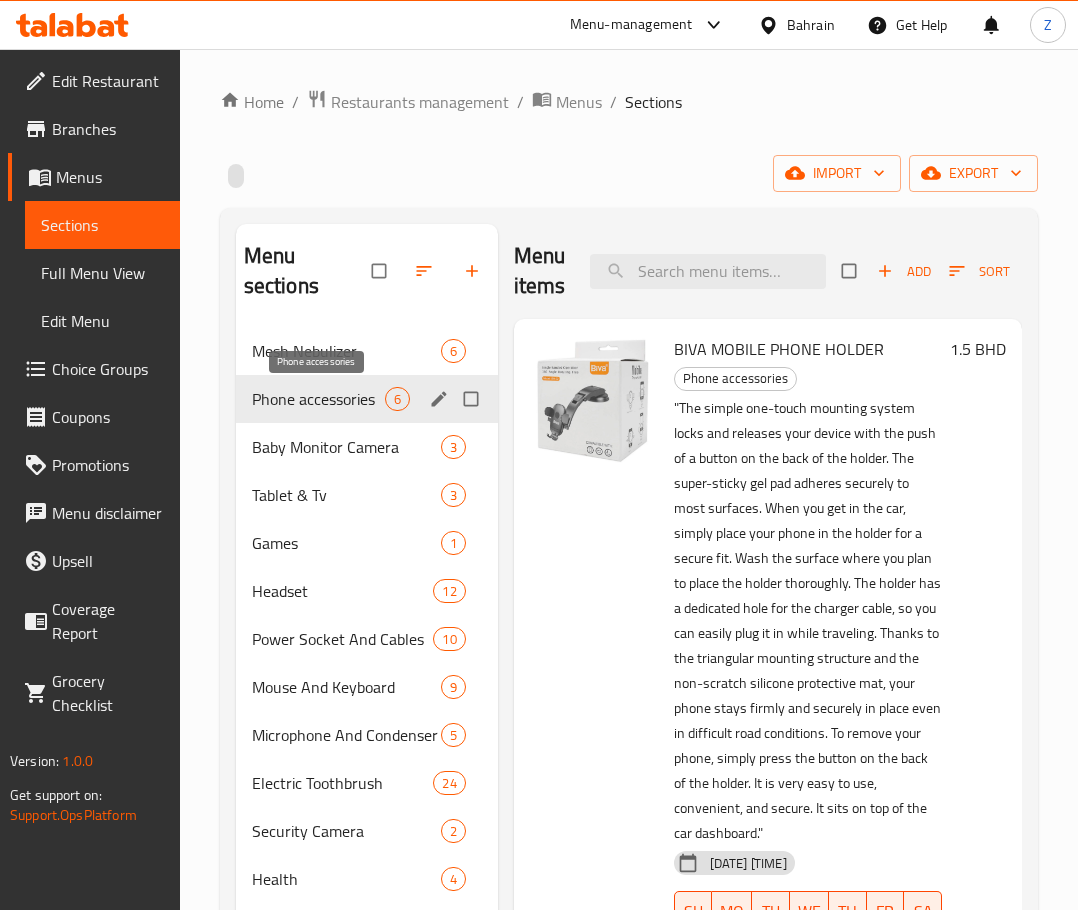 click on "Phone accessories" at bounding box center [318, 399] 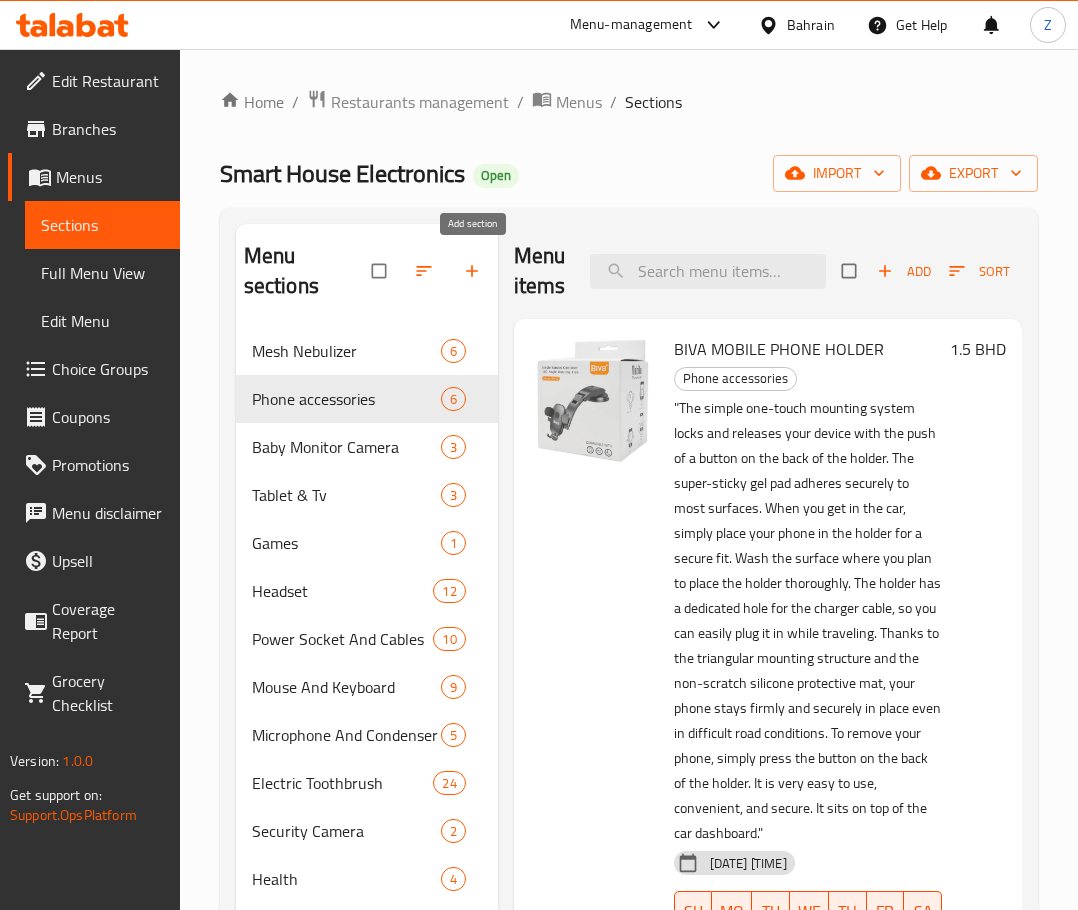 click 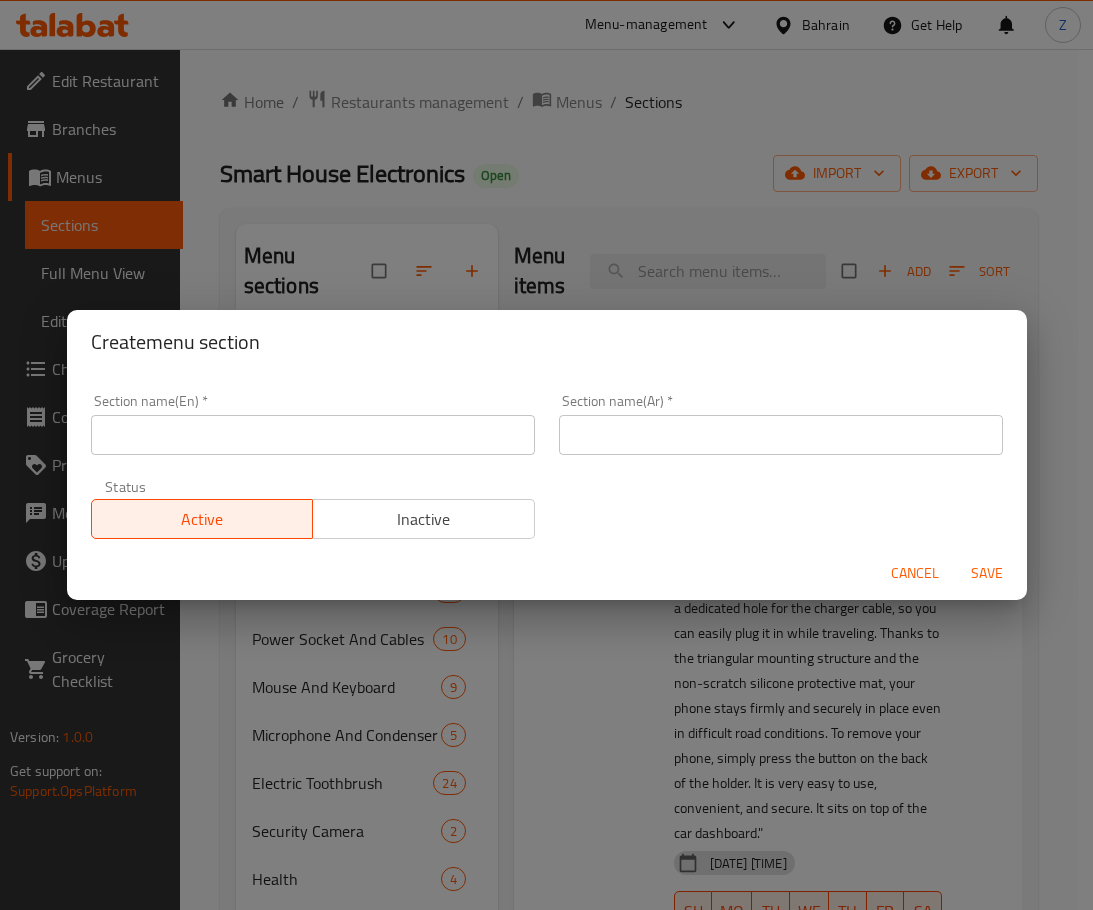 click at bounding box center [313, 435] 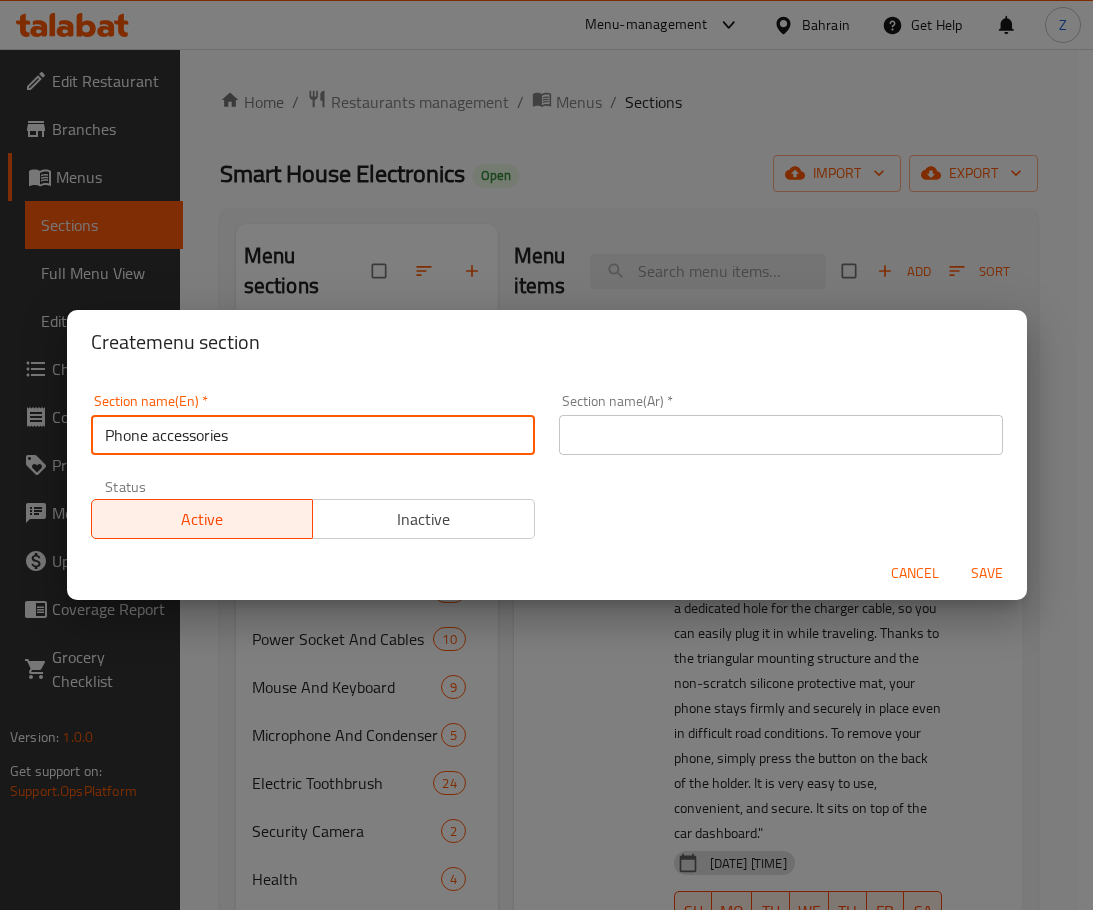 drag, startPoint x: 127, startPoint y: 429, endPoint x: -419, endPoint y: 417, distance: 546.13184 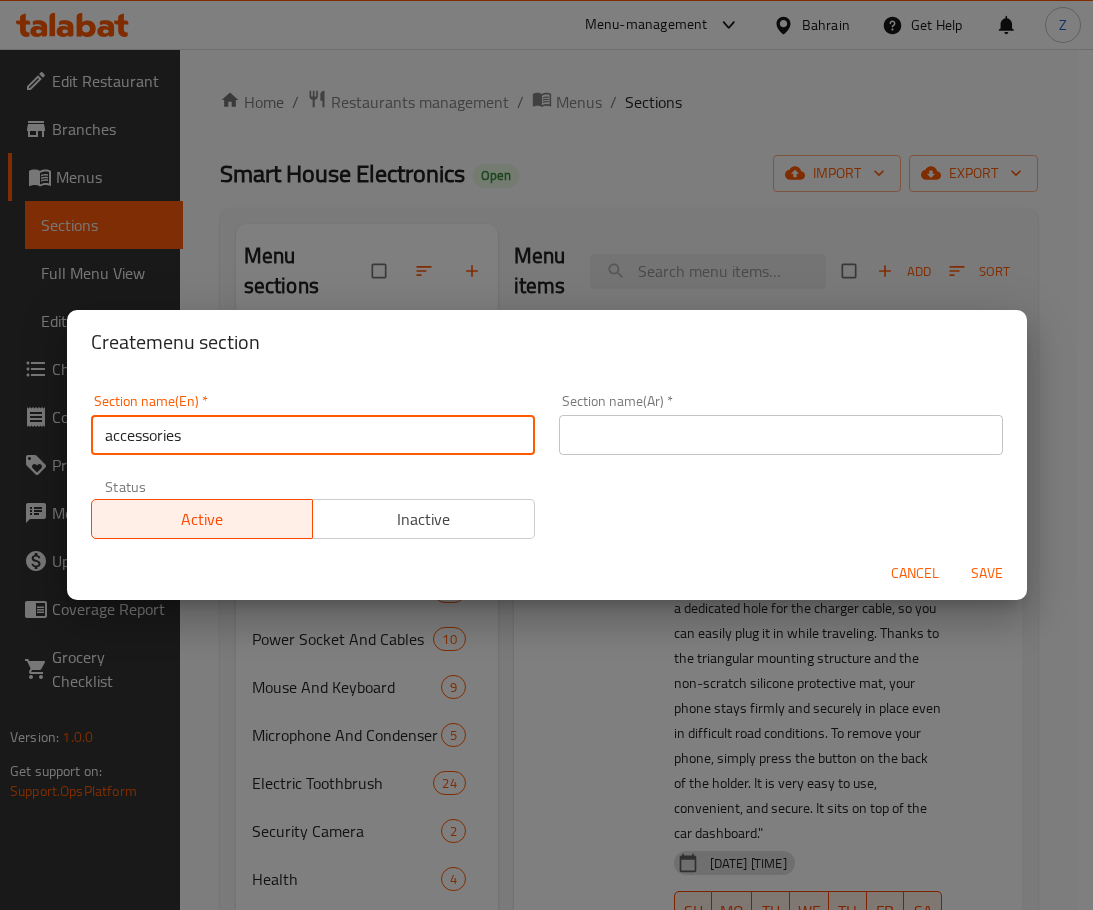 click on "accessories" at bounding box center (313, 435) 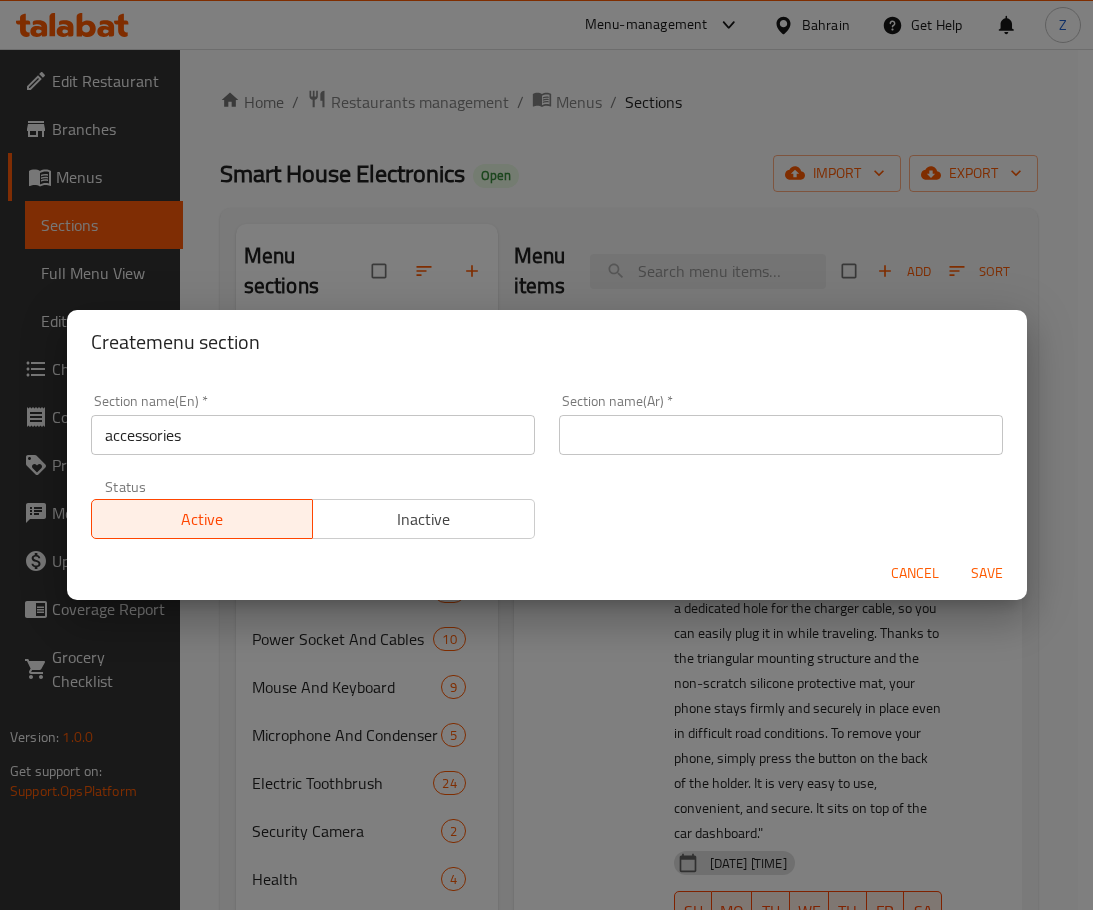 click on "accessories" at bounding box center (313, 435) 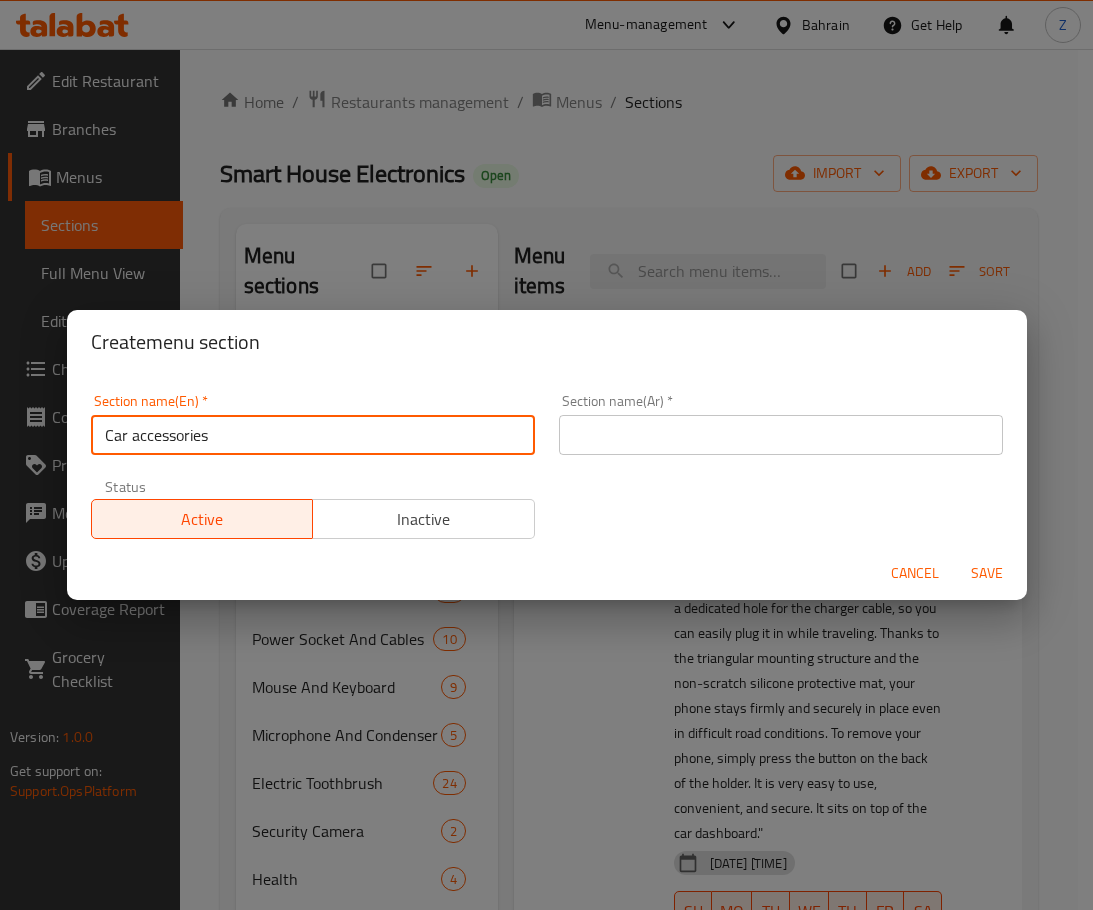 type on "Car accessories" 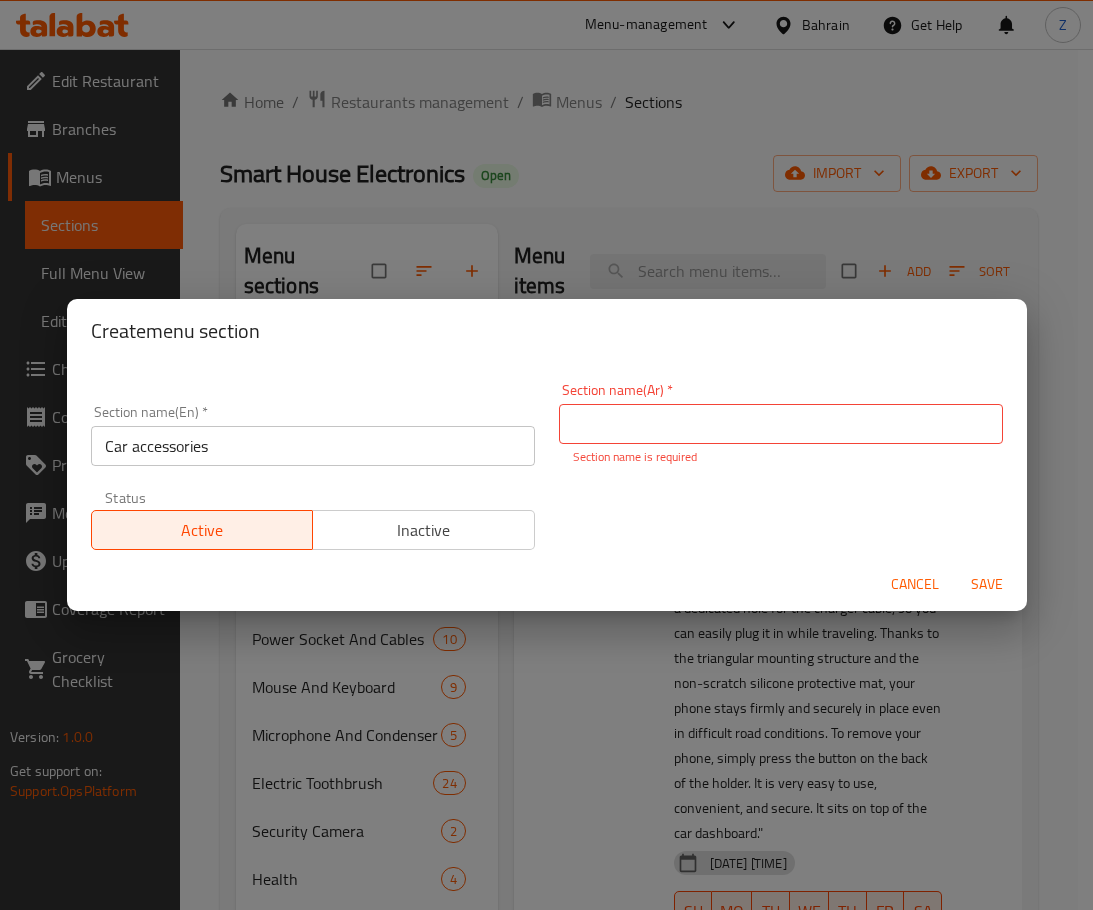 click at bounding box center (781, 424) 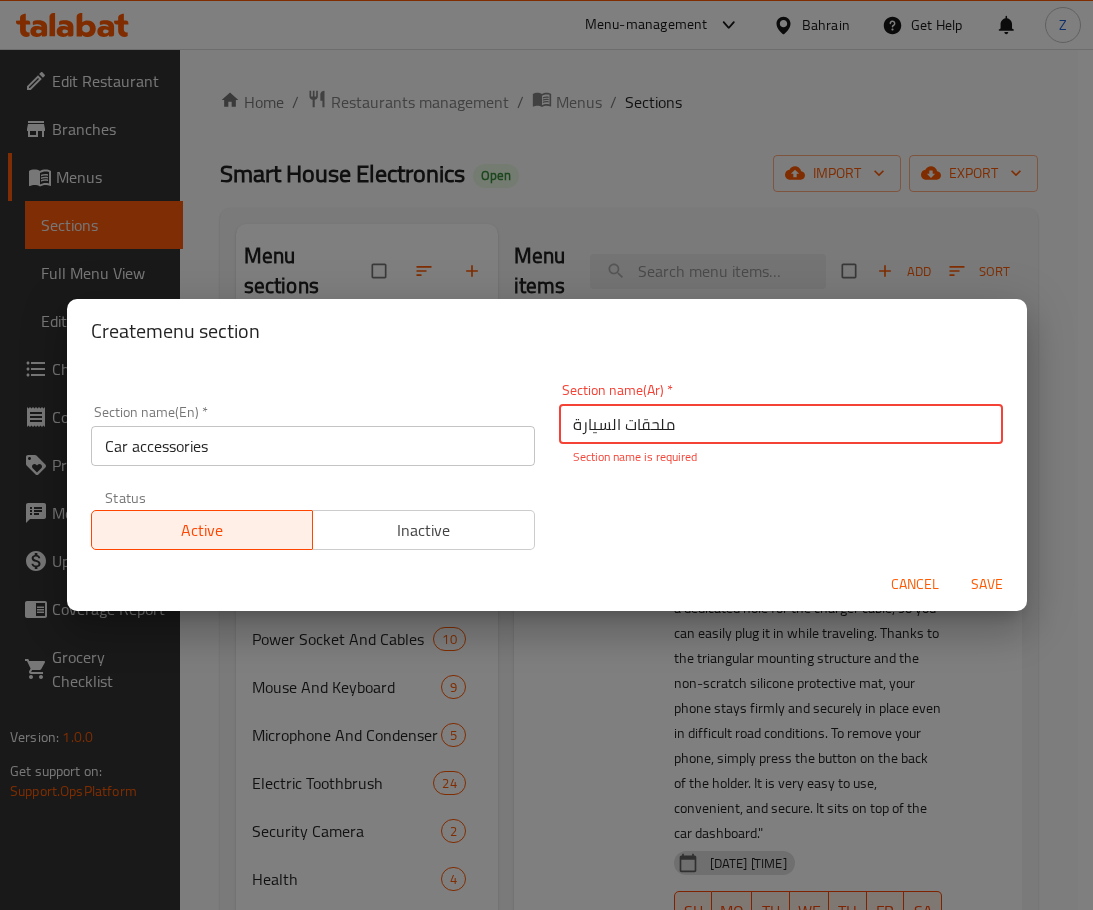 type on "ملحقات السيارة" 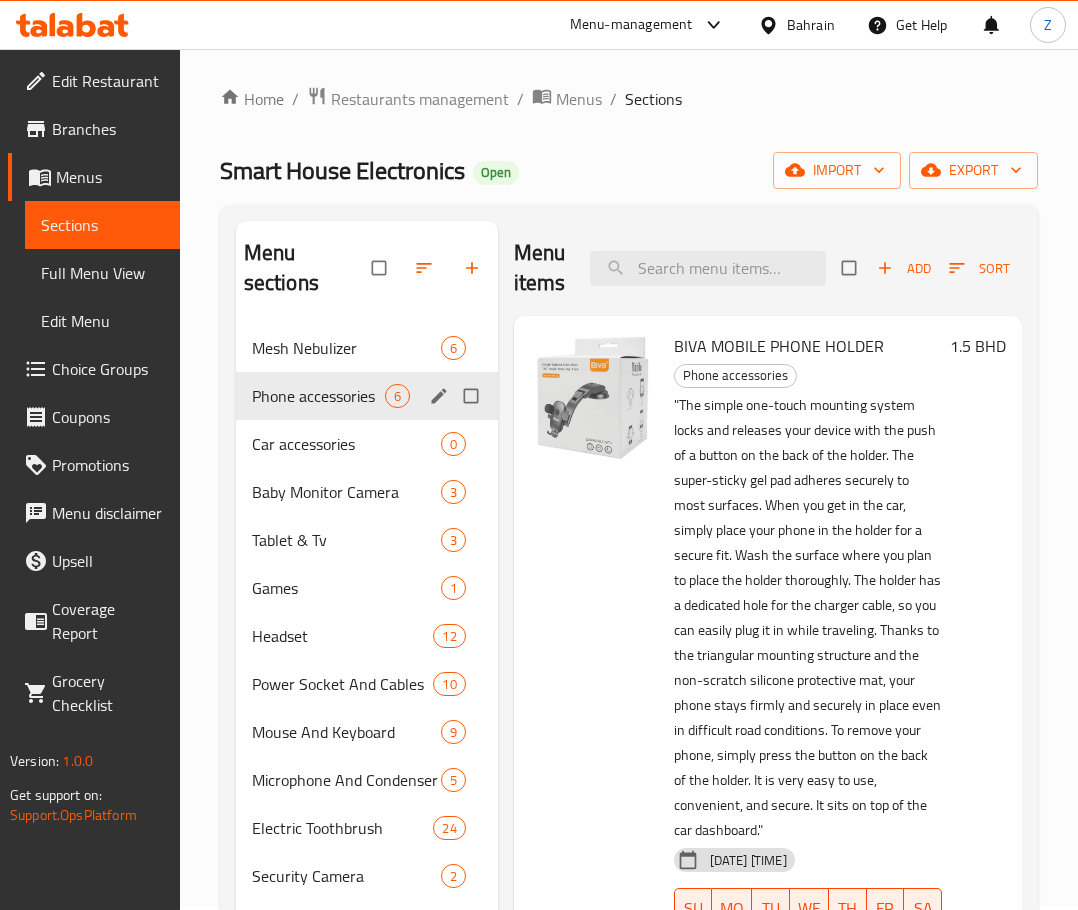 scroll, scrollTop: 0, scrollLeft: 0, axis: both 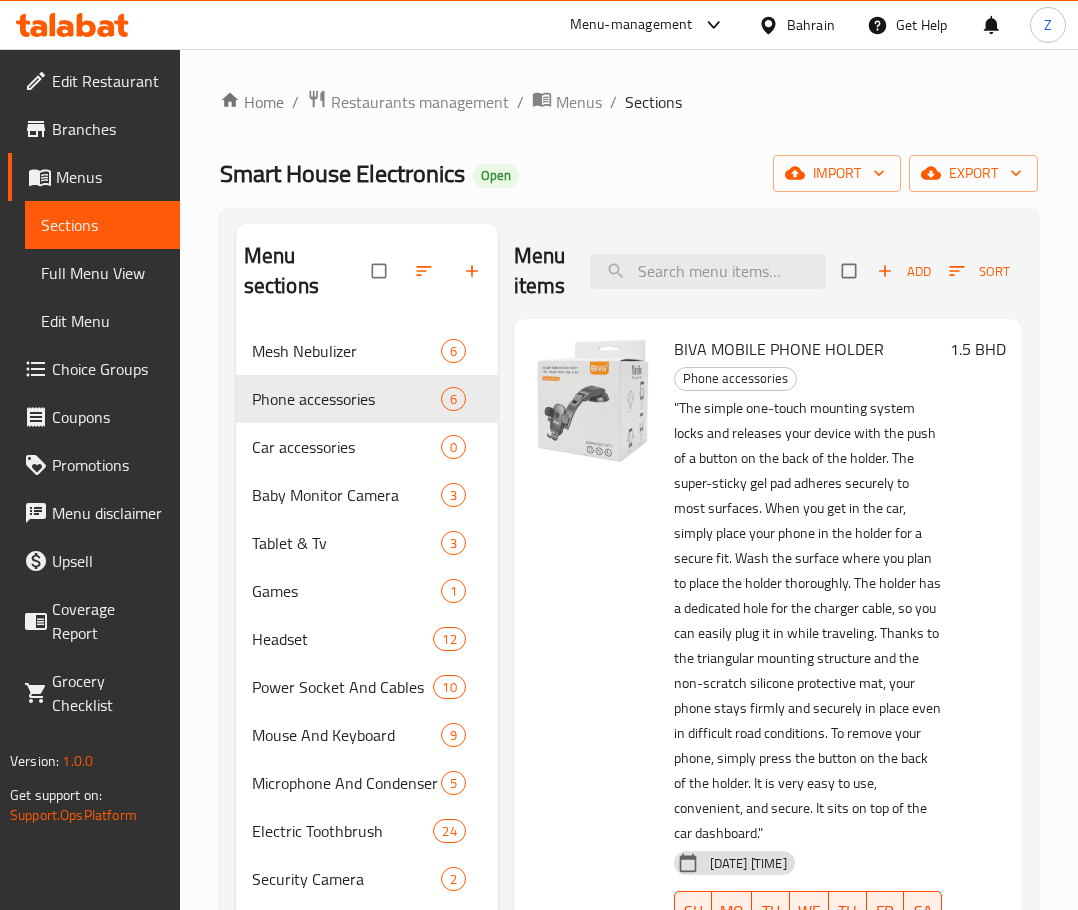 type 